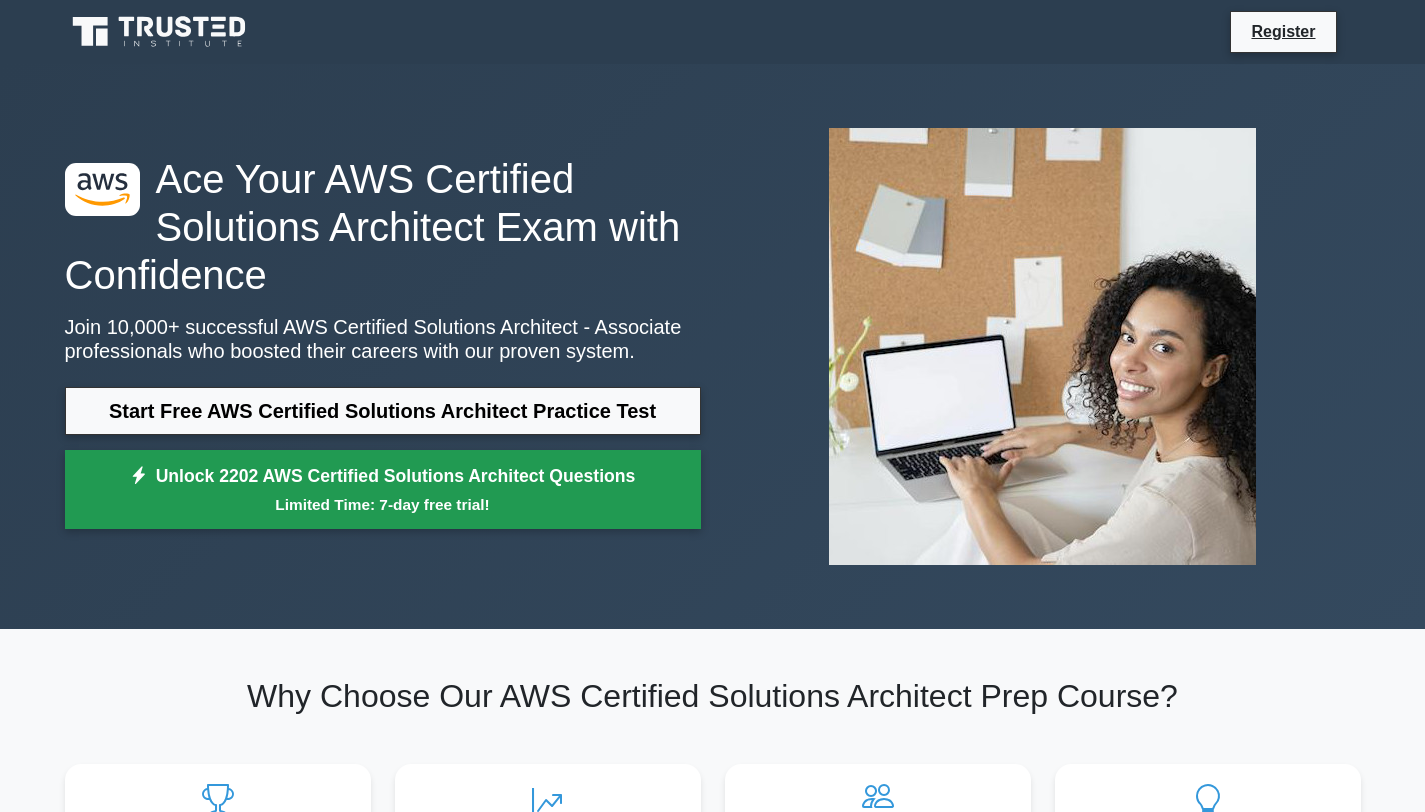 scroll, scrollTop: 0, scrollLeft: 0, axis: both 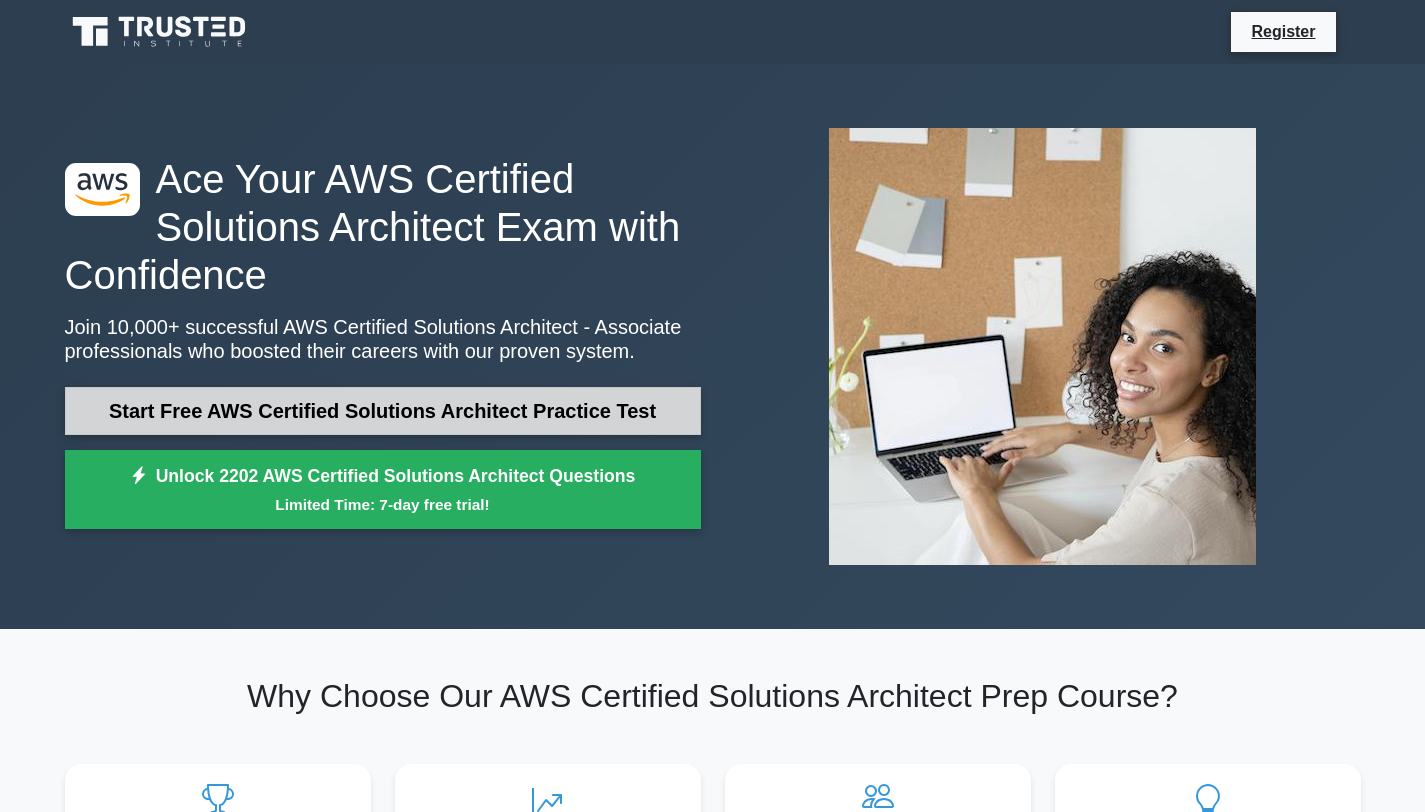 click on "Start Free AWS Certified Solutions Architect Practice Test" at bounding box center [383, 411] 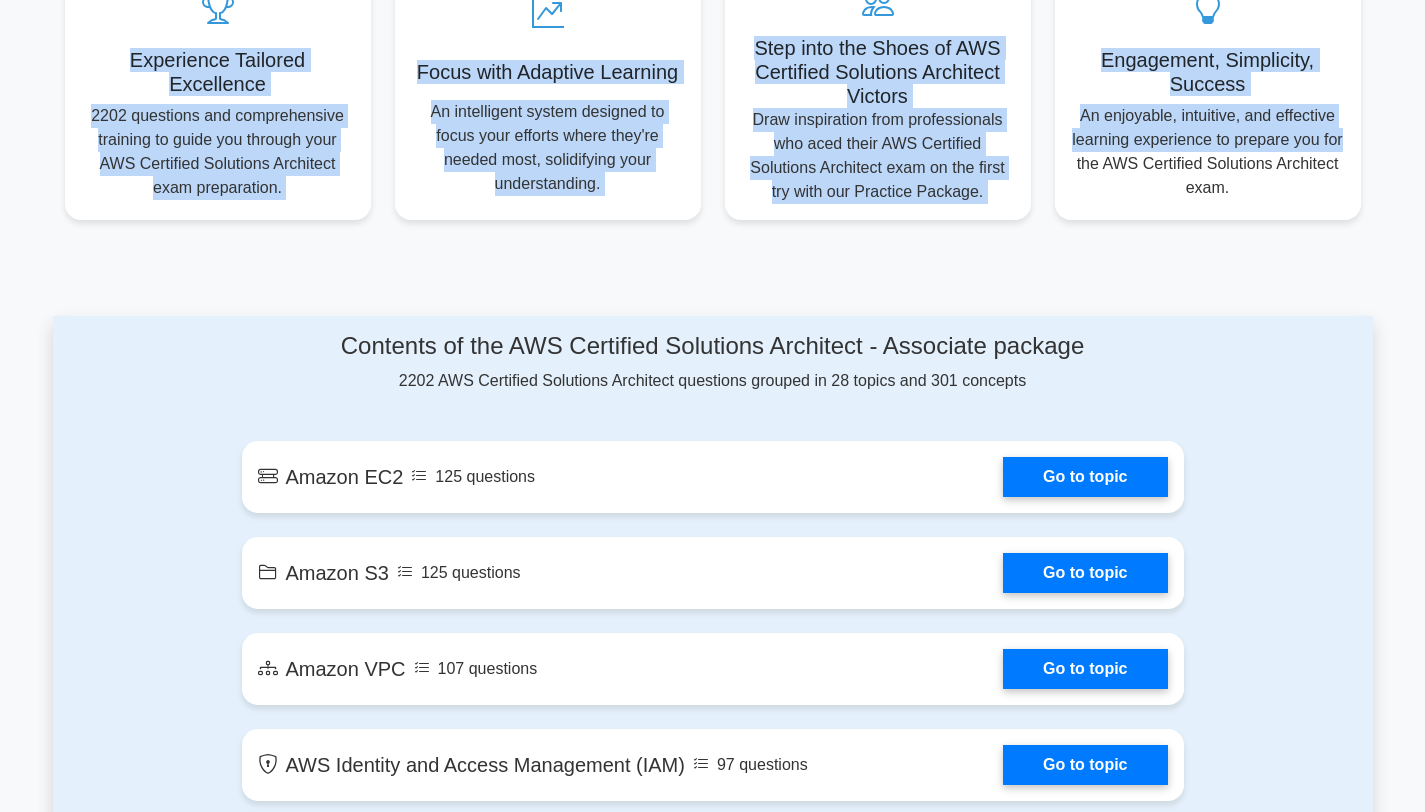 scroll, scrollTop: 765, scrollLeft: 0, axis: vertical 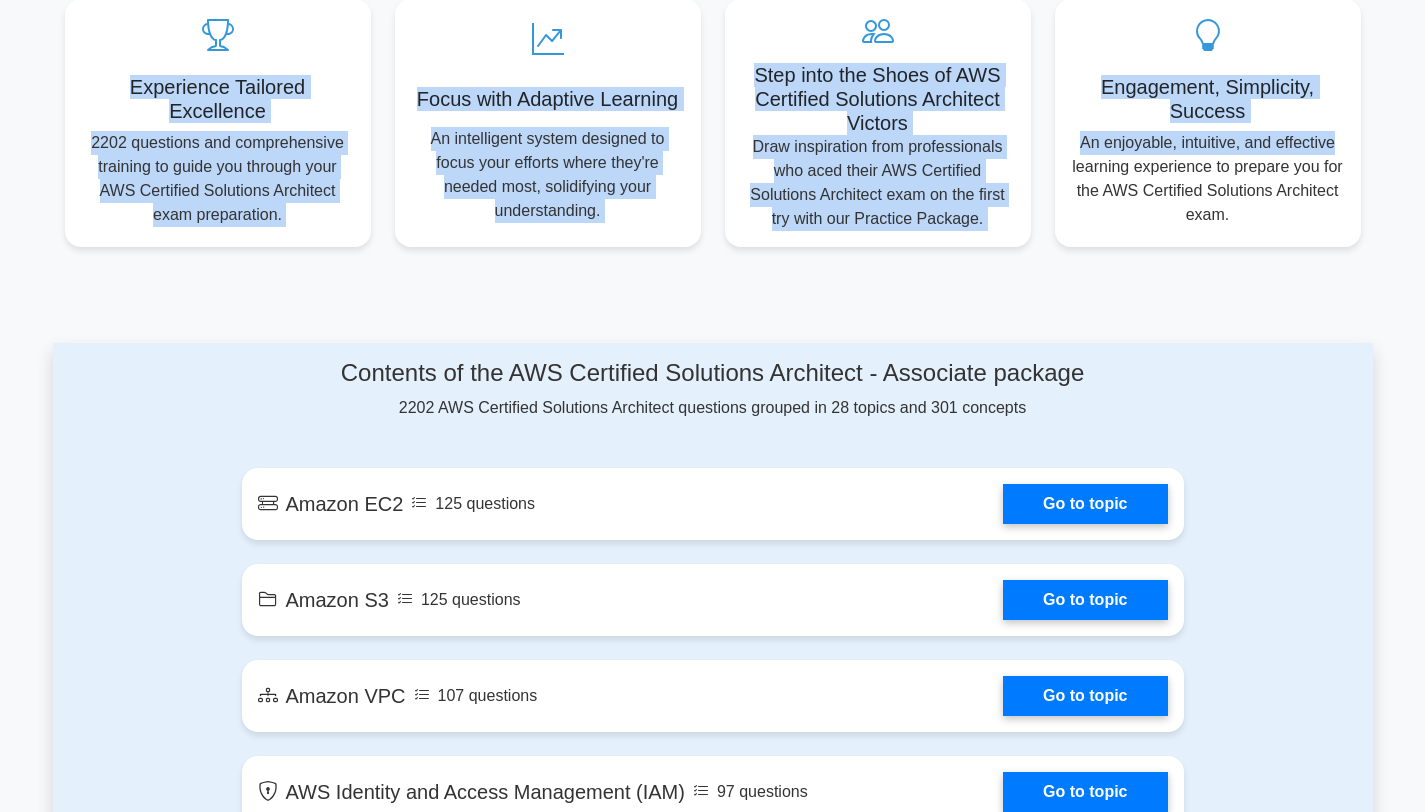 drag, startPoint x: 1439, startPoint y: 47, endPoint x: 1433, endPoint y: 136, distance: 89.20202 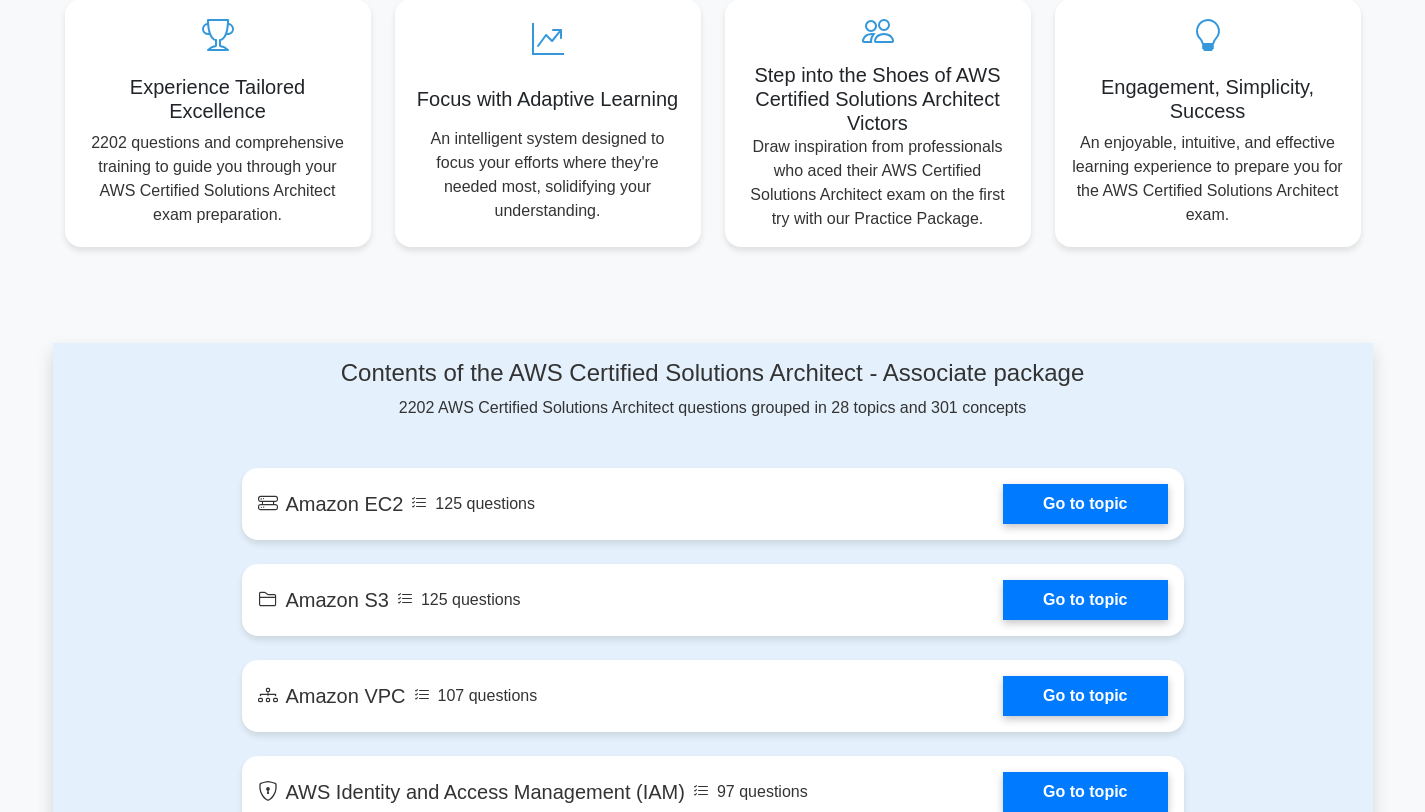 click on "Contents of the AWS Certified Solutions Architect - Associate package
2202 AWS Certified Solutions Architect questions grouped in 28 topics and 301 concepts
Amazon EC2
125 questions
Go to topic" at bounding box center [713, 1757] 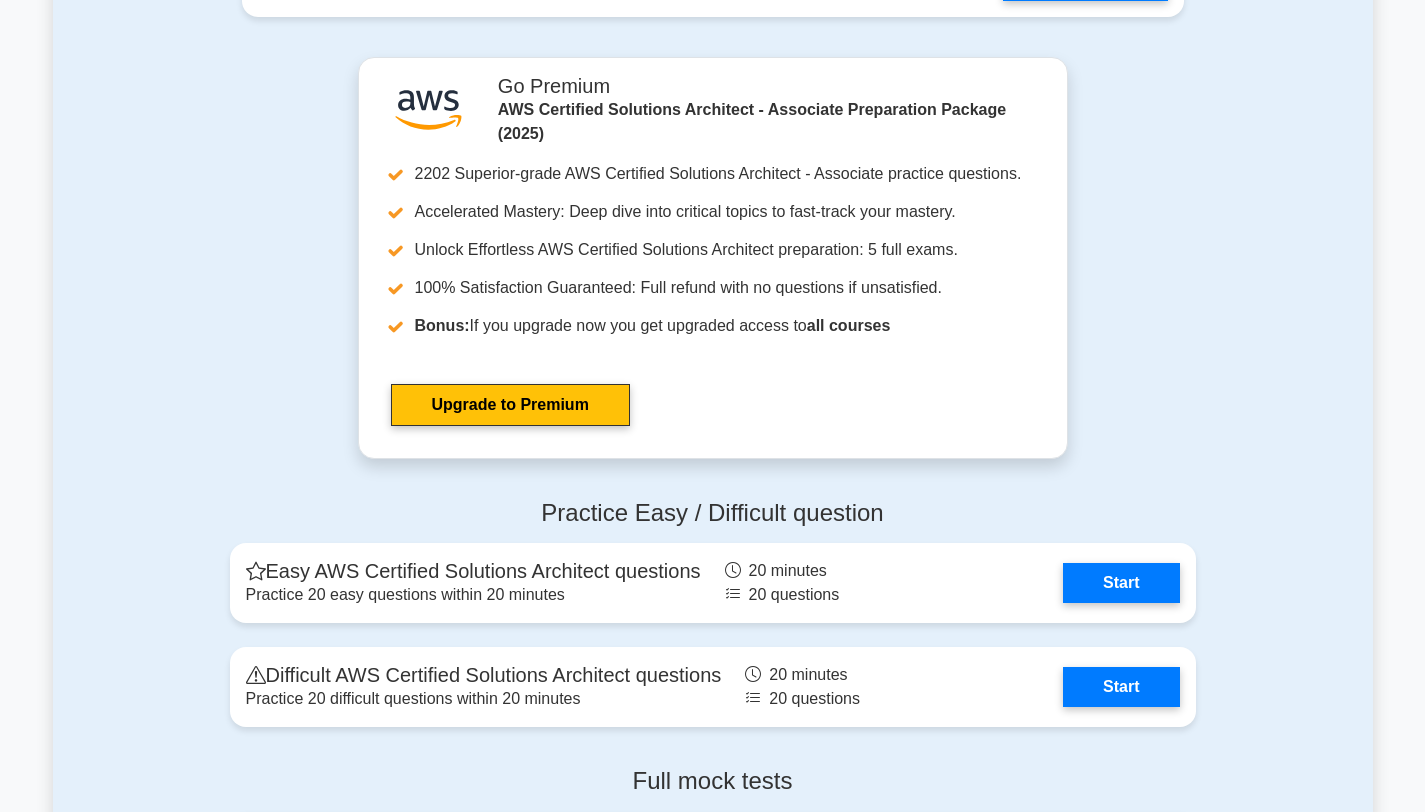 scroll, scrollTop: 3923, scrollLeft: 0, axis: vertical 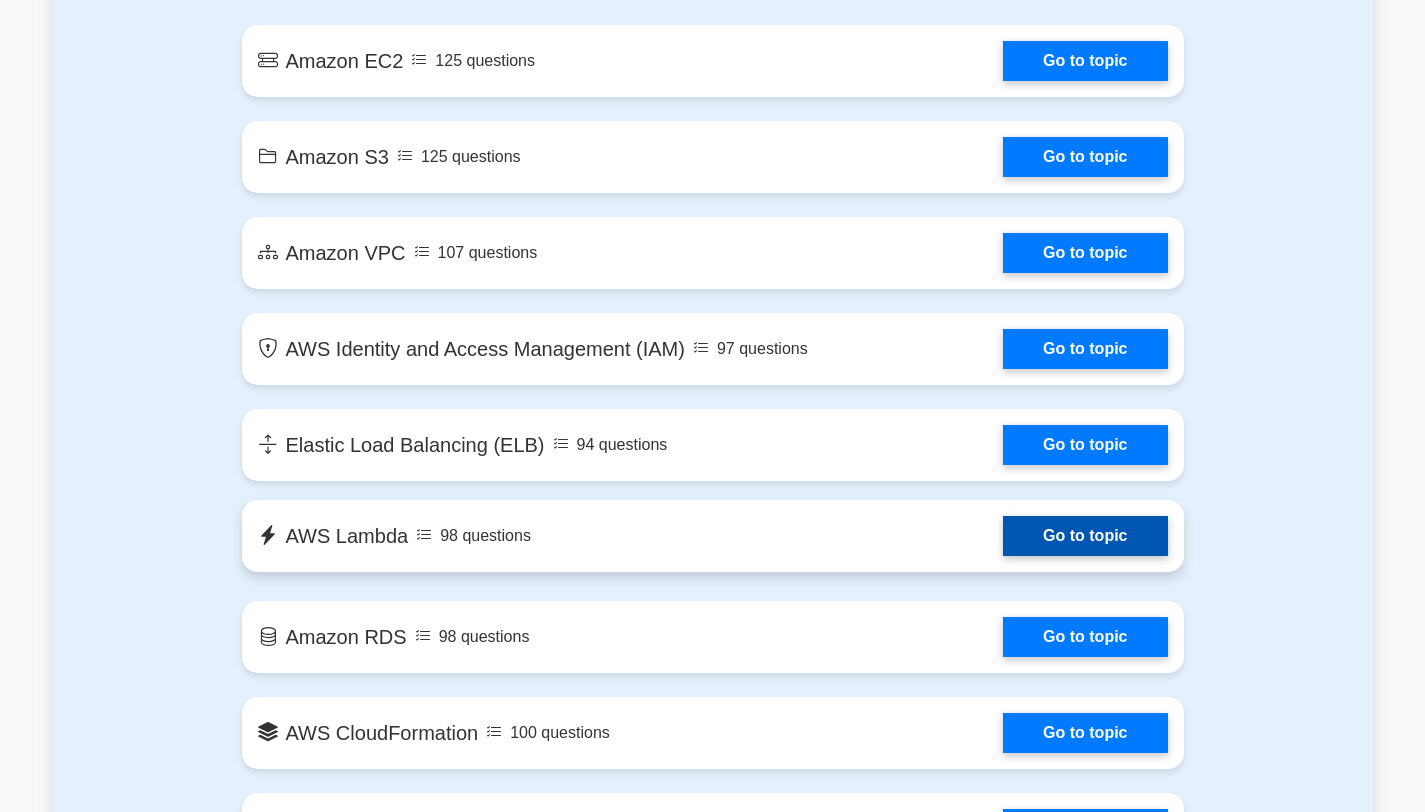 click on "Go to topic" at bounding box center (1085, 536) 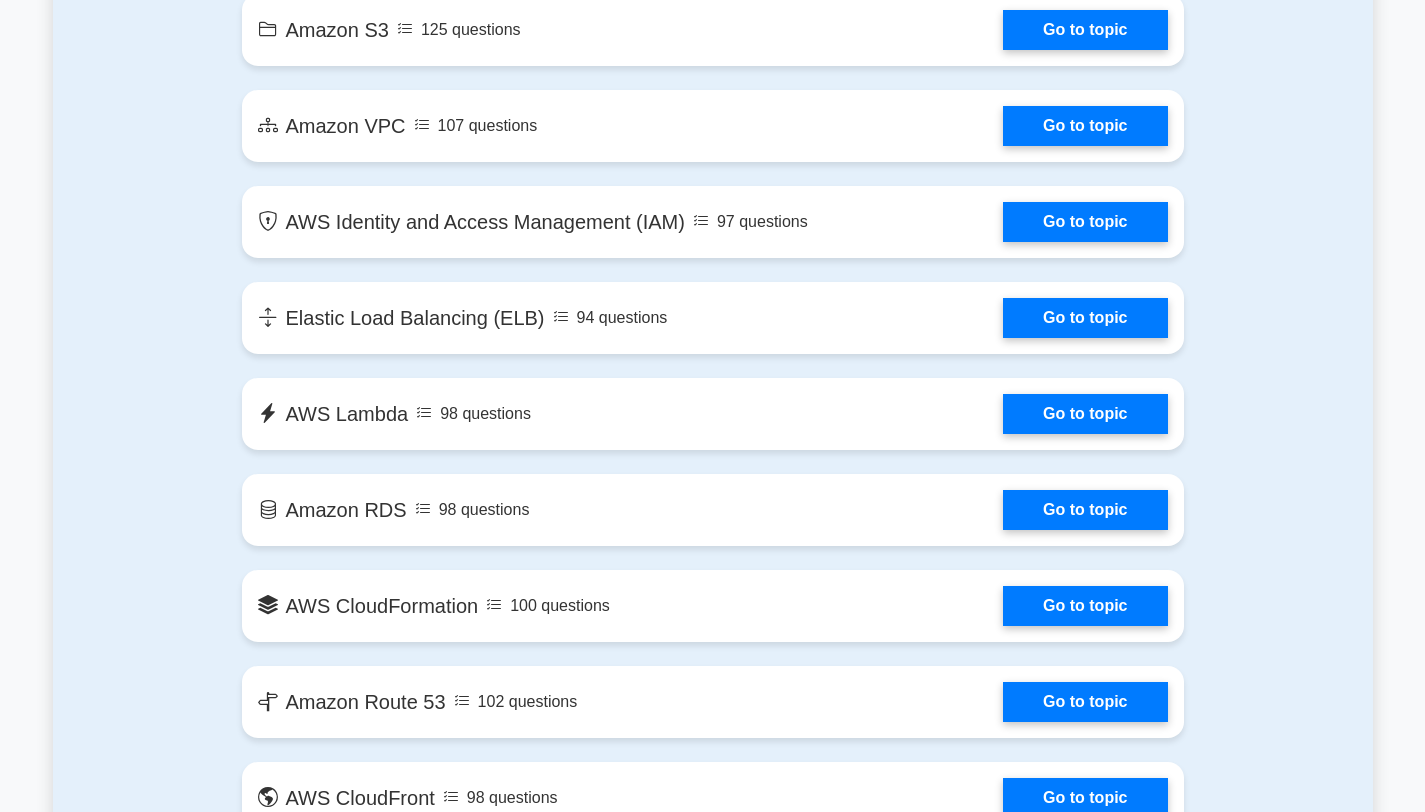 scroll, scrollTop: 1342, scrollLeft: 0, axis: vertical 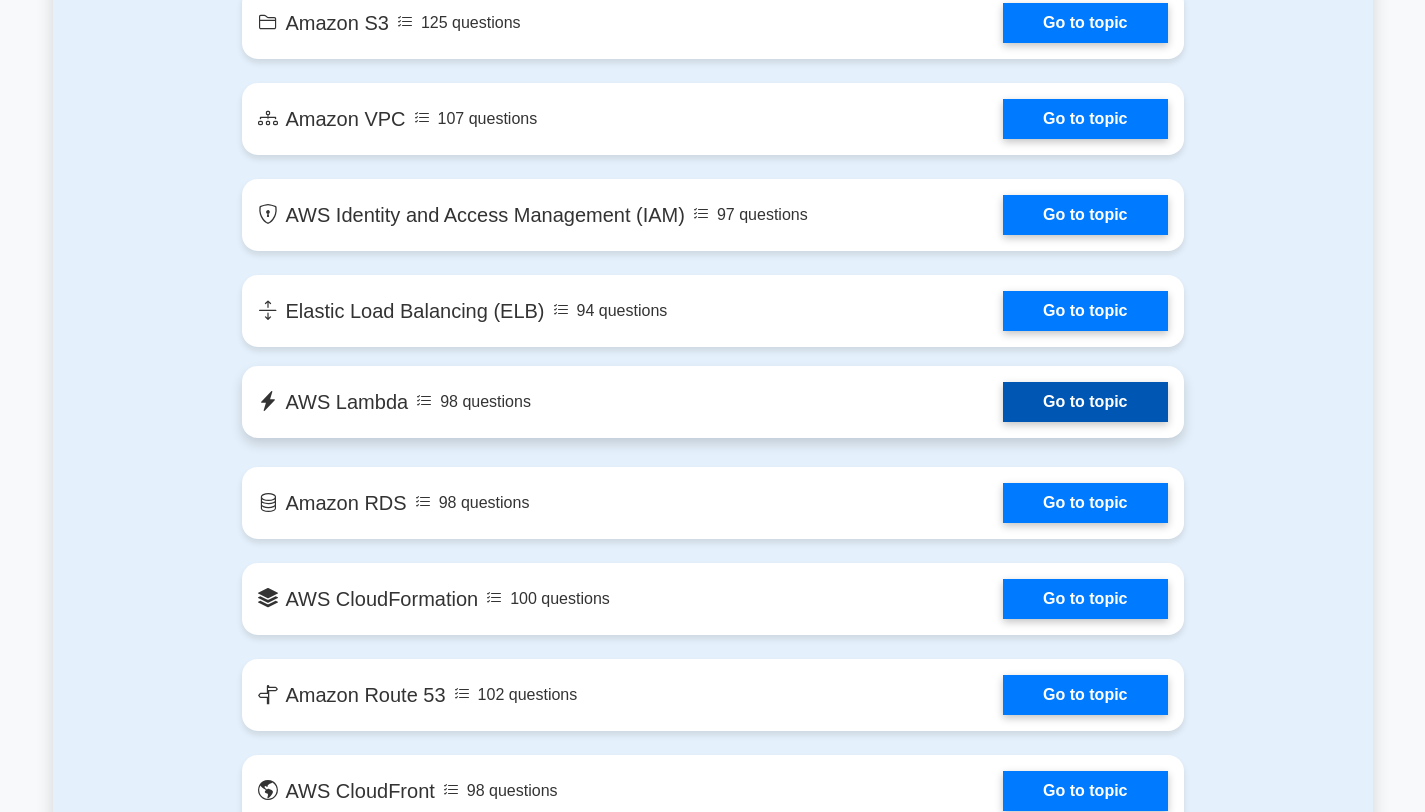 click on "Go to topic" at bounding box center [1085, 402] 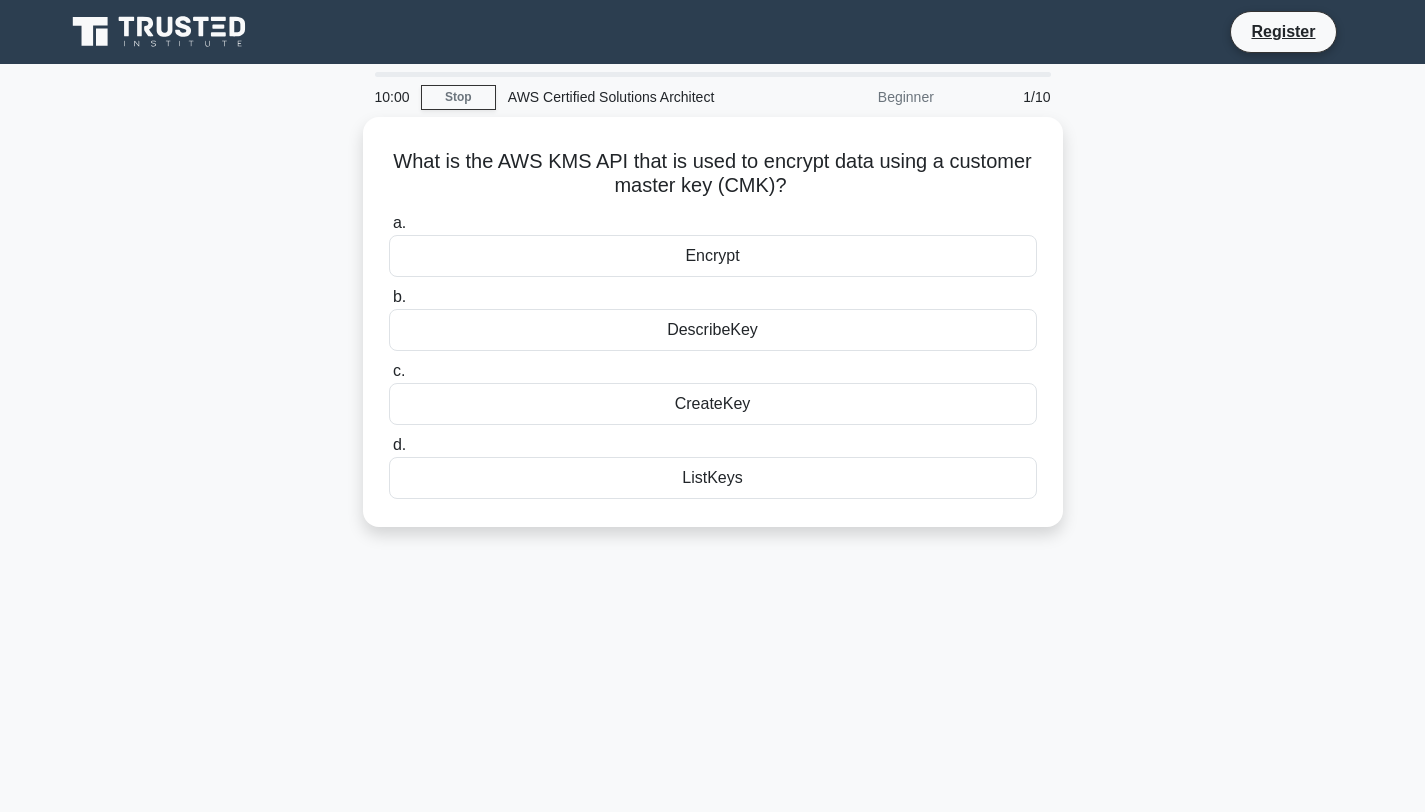 scroll, scrollTop: 0, scrollLeft: 0, axis: both 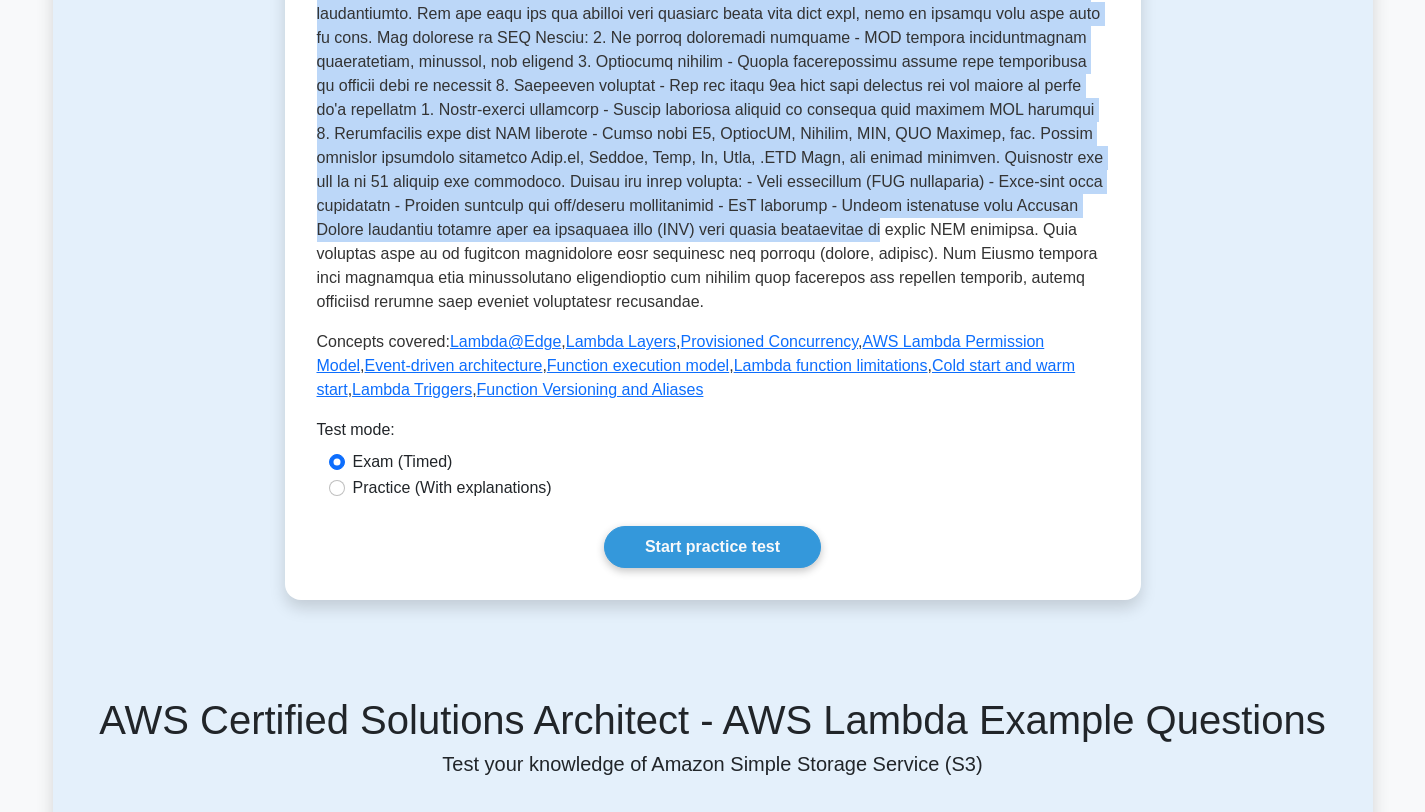 drag, startPoint x: 1439, startPoint y: 73, endPoint x: 1381, endPoint y: 228, distance: 165.49623 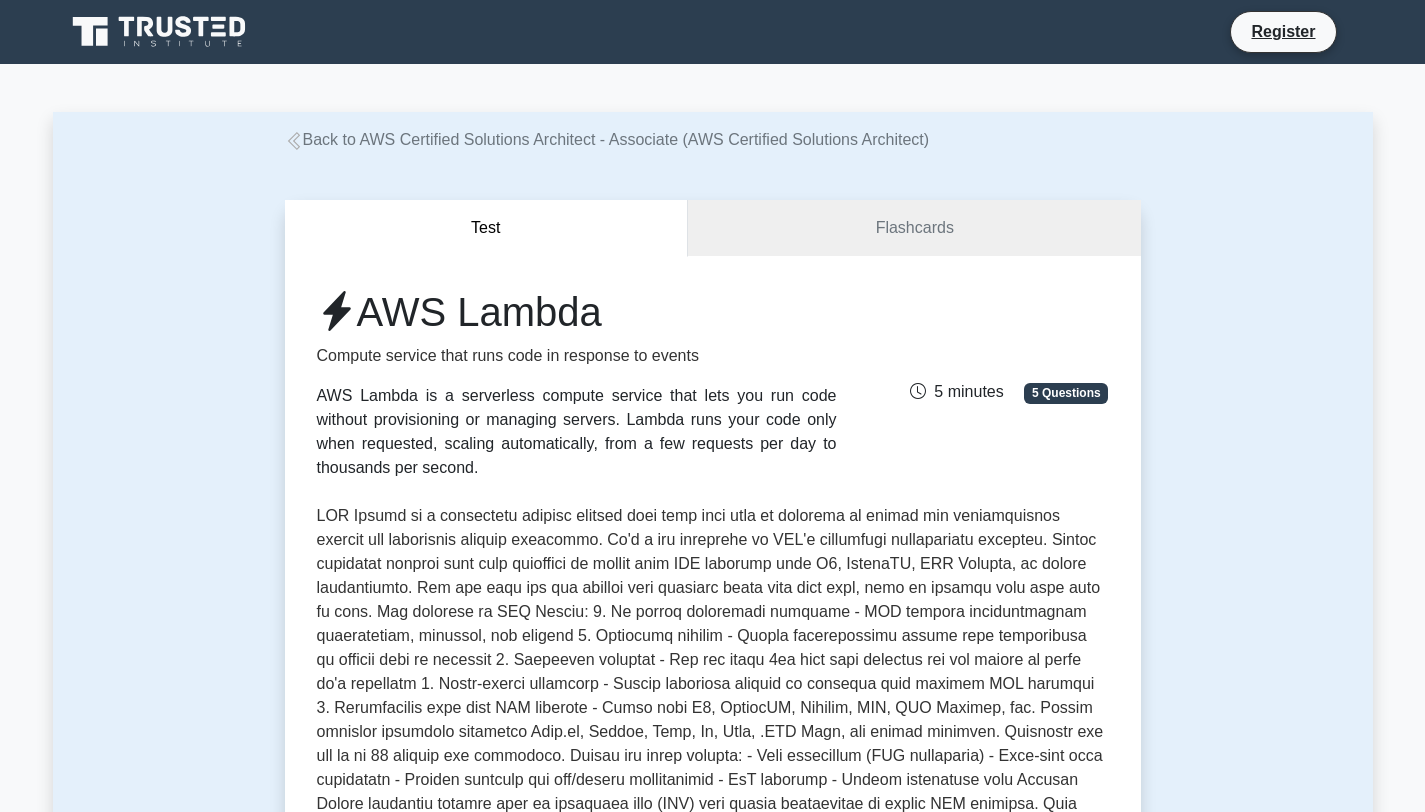 scroll, scrollTop: 0, scrollLeft: 0, axis: both 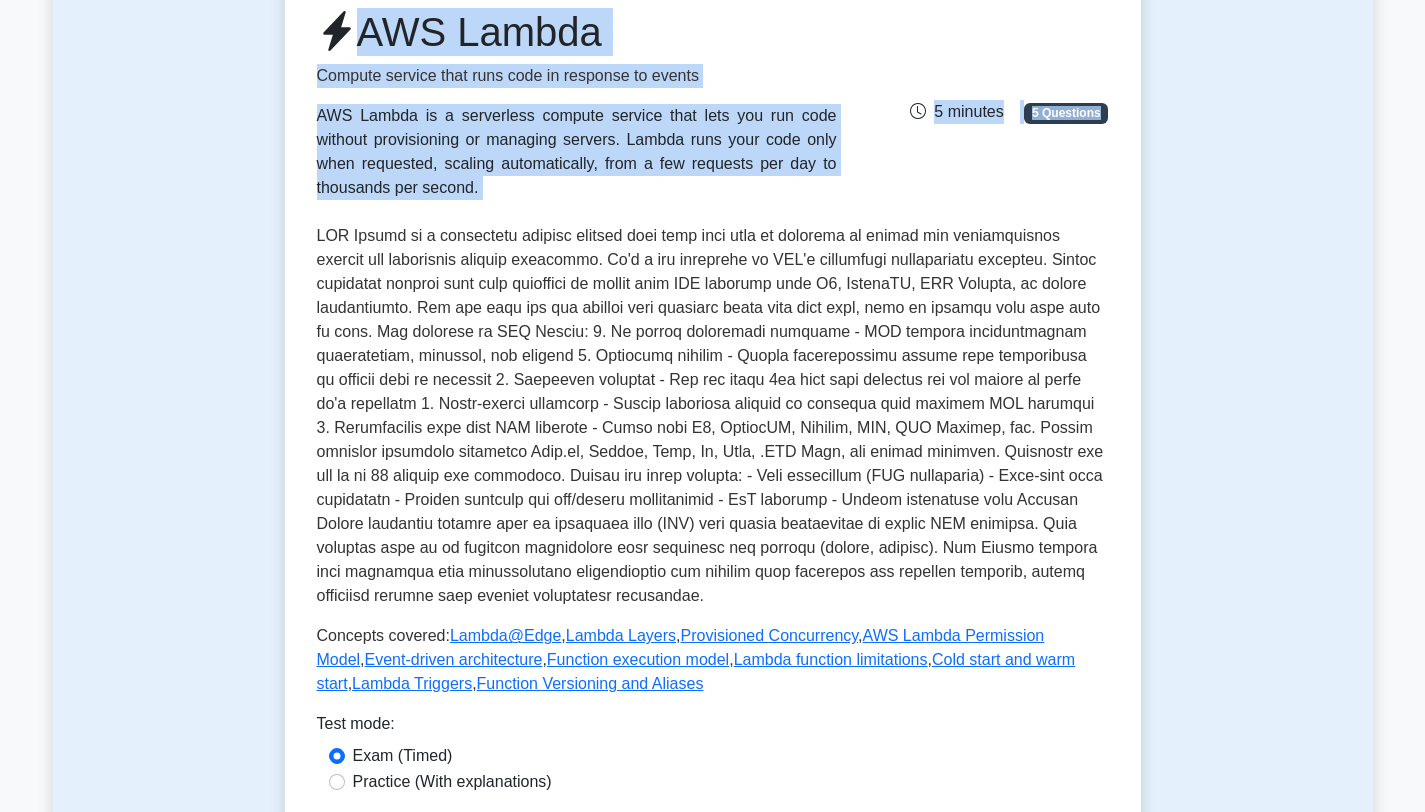 drag, startPoint x: 1439, startPoint y: 126, endPoint x: 1424, endPoint y: 201, distance: 76.48529 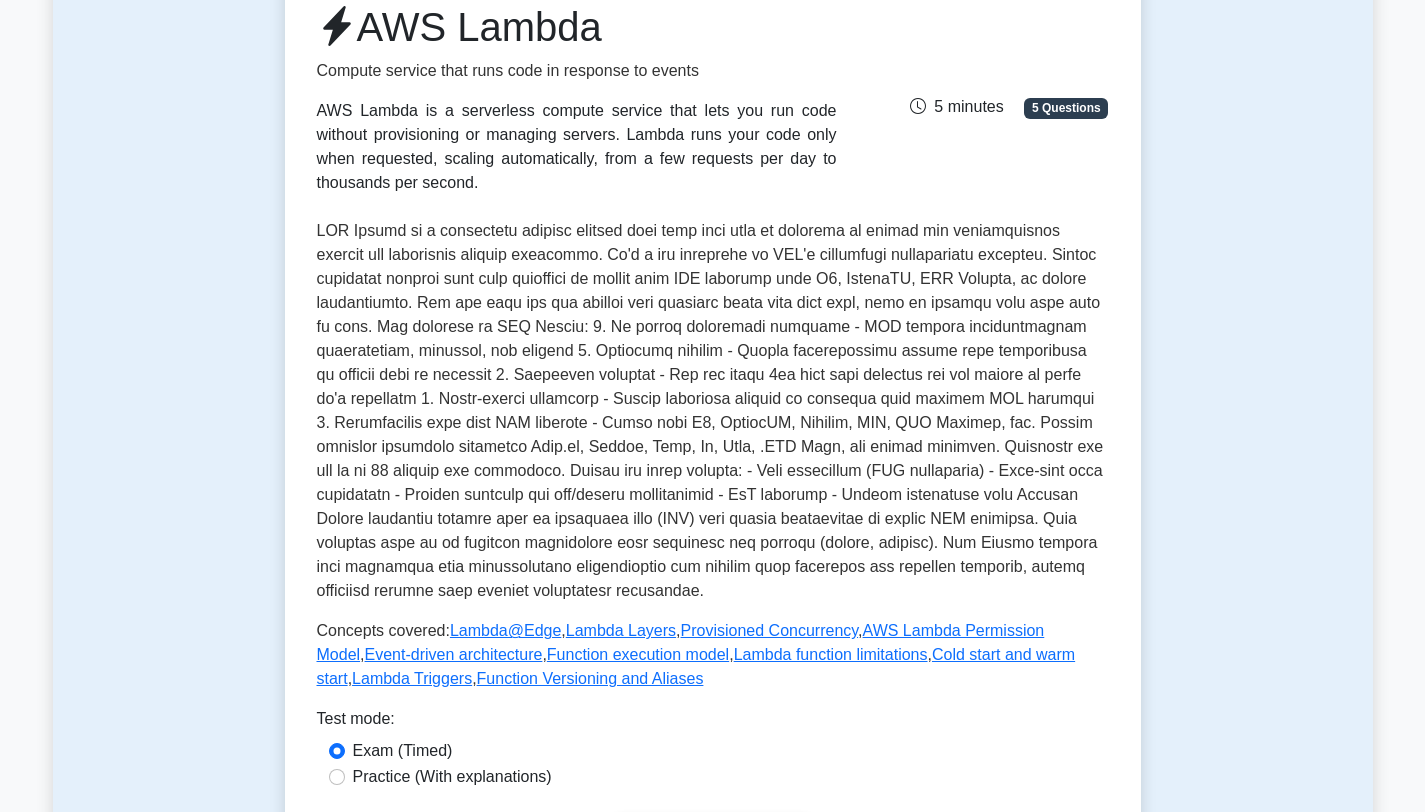 click at bounding box center (713, 411) 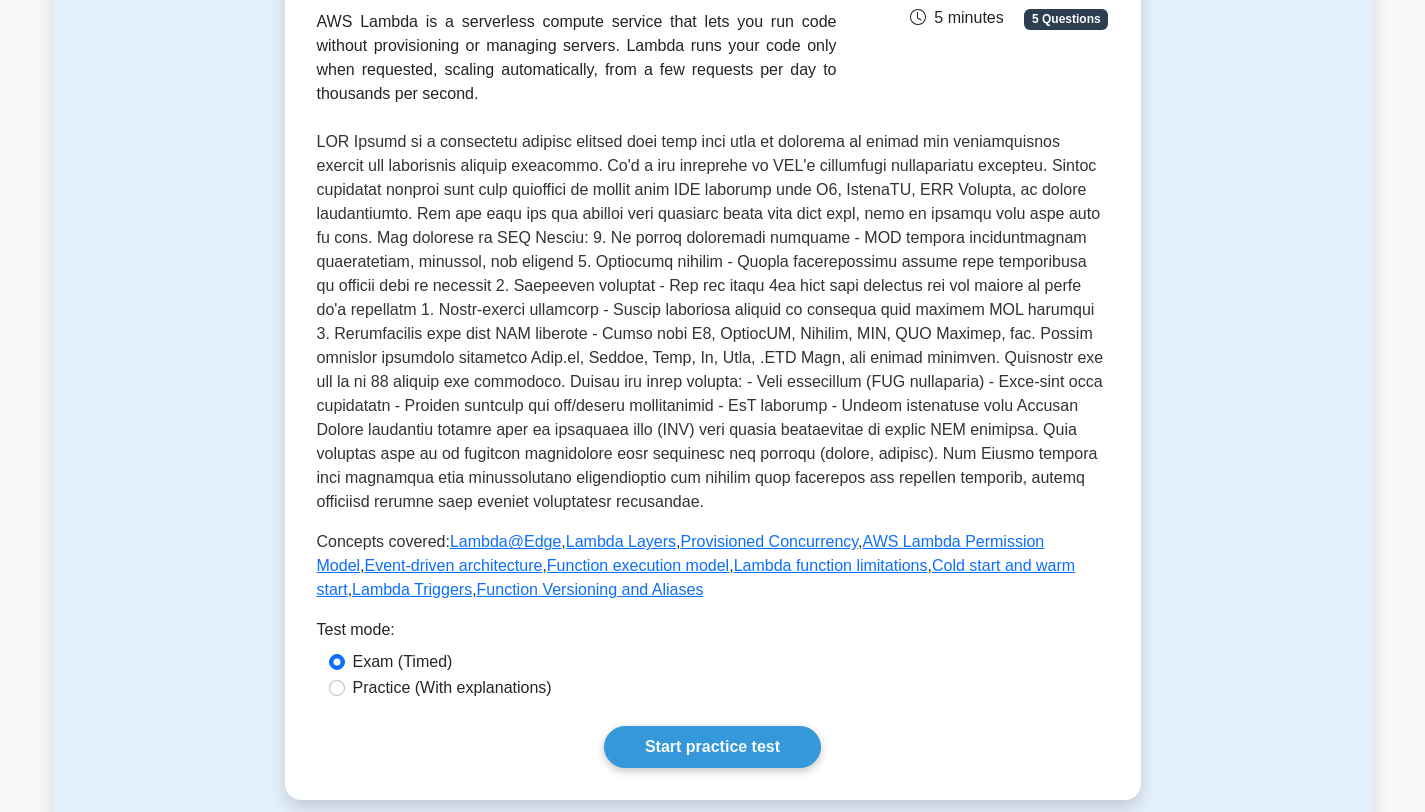 scroll, scrollTop: 410, scrollLeft: 0, axis: vertical 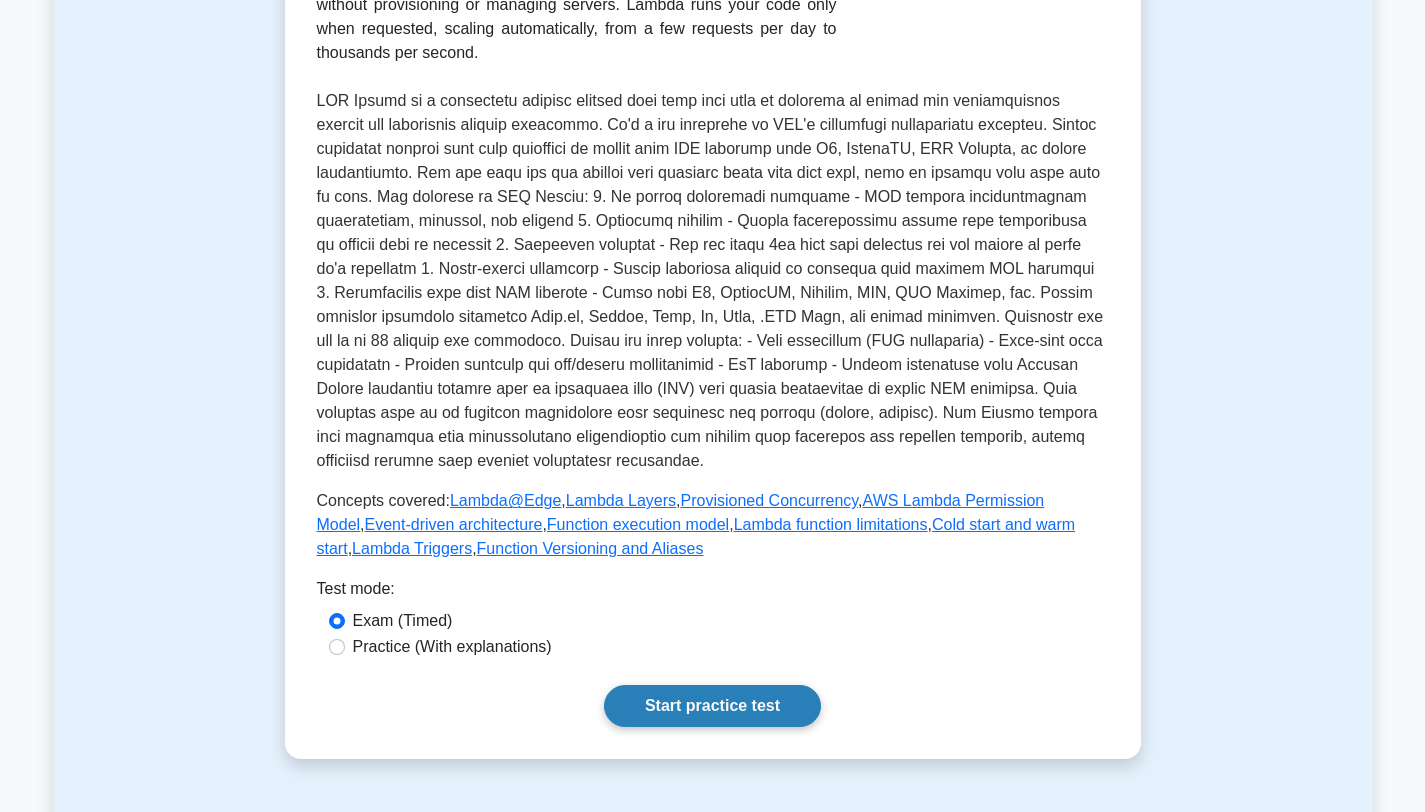 click on "Start practice test" at bounding box center (712, 706) 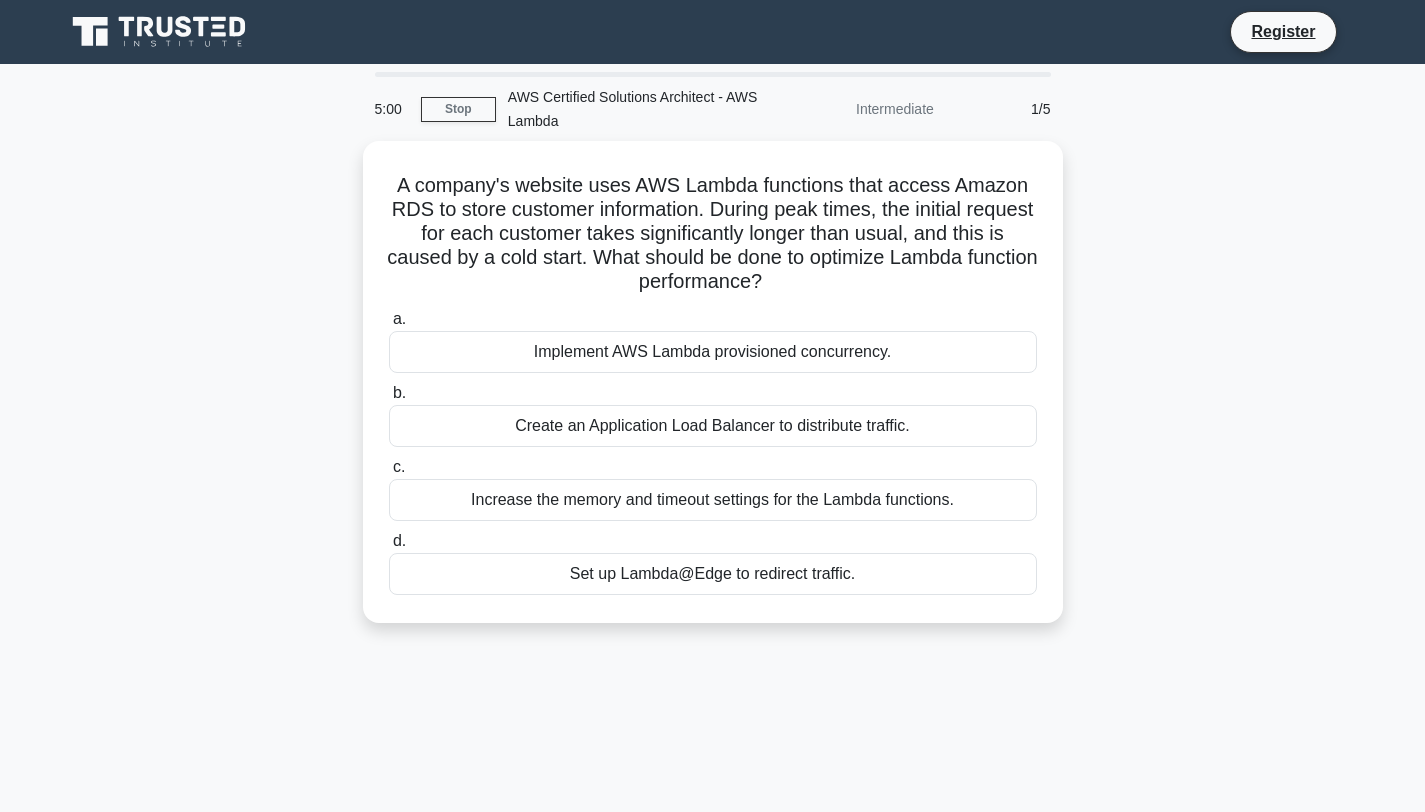scroll, scrollTop: 0, scrollLeft: 0, axis: both 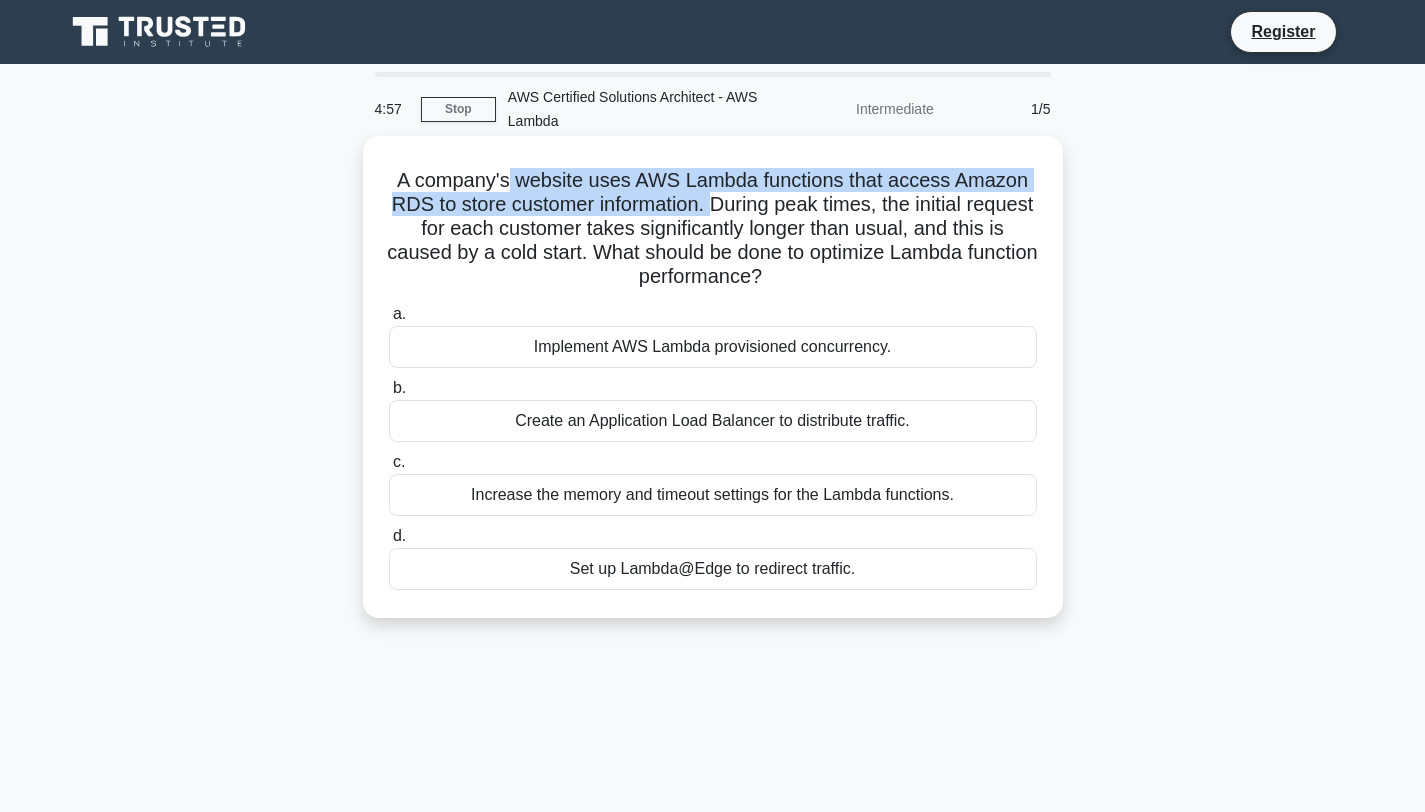 drag, startPoint x: 515, startPoint y: 178, endPoint x: 710, endPoint y: 206, distance: 197 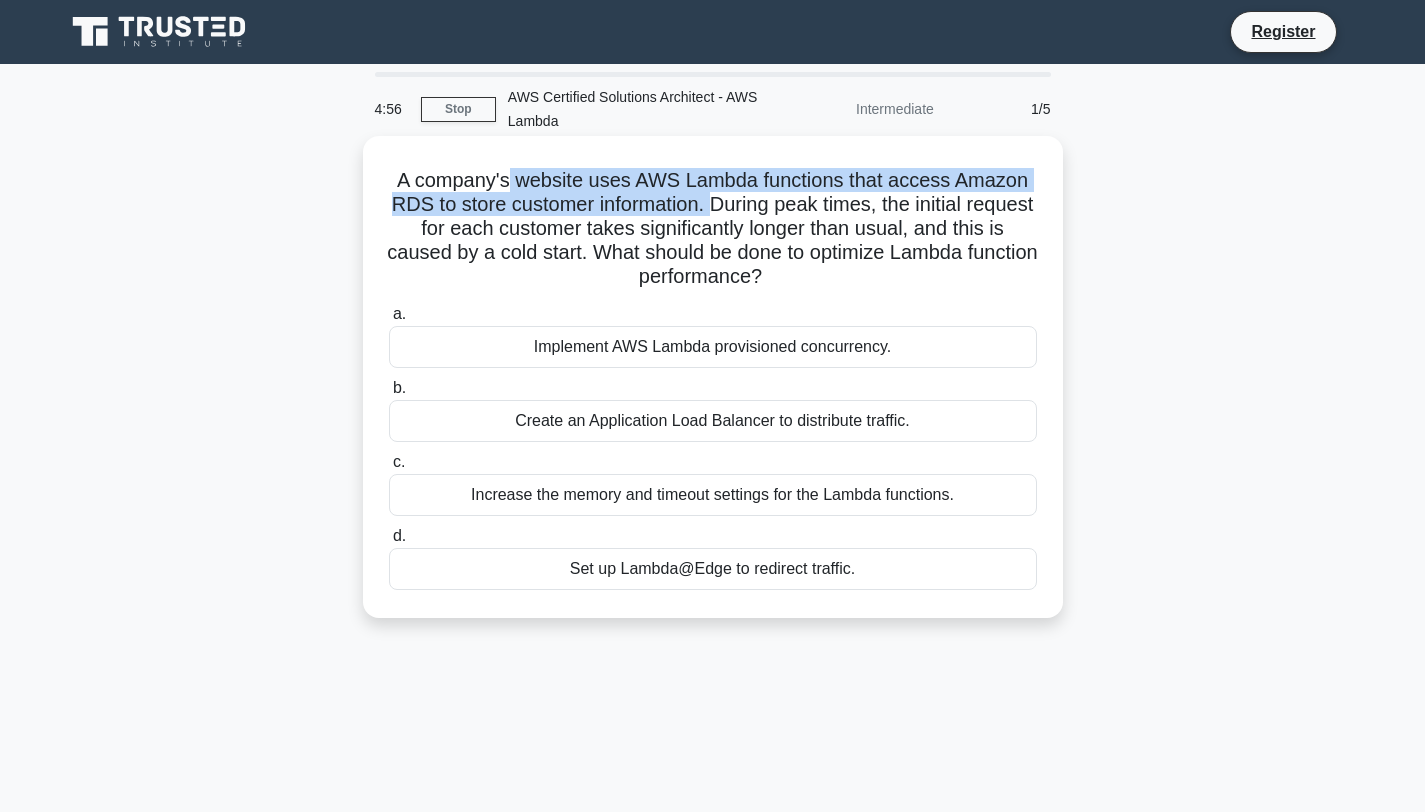 click on "A company's website uses AWS Lambda functions that access Amazon RDS to store customer information. During peak times, the initial request for each customer takes significantly longer than usual, and this is caused by a cold start. What should be done to optimize Lambda function performance?
.spinner_0XTQ{transform-origin:center;animation:spinner_y6GP .75s linear infinite}@keyframes spinner_y6GP{100%{transform:rotate(360deg)}}" at bounding box center [713, 229] 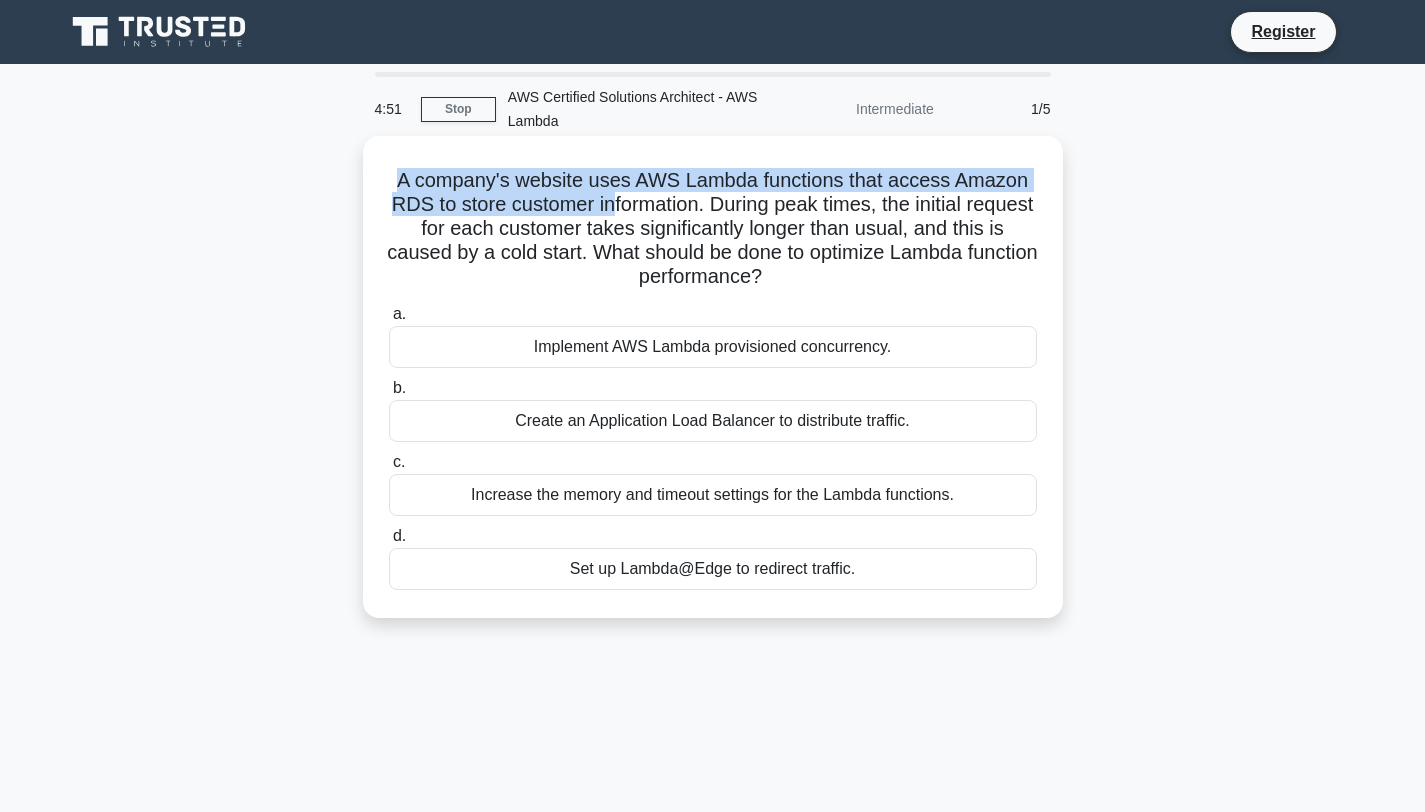 drag, startPoint x: 593, startPoint y: 161, endPoint x: 576, endPoint y: 199, distance: 41.62932 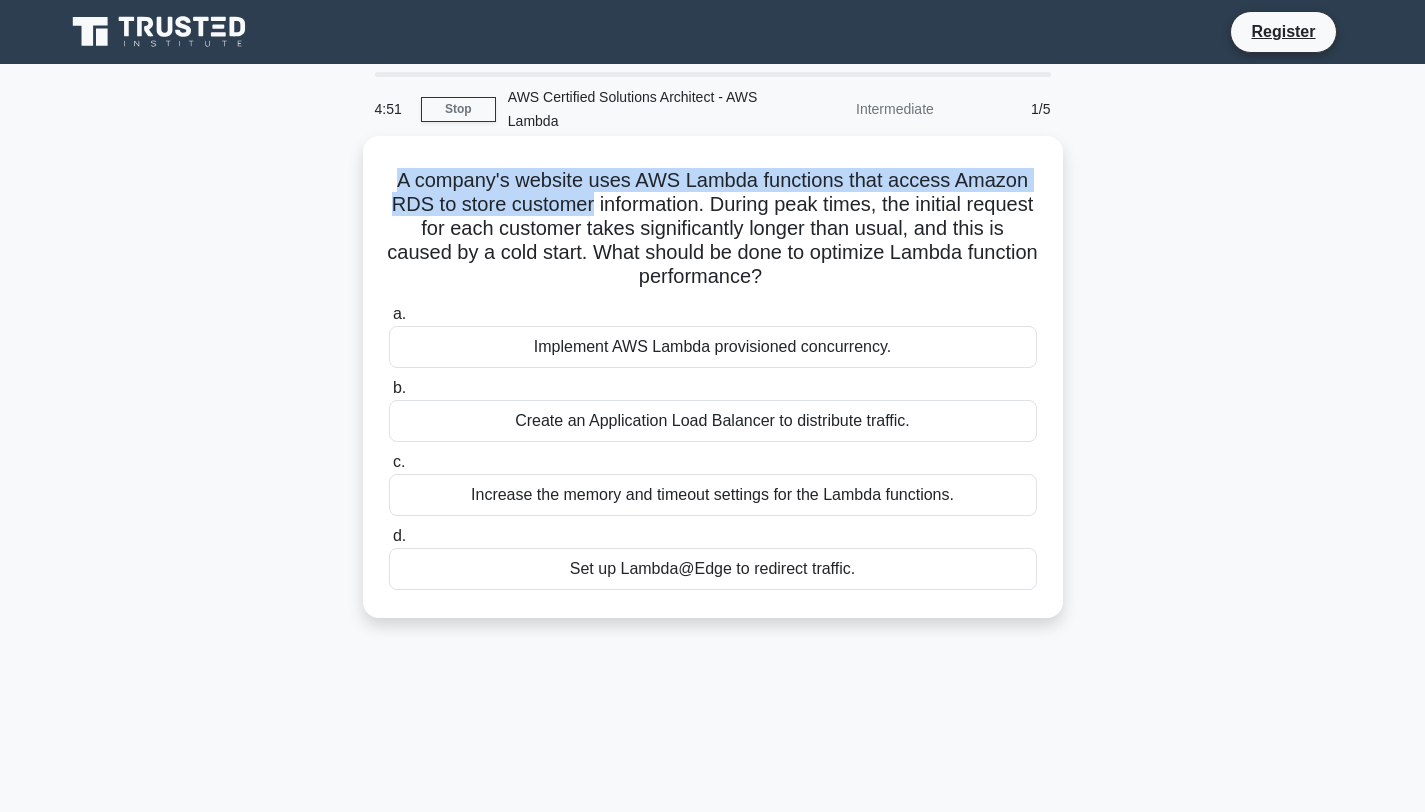 click on "A company's website uses AWS Lambda functions that access Amazon RDS to store customer information. During peak times, the initial request for each customer takes significantly longer than usual, and this is caused by a cold start. What should be done to optimize Lambda function performance?
.spinner_0XTQ{transform-origin:center;animation:spinner_y6GP .75s linear infinite}@keyframes spinner_y6GP{100%{transform:rotate(360deg)}}" at bounding box center [713, 229] 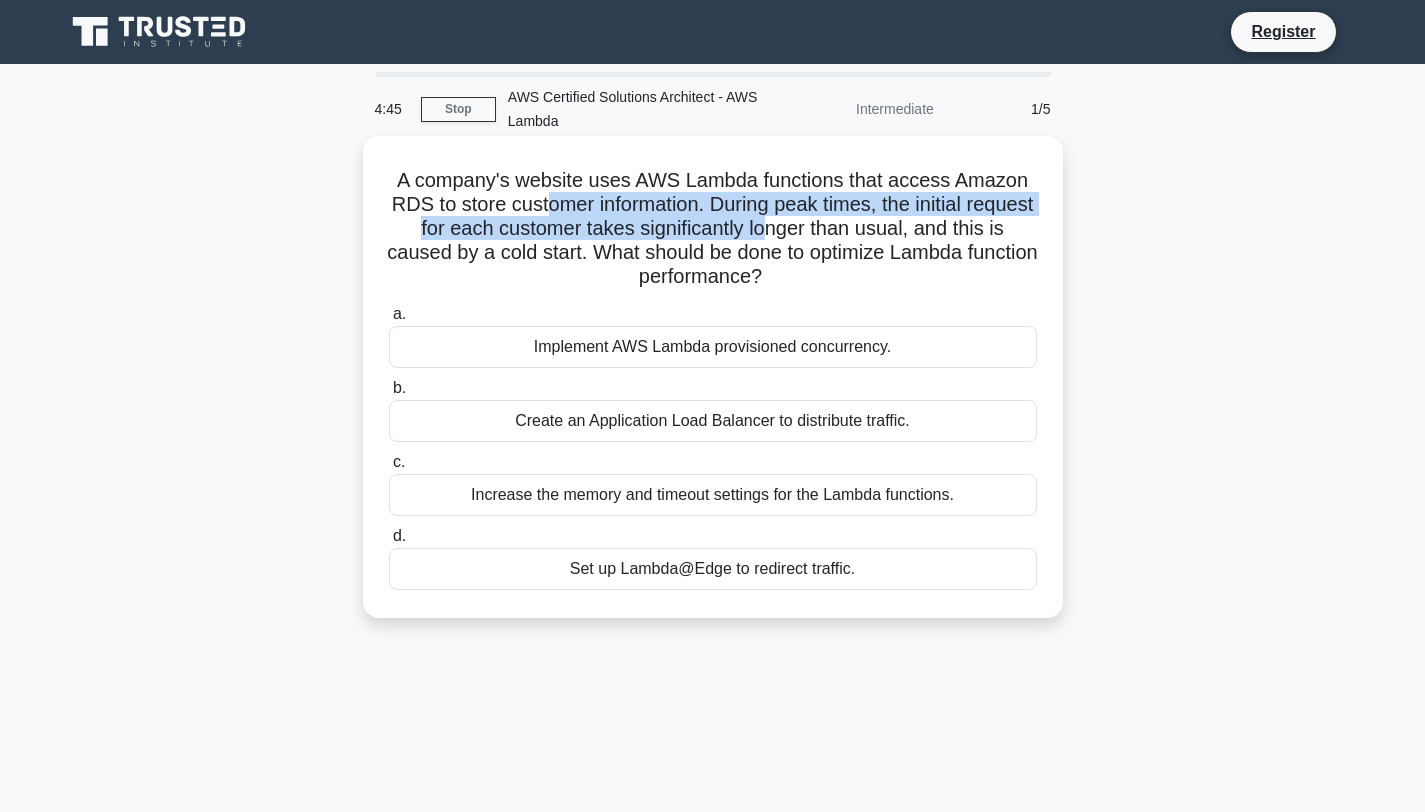 drag, startPoint x: 546, startPoint y: 208, endPoint x: 725, endPoint y: 225, distance: 179.80545 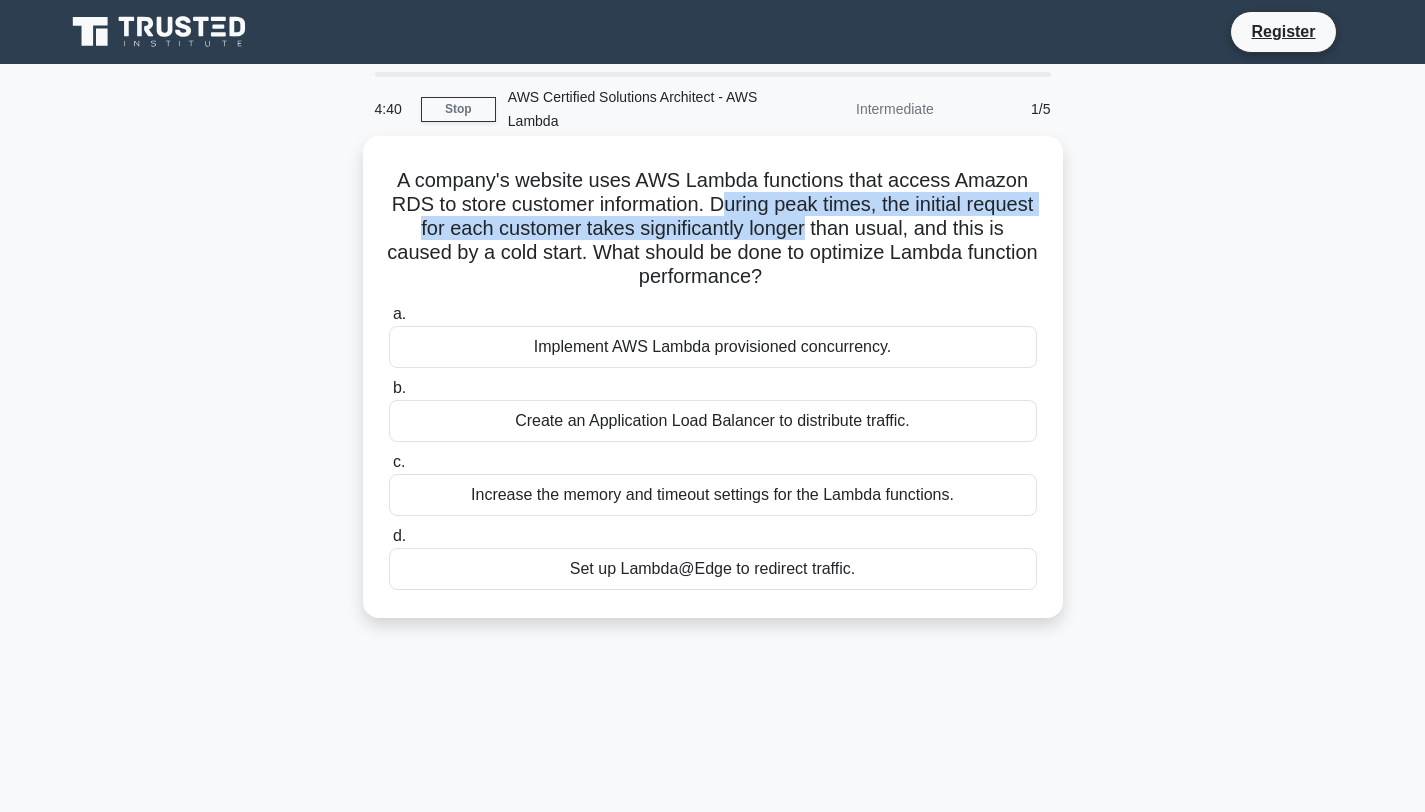 drag, startPoint x: 718, startPoint y: 205, endPoint x: 760, endPoint y: 236, distance: 52.201534 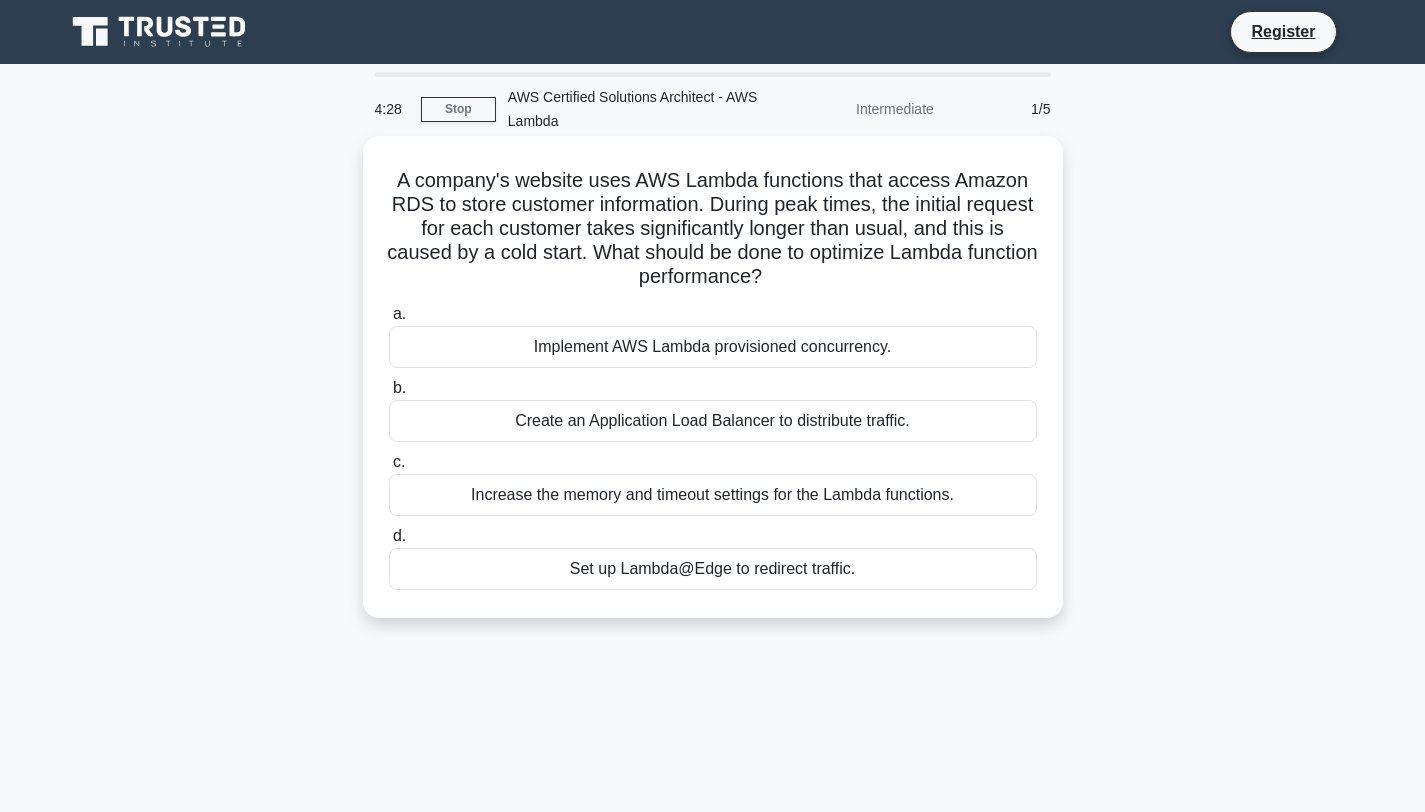click on "A company's website uses AWS Lambda functions that access Amazon RDS to store customer information. During peak times, the initial request for each customer takes significantly longer than usual, and this is caused by a cold start. What should be done to optimize Lambda function performance?
.spinner_0XTQ{transform-origin:center;animation:spinner_y6GP .75s linear infinite}@keyframes spinner_y6GP{100%{transform:rotate(360deg)}}" at bounding box center [713, 229] 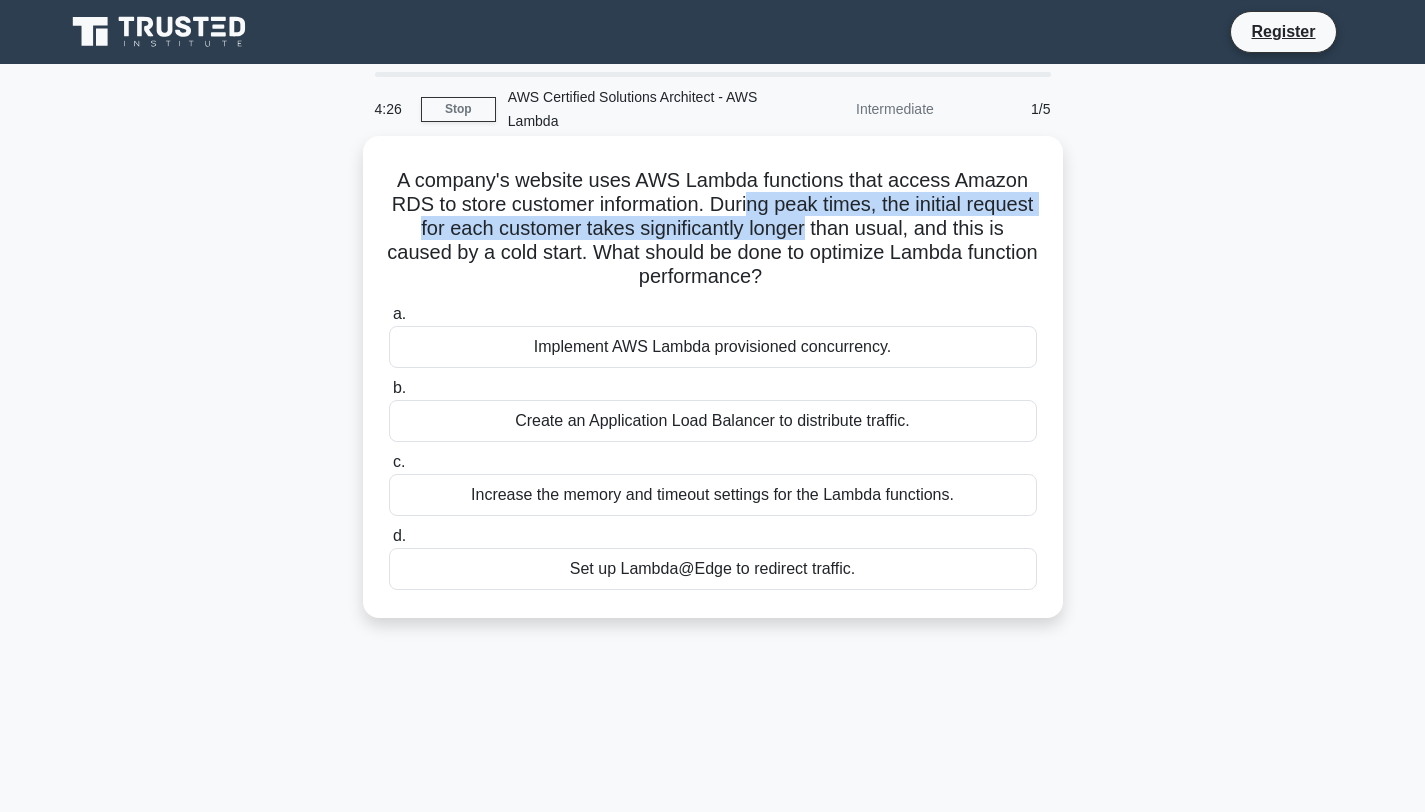 drag, startPoint x: 747, startPoint y: 207, endPoint x: 773, endPoint y: 228, distance: 33.42155 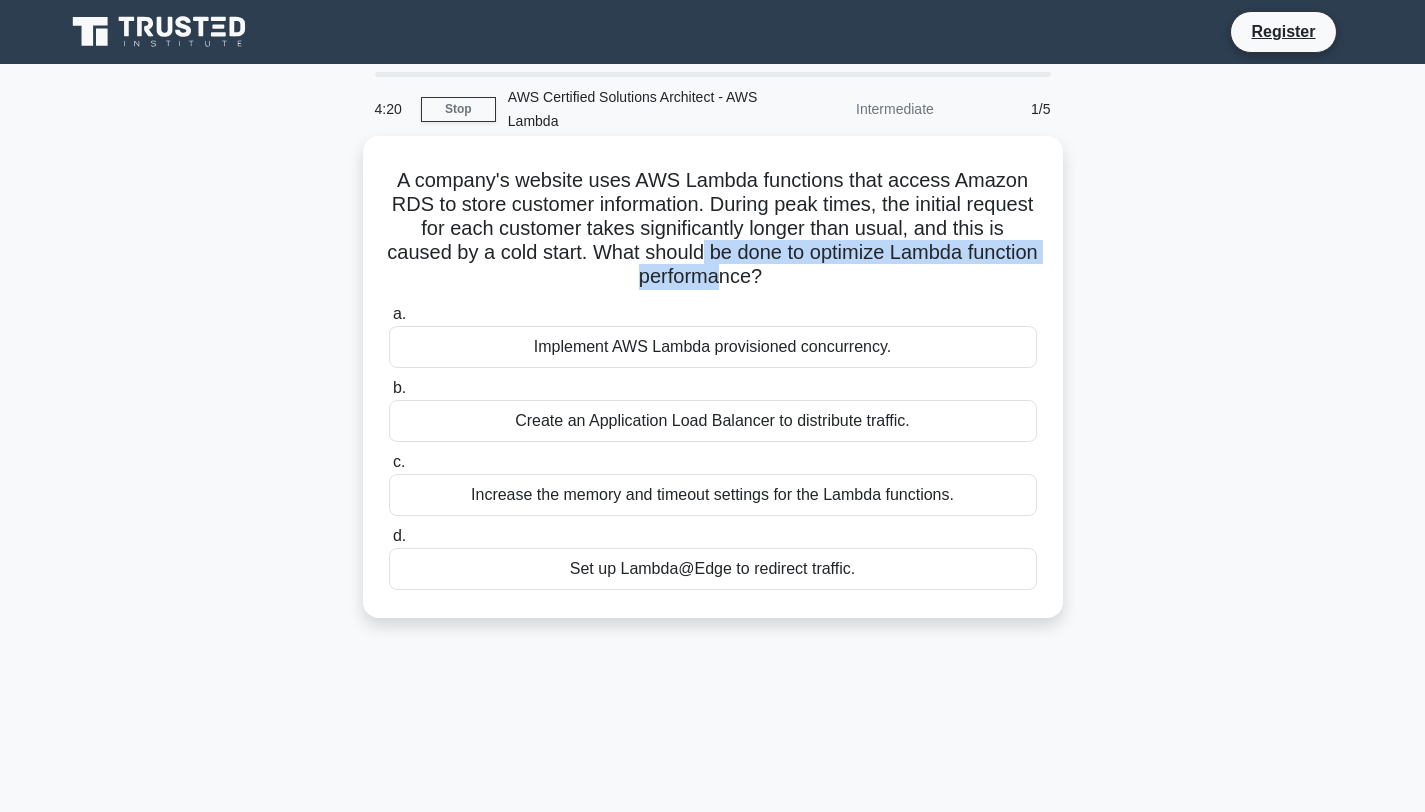 drag, startPoint x: 664, startPoint y: 261, endPoint x: 712, endPoint y: 270, distance: 48.83646 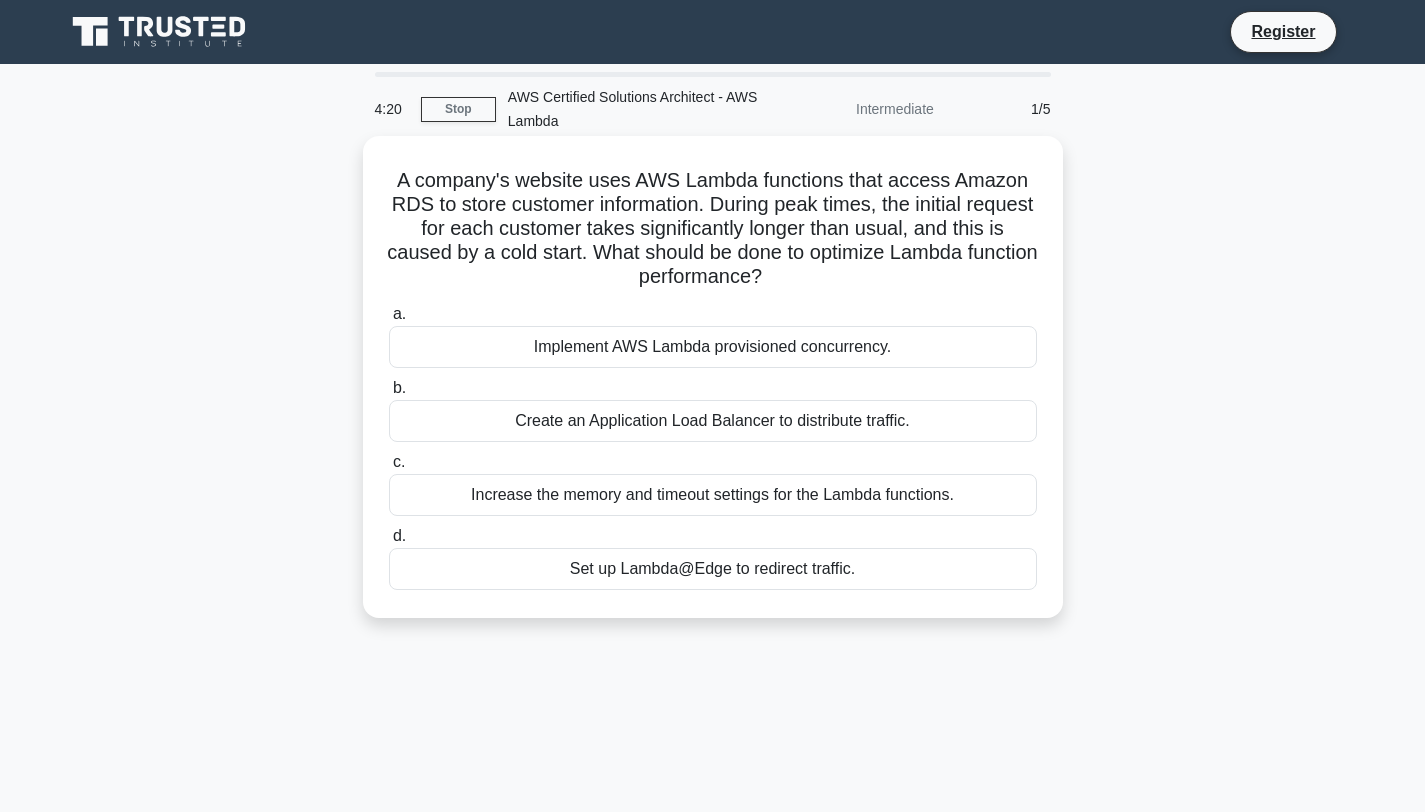 click on "A company's website uses AWS Lambda functions that access Amazon RDS to store customer information. During peak times, the initial request for each customer takes significantly longer than usual, and this is caused by a cold start. What should be done to optimize Lambda function performance?
.spinner_0XTQ{transform-origin:center;animation:spinner_y6GP .75s linear infinite}@keyframes spinner_y6GP{100%{transform:rotate(360deg)}}" at bounding box center [713, 229] 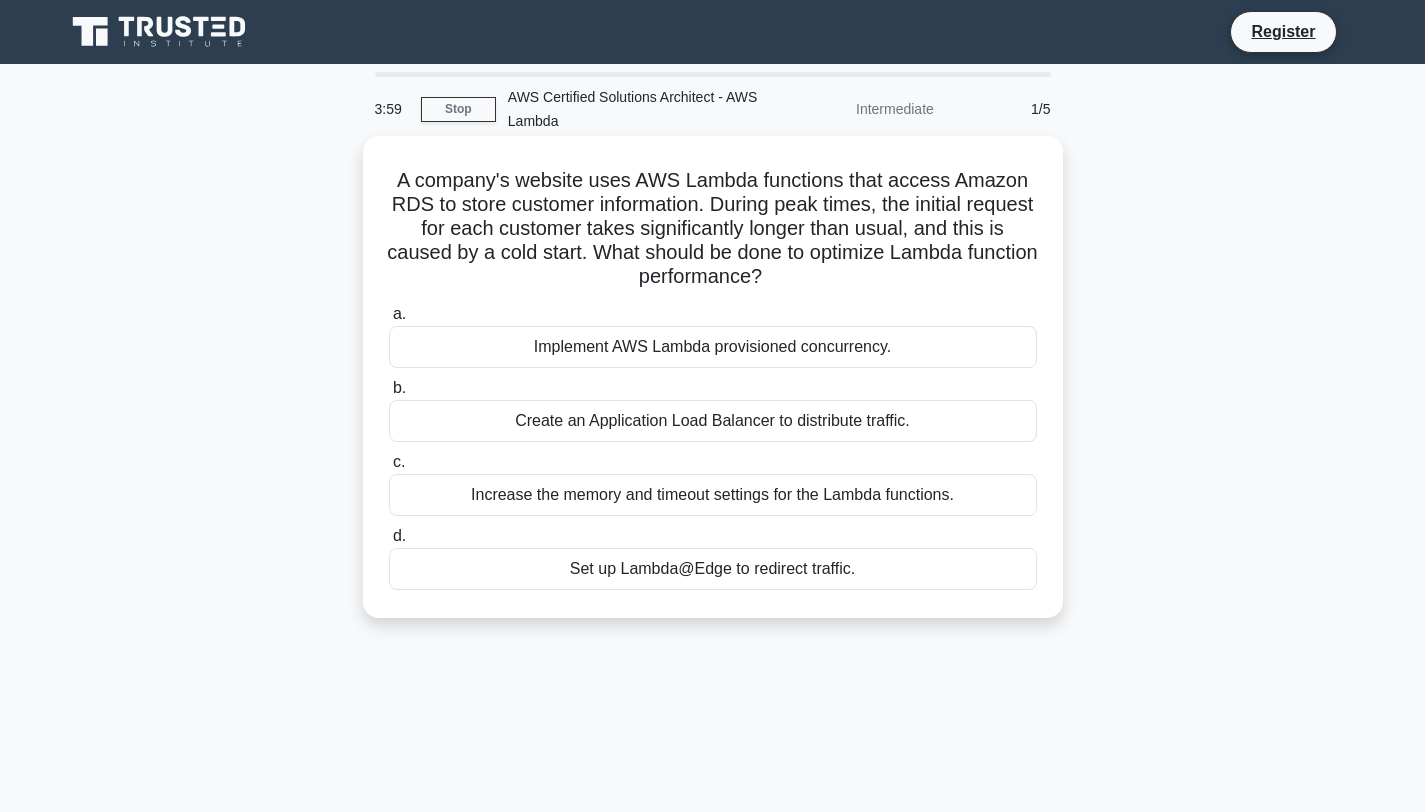 click on "Implement AWS Lambda provisioned concurrency." at bounding box center [713, 347] 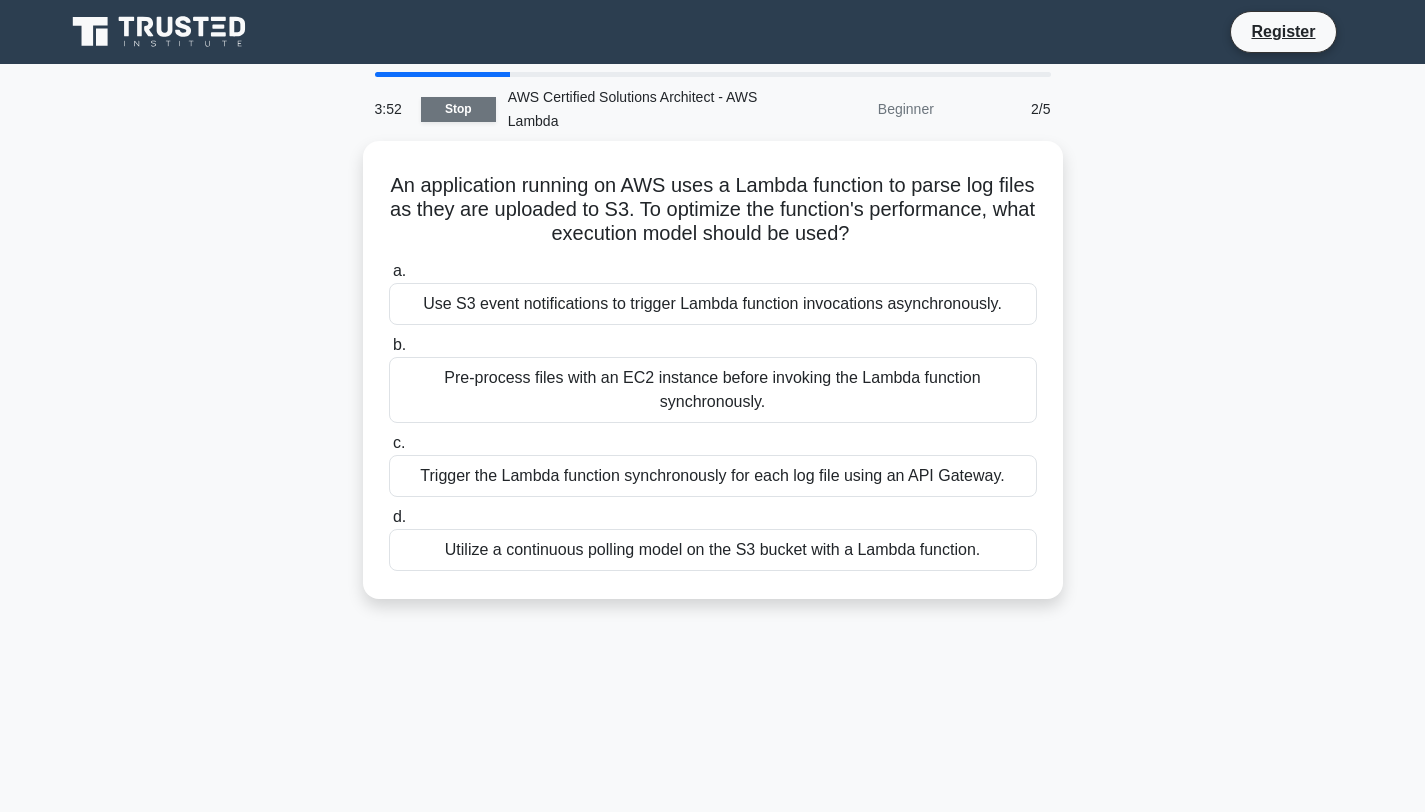 click on "Stop" at bounding box center (458, 109) 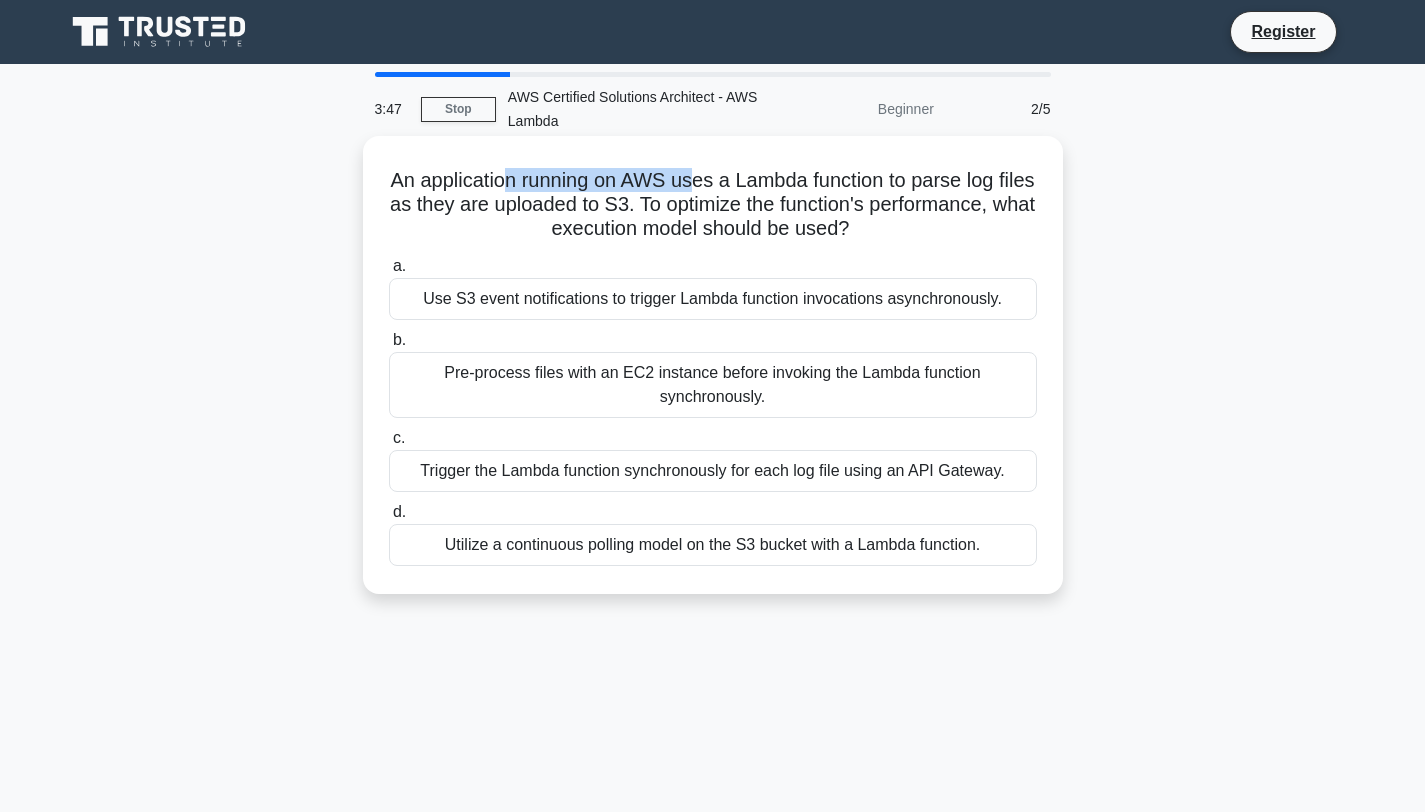 drag, startPoint x: 503, startPoint y: 182, endPoint x: 687, endPoint y: 173, distance: 184.21997 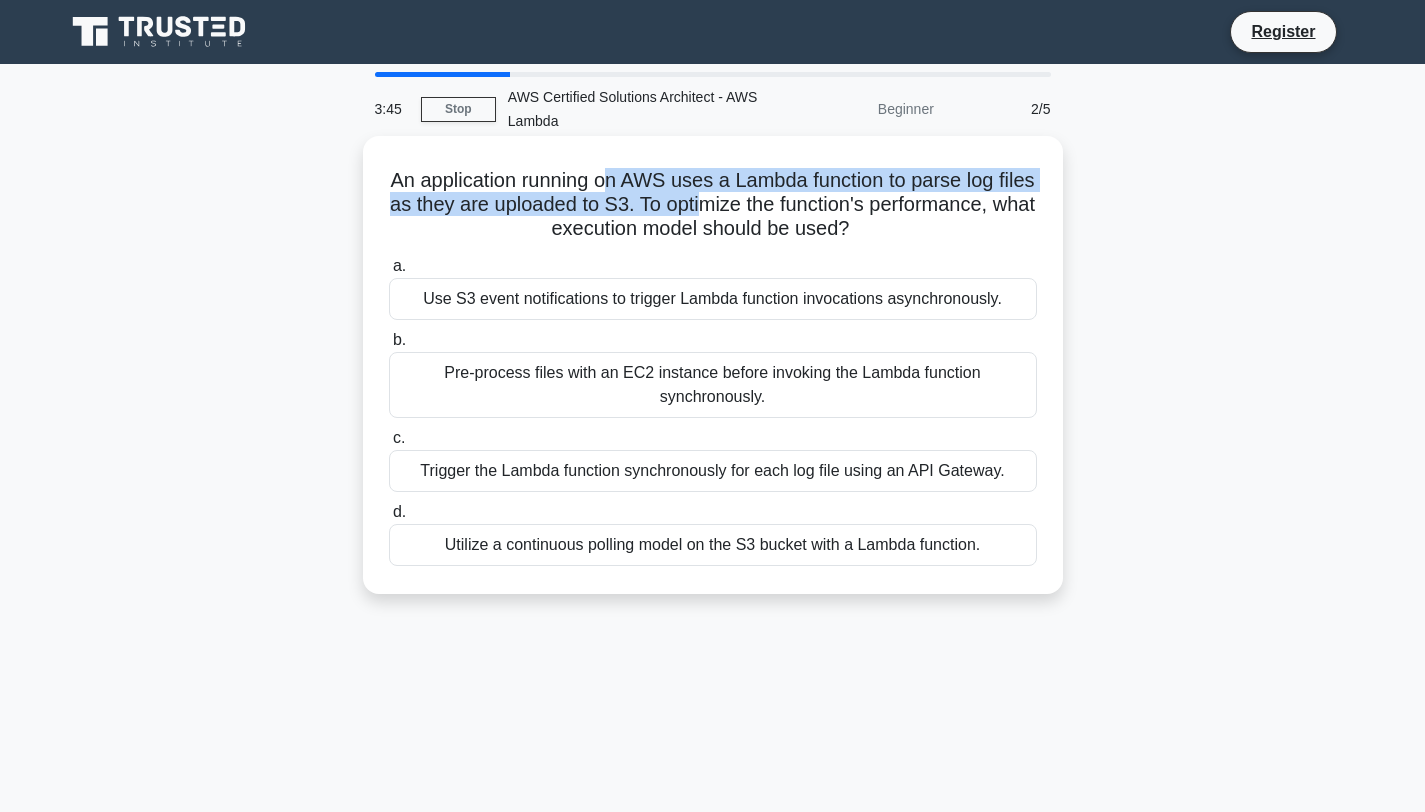 drag, startPoint x: 605, startPoint y: 186, endPoint x: 696, endPoint y: 195, distance: 91.44397 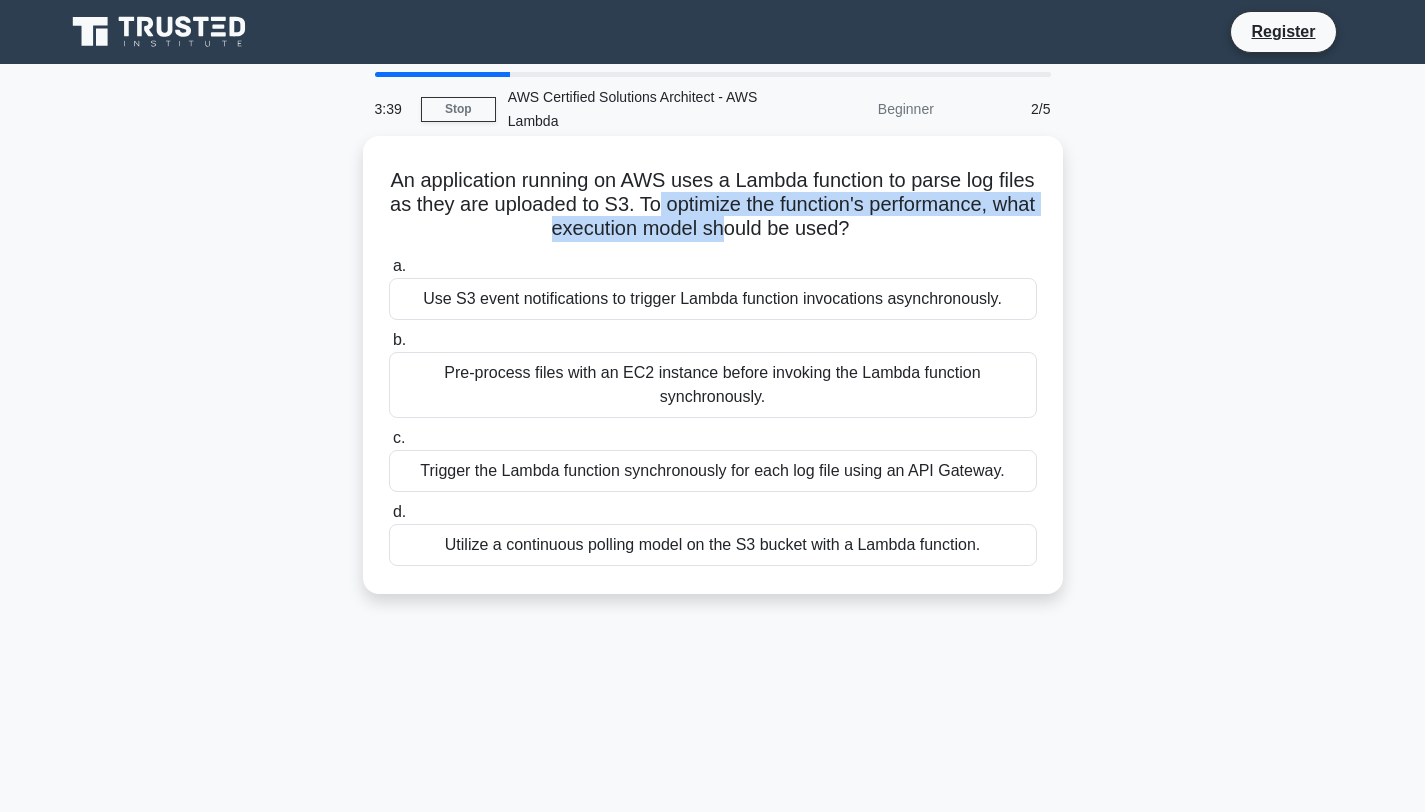 drag, startPoint x: 657, startPoint y: 209, endPoint x: 713, endPoint y: 227, distance: 58.821766 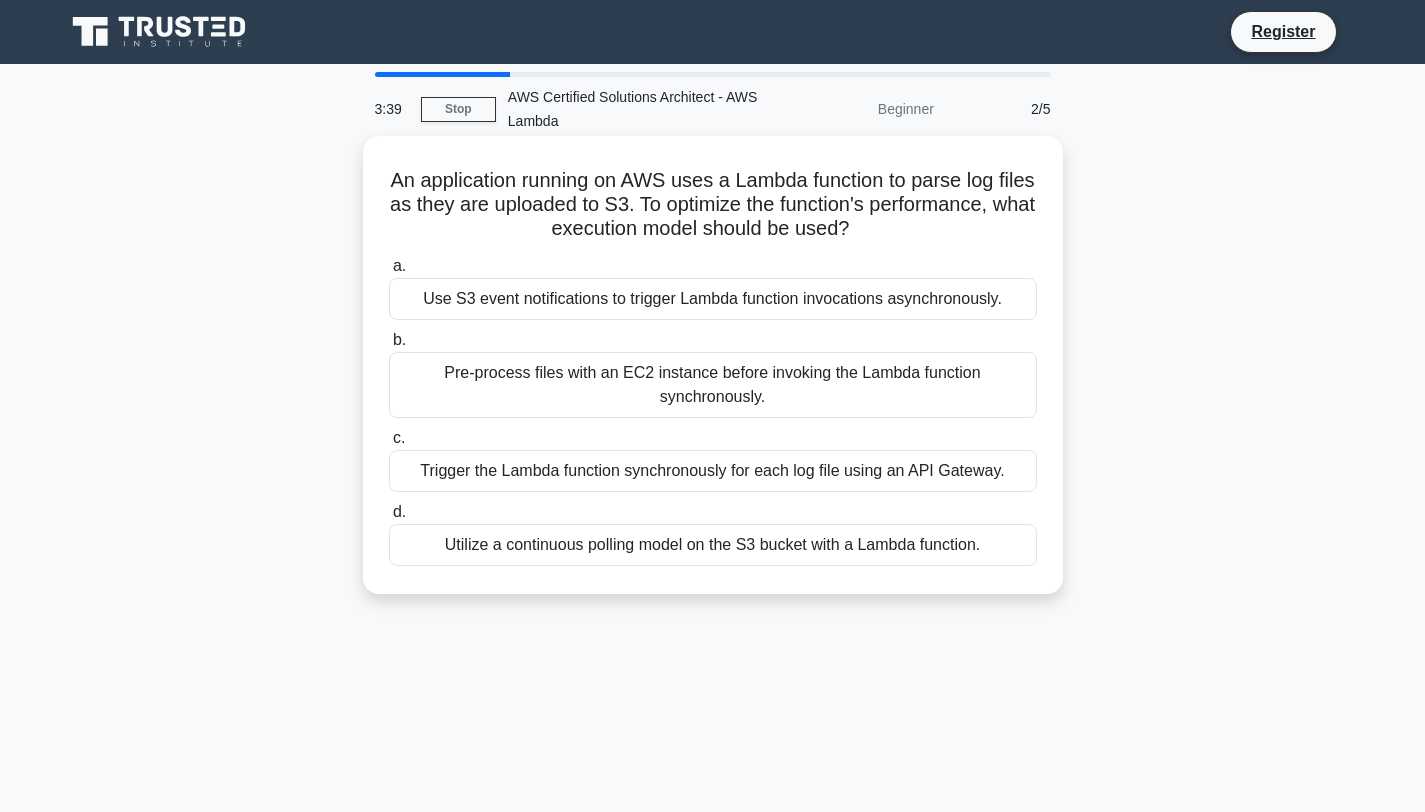 click on "An application running on AWS uses a Lambda function to parse log files as they are uploaded to S3. To optimize the function's performance, what execution model should be used?
.spinner_0XTQ{transform-origin:center;animation:spinner_y6GP .75s linear infinite}@keyframes spinner_y6GP{100%{transform:rotate(360deg)}}" at bounding box center [713, 205] 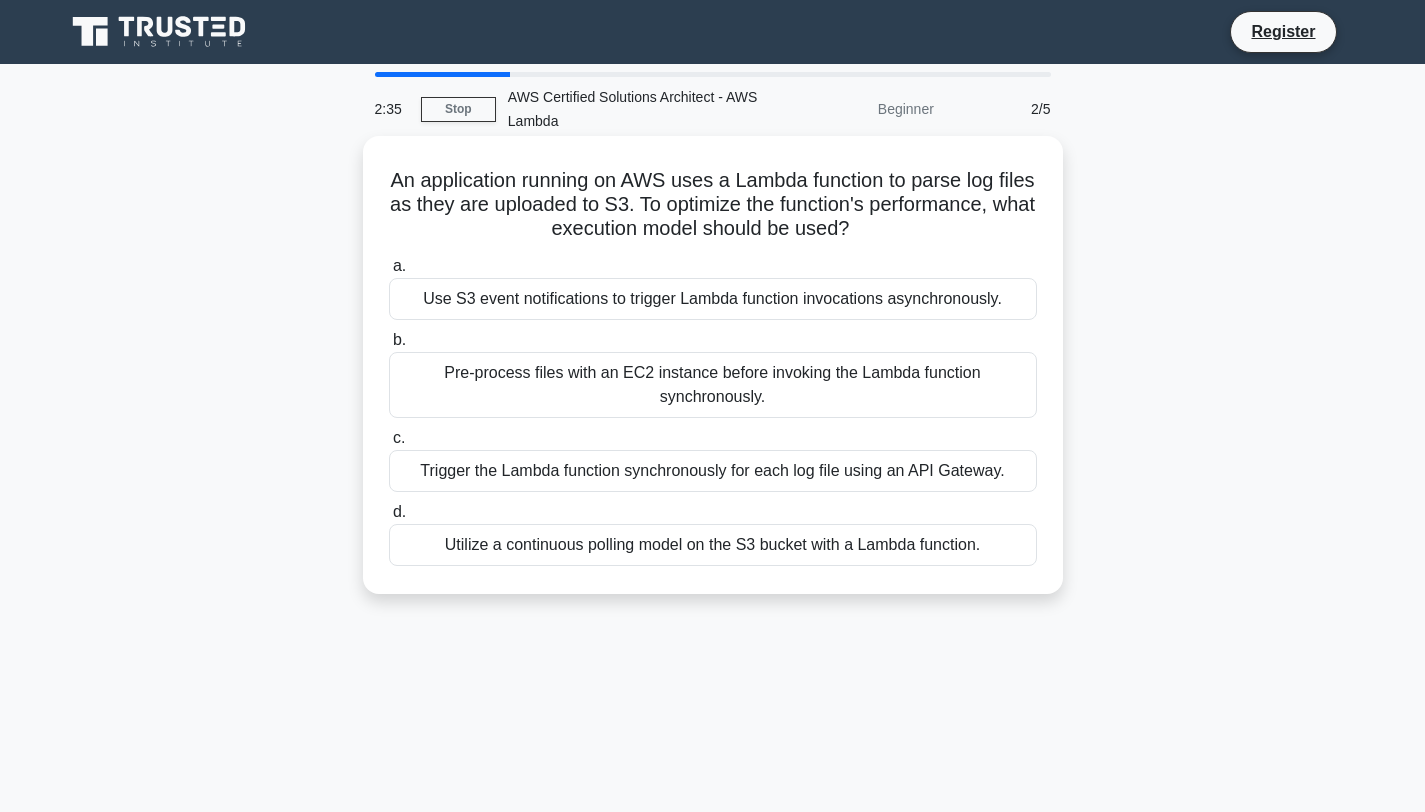 click on "Utilize a continuous polling model on the S3 bucket with a Lambda function." at bounding box center [713, 545] 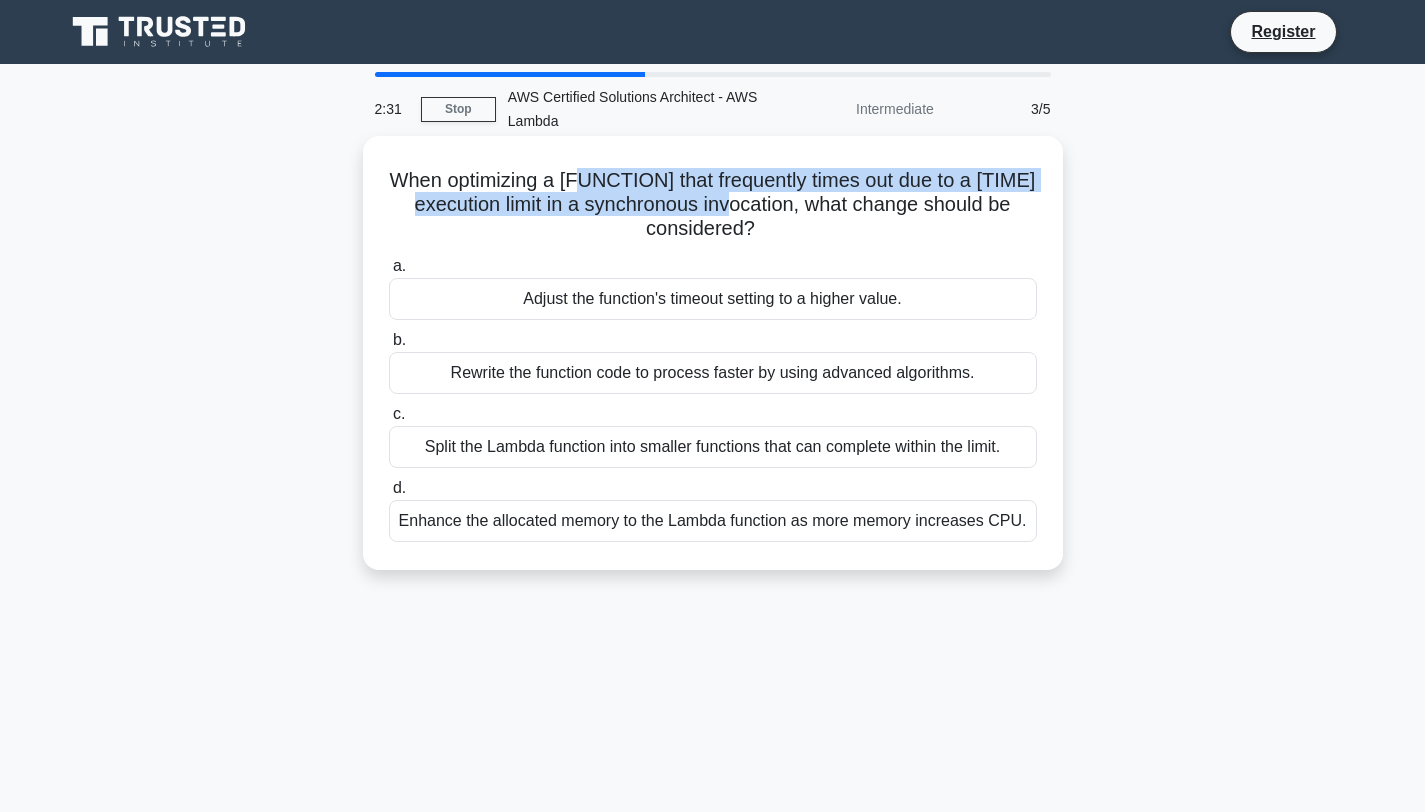 drag, startPoint x: 587, startPoint y: 187, endPoint x: 715, endPoint y: 208, distance: 129.71121 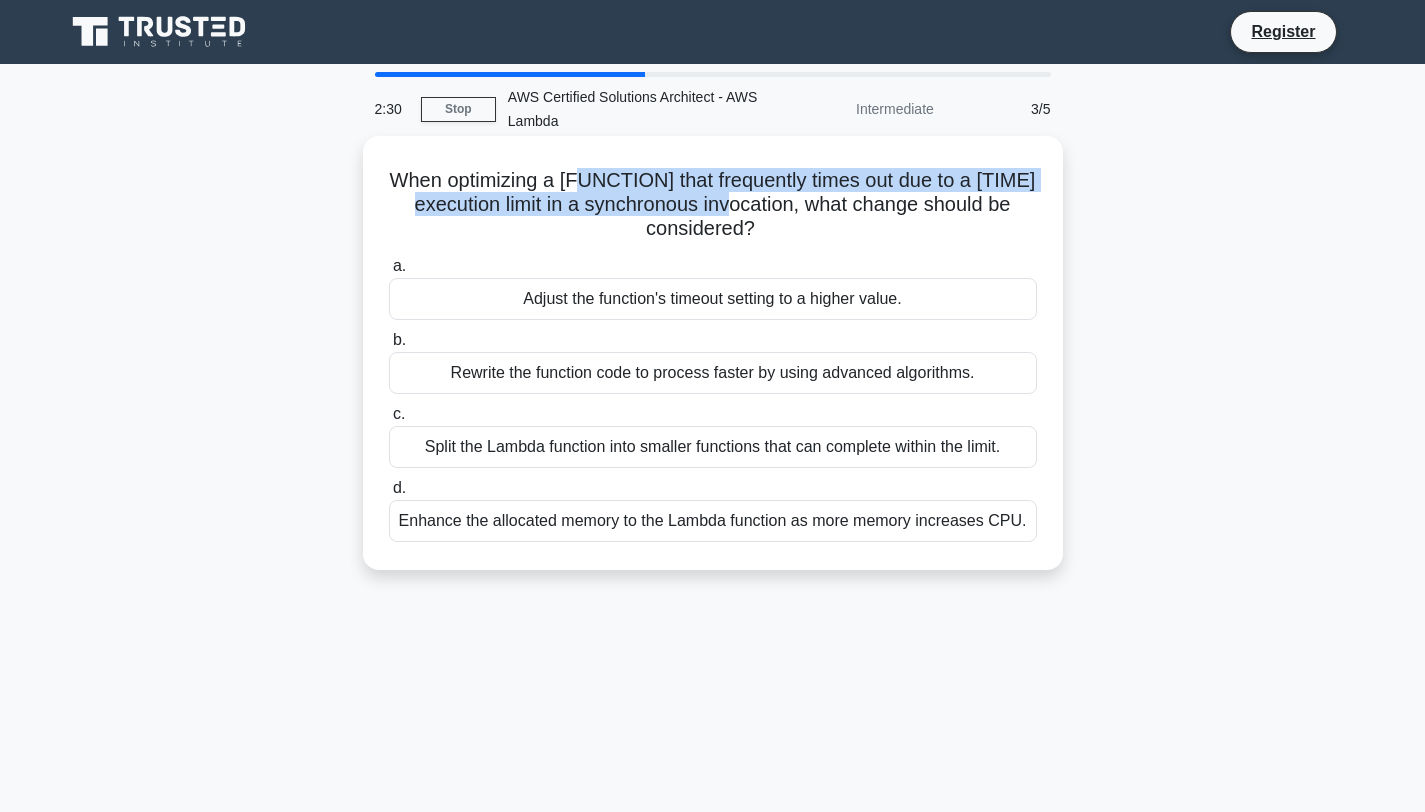 click on "When optimizing a Lambda function that frequently times out due to a 6-second execution limit in a synchronous invocation, what change should be considered?
.spinner_0XTQ{transform-origin:center;animation:spinner_y6GP .75s linear infinite}@keyframes spinner_y6GP{100%{transform:rotate(360deg)}}" at bounding box center [713, 205] 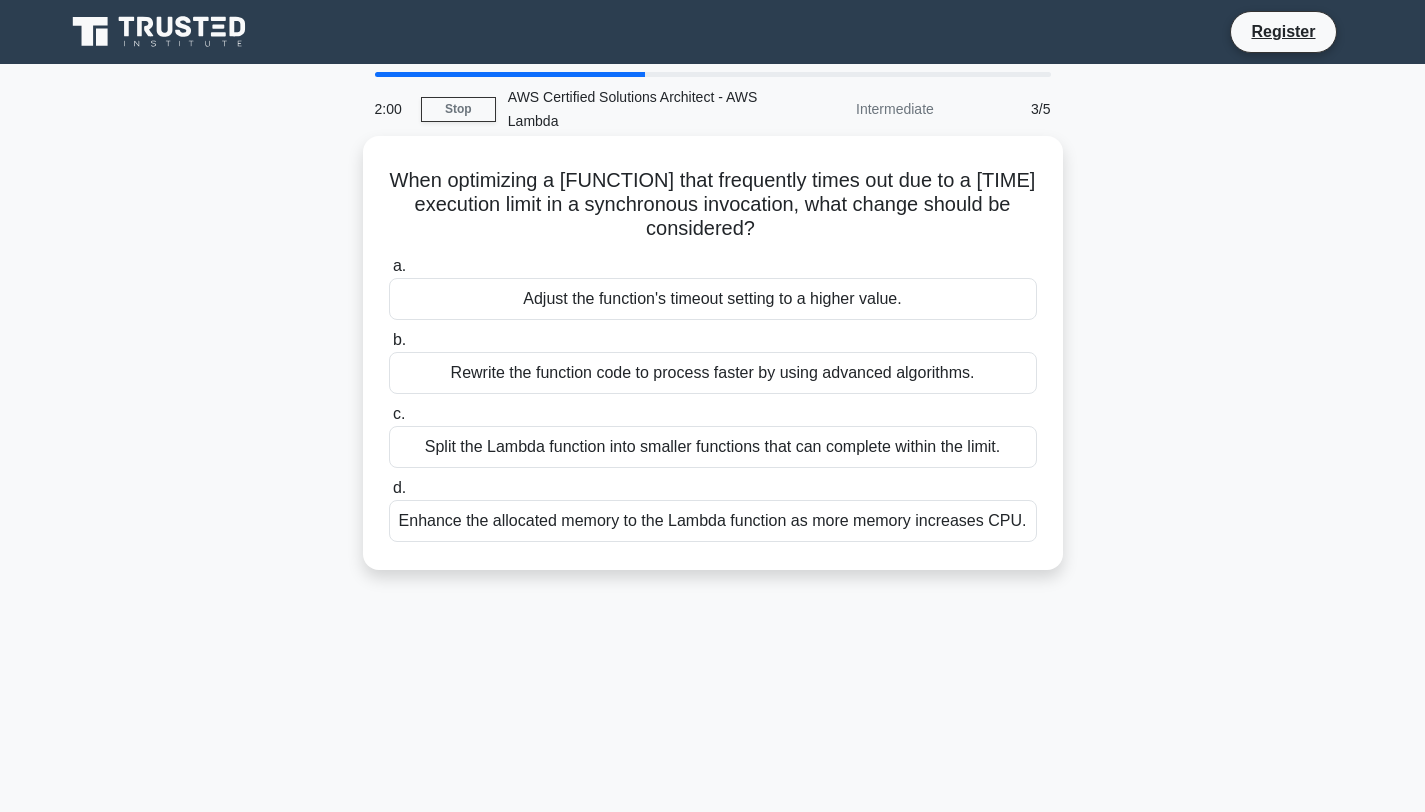 click on "Adjust the function's timeout setting to a higher value." at bounding box center (713, 299) 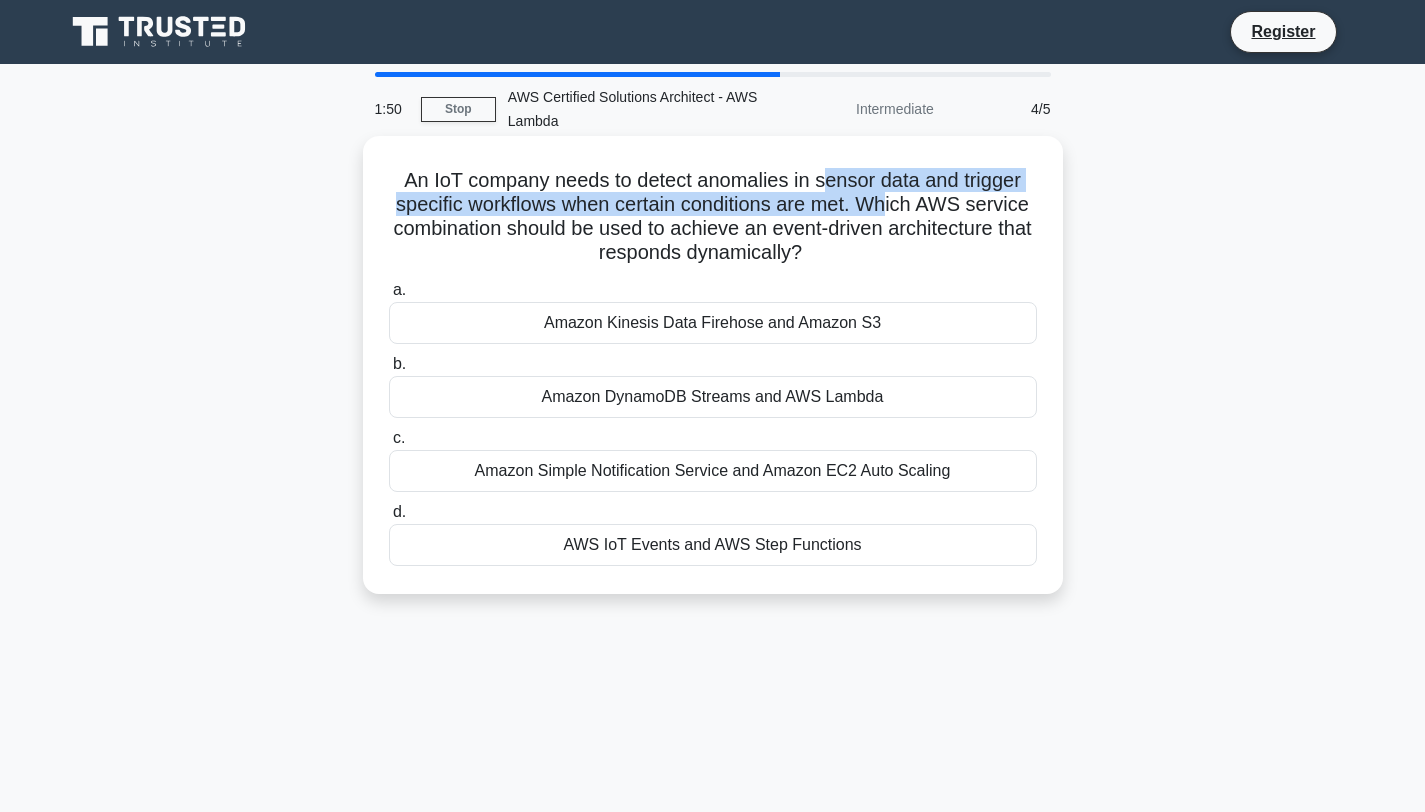 drag, startPoint x: 827, startPoint y: 169, endPoint x: 876, endPoint y: 200, distance: 57.982758 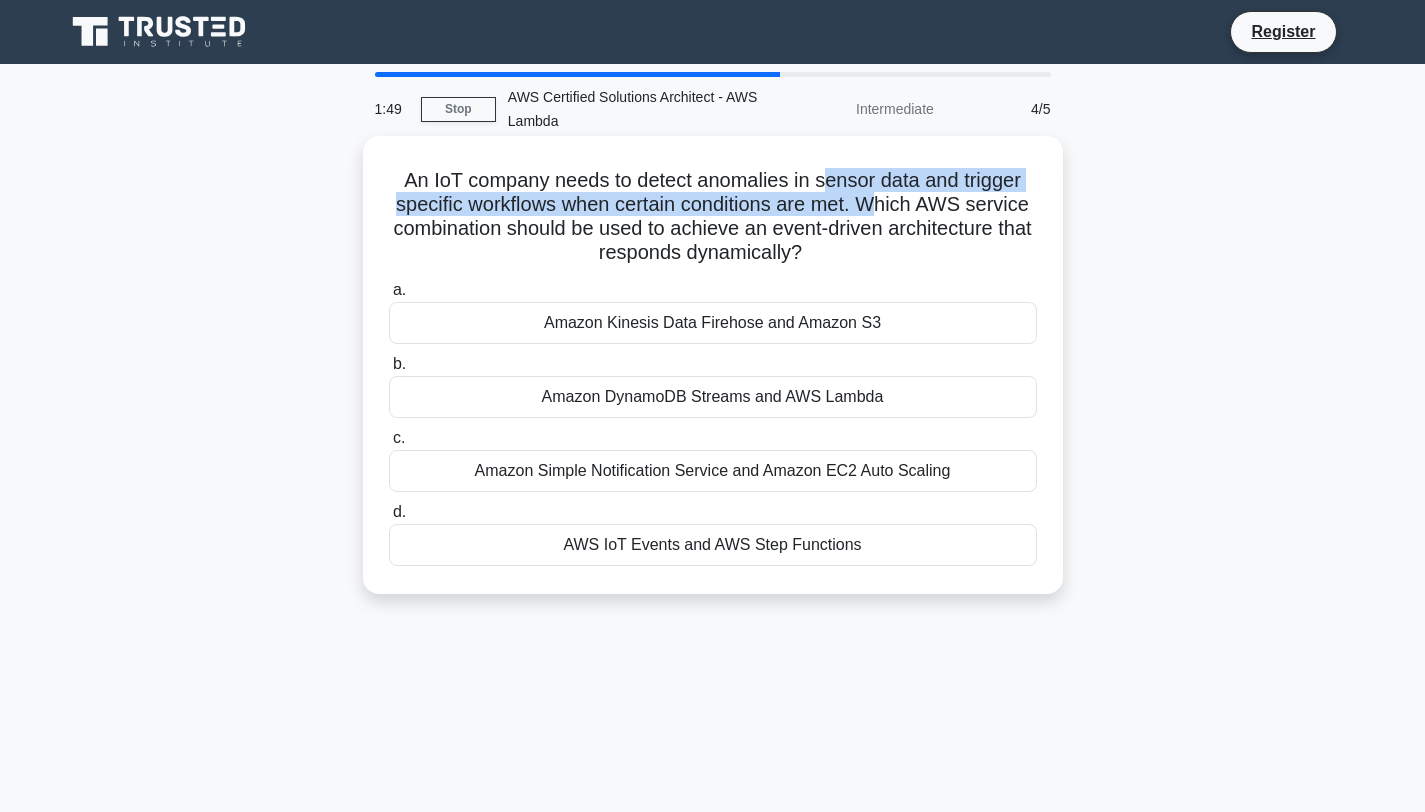 click on "An IoT company needs to detect anomalies in sensor data and trigger specific workflows when certain conditions are met. Which AWS service combination should be used to achieve an event-driven architecture that responds dynamically?
.spinner_0XTQ{transform-origin:center;animation:spinner_y6GP .75s linear infinite}@keyframes spinner_y6GP{100%{transform:rotate(360deg)}}" at bounding box center (713, 217) 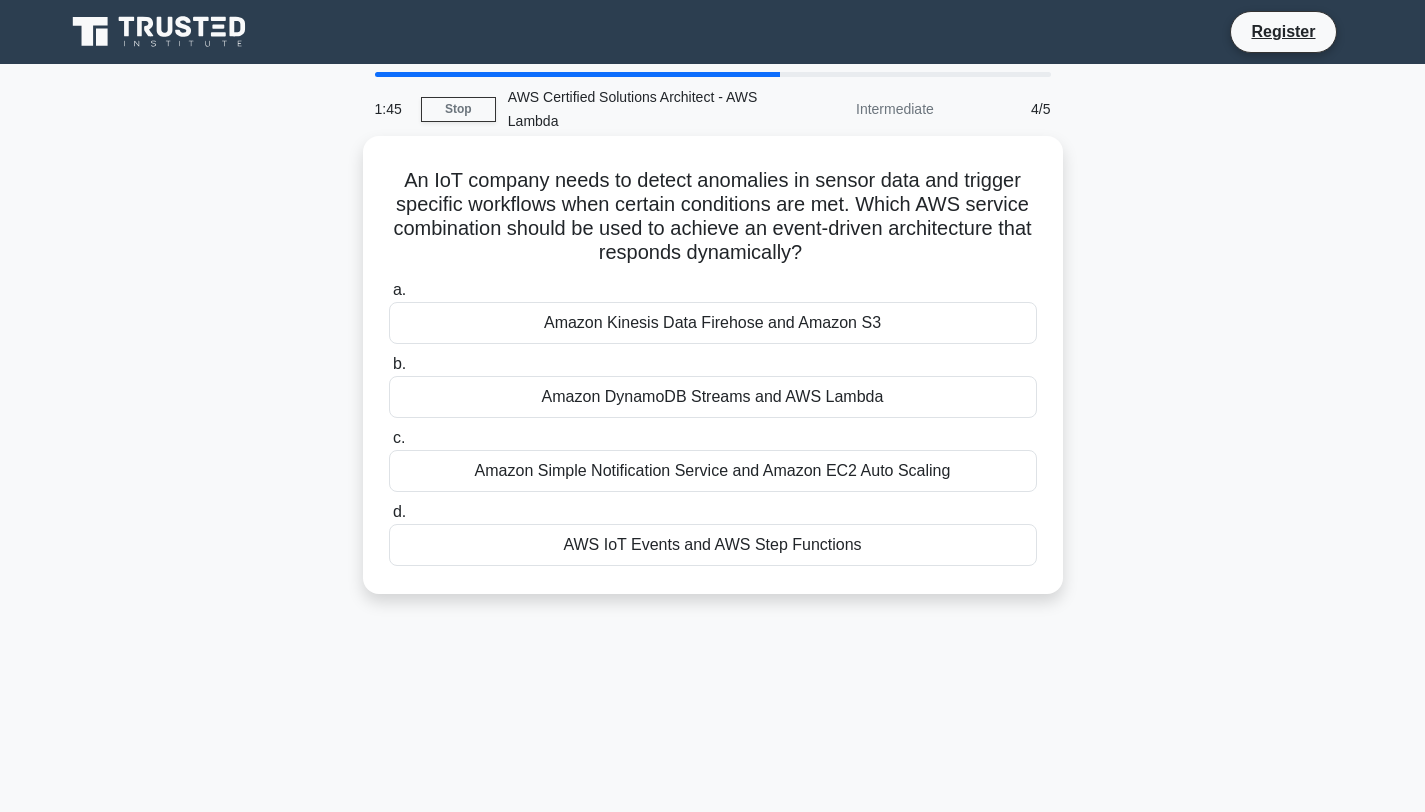 click on "An IoT company needs to detect anomalies in sensor data and trigger specific workflows when certain conditions are met. Which AWS service combination should be used to achieve an event-driven architecture that responds dynamically?
.spinner_0XTQ{transform-origin:center;animation:spinner_y6GP .75s linear infinite}@keyframes spinner_y6GP{100%{transform:rotate(360deg)}}" at bounding box center (713, 217) 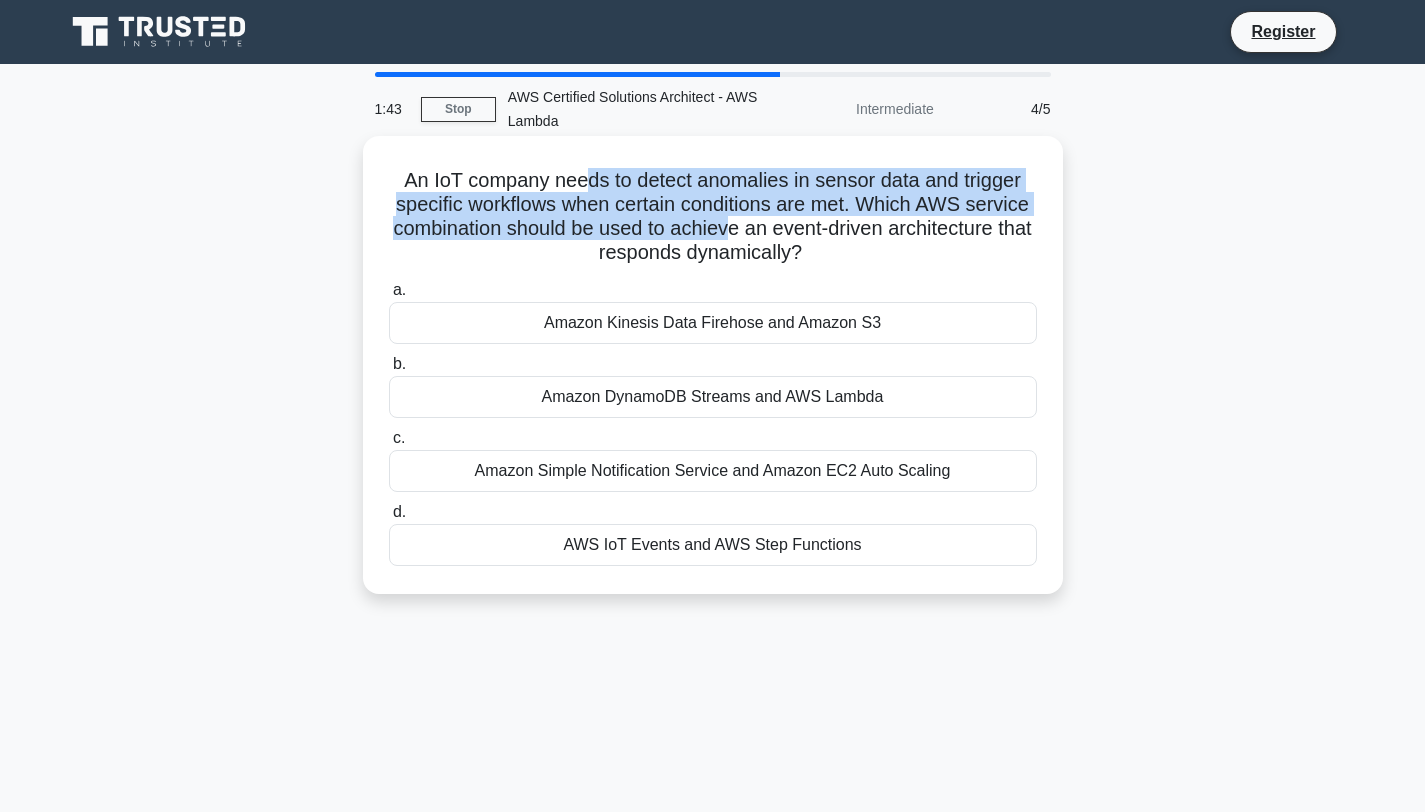 drag, startPoint x: 584, startPoint y: 172, endPoint x: 724, endPoint y: 217, distance: 147.05441 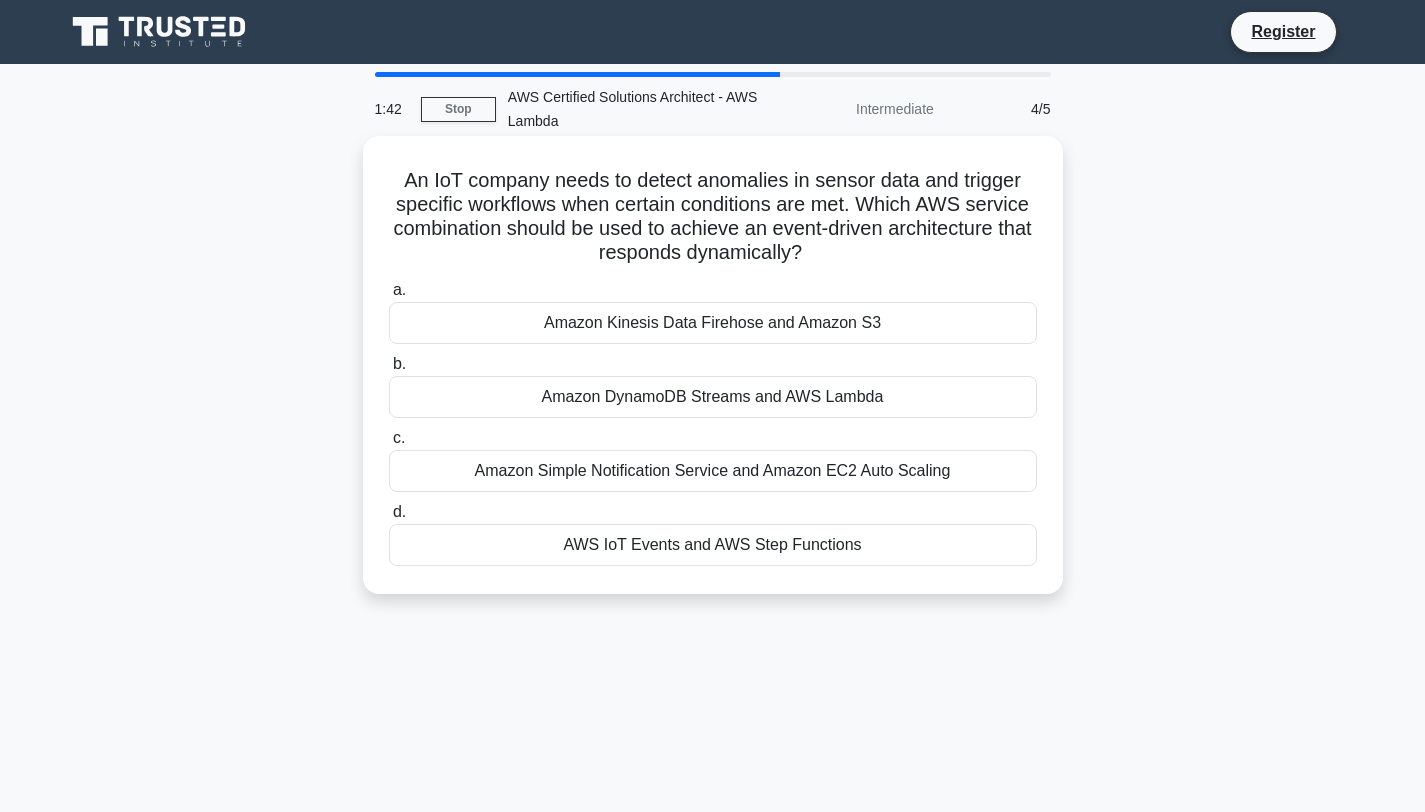 click on "An IoT company needs to detect anomalies in sensor data and trigger specific workflows when certain conditions are met. Which AWS service combination should be used to achieve an event-driven architecture that responds dynamically?
.spinner_0XTQ{transform-origin:center;animation:spinner_y6GP .75s linear infinite}@keyframes spinner_y6GP{100%{transform:rotate(360deg)}}" at bounding box center (713, 217) 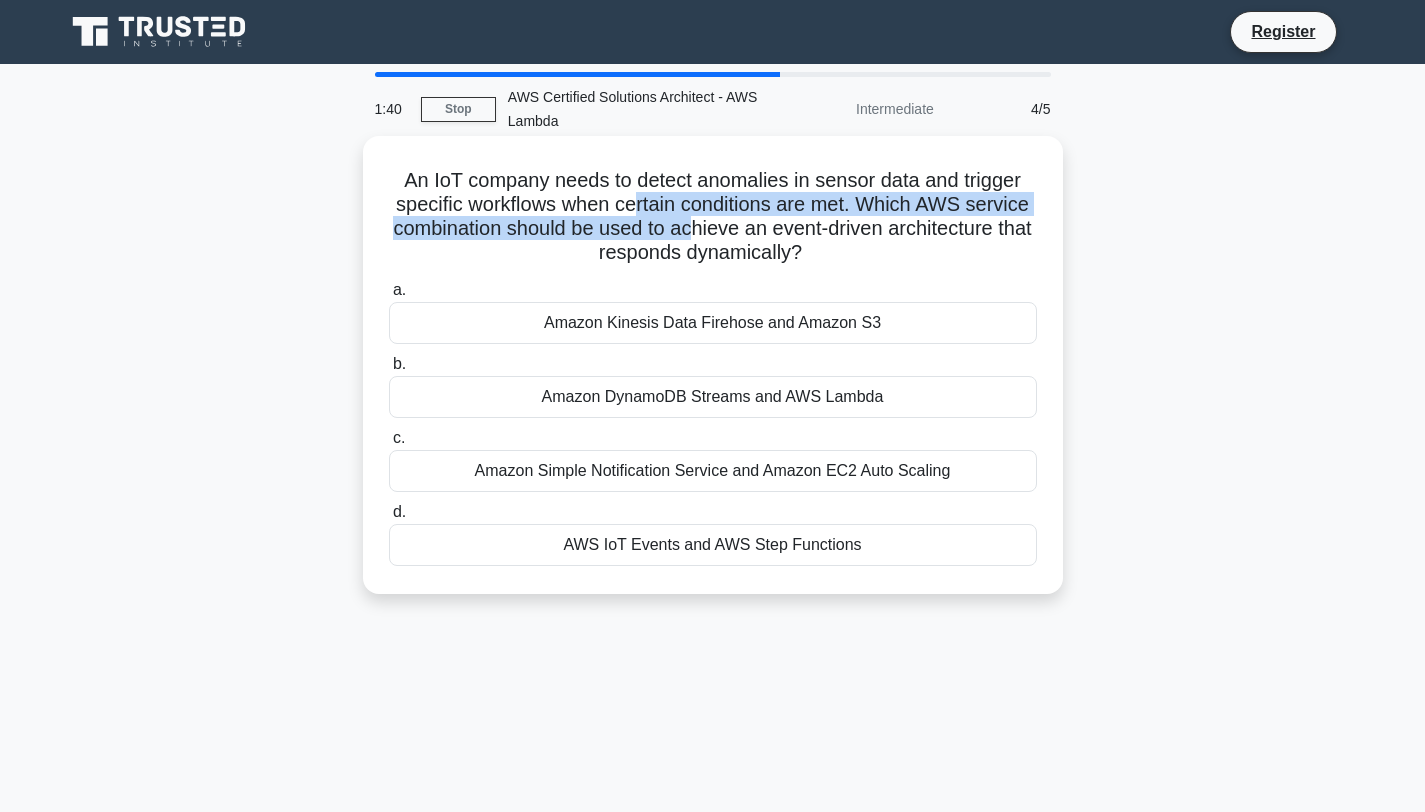 drag, startPoint x: 640, startPoint y: 208, endPoint x: 688, endPoint y: 222, distance: 50 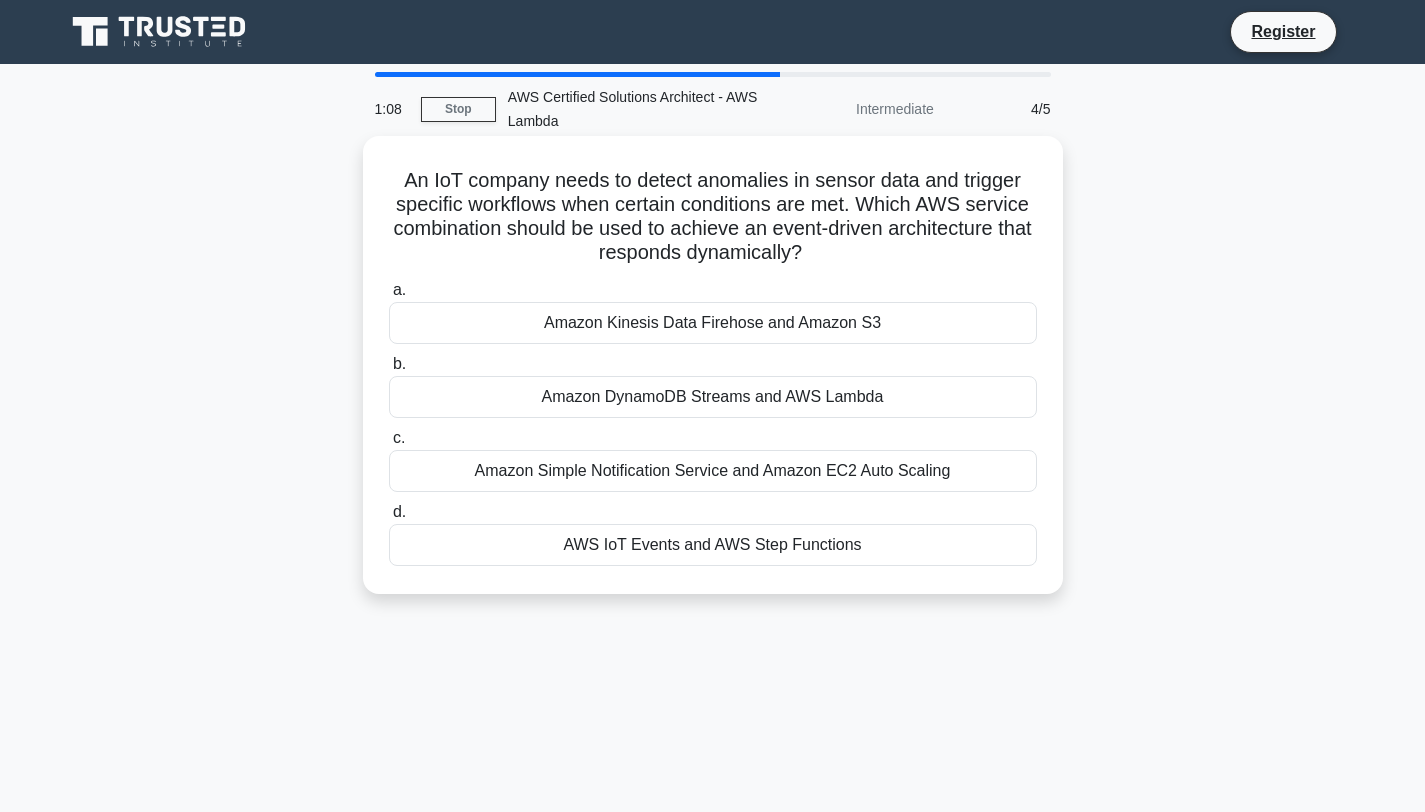 click on "Amazon DynamoDB Streams and AWS Lambda" at bounding box center [713, 397] 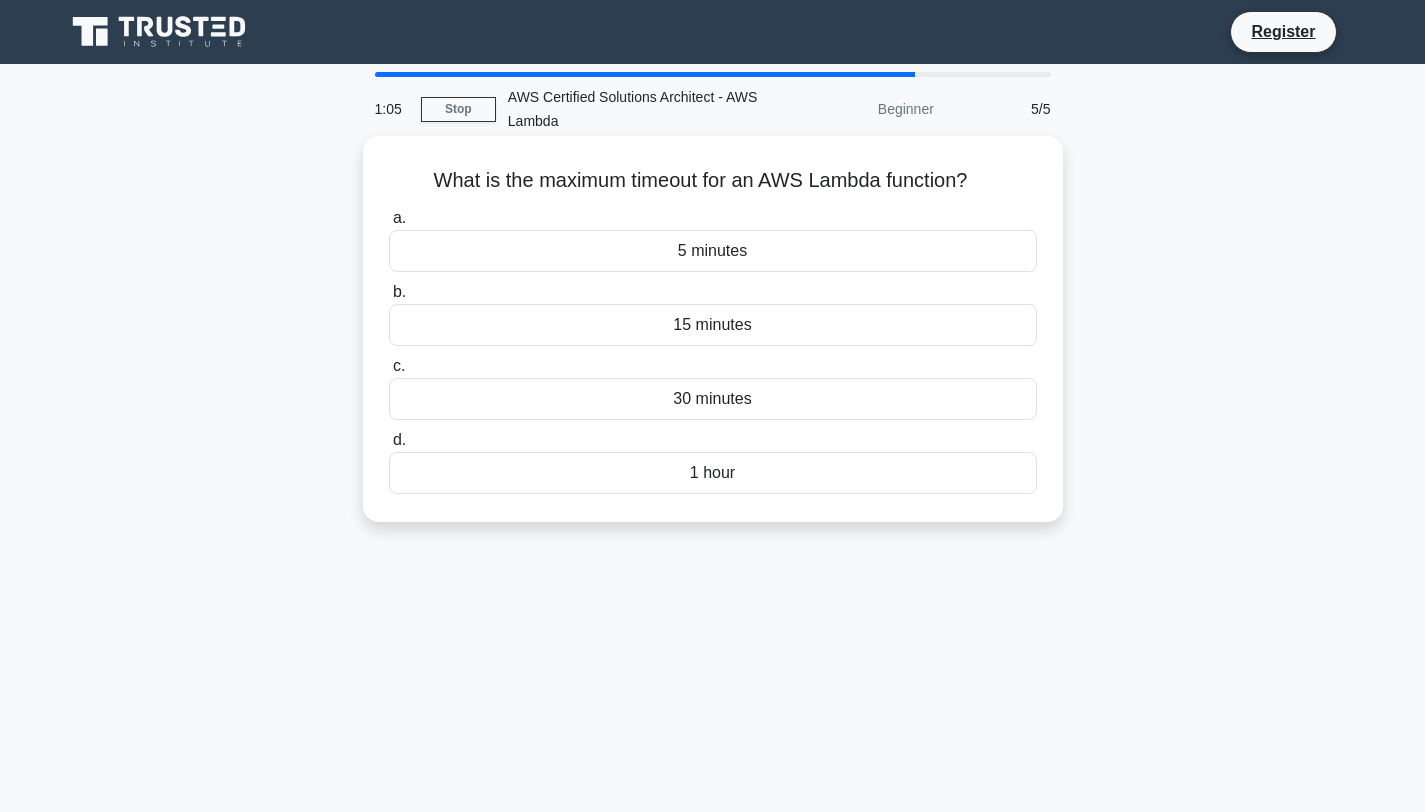 click on "15 minutes" at bounding box center (713, 325) 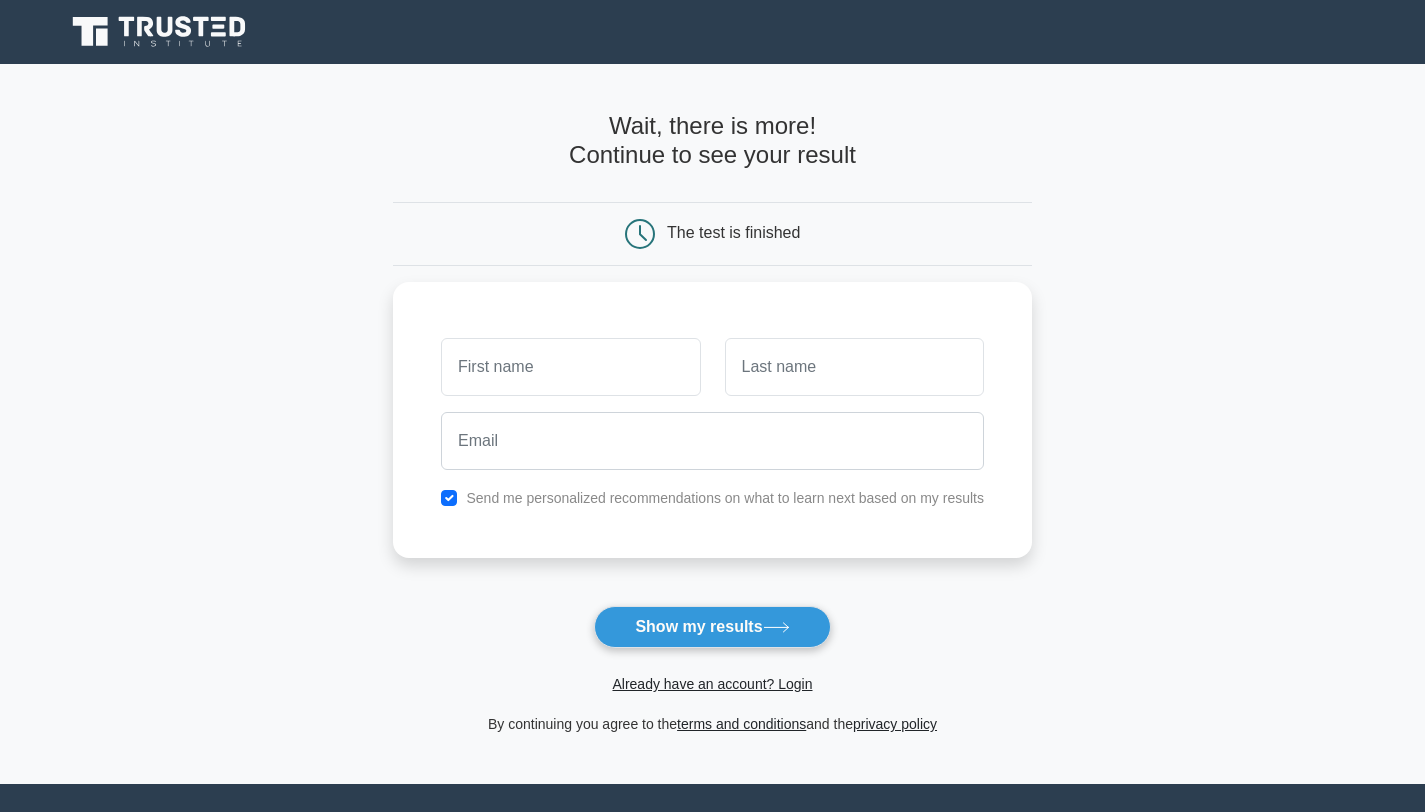 scroll, scrollTop: 0, scrollLeft: 0, axis: both 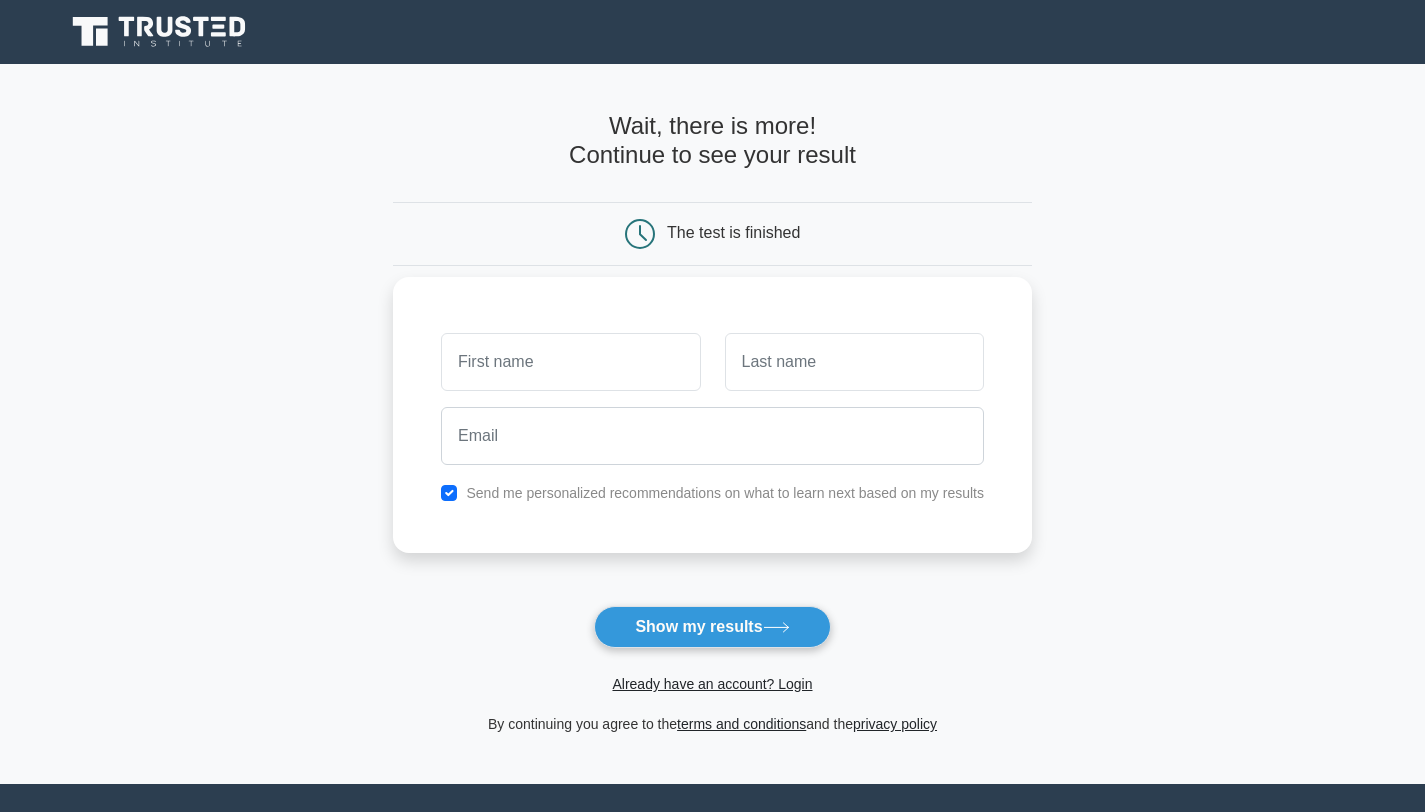 click on "Send me personalized recommendations on what to learn next based on my results" at bounding box center [725, 493] 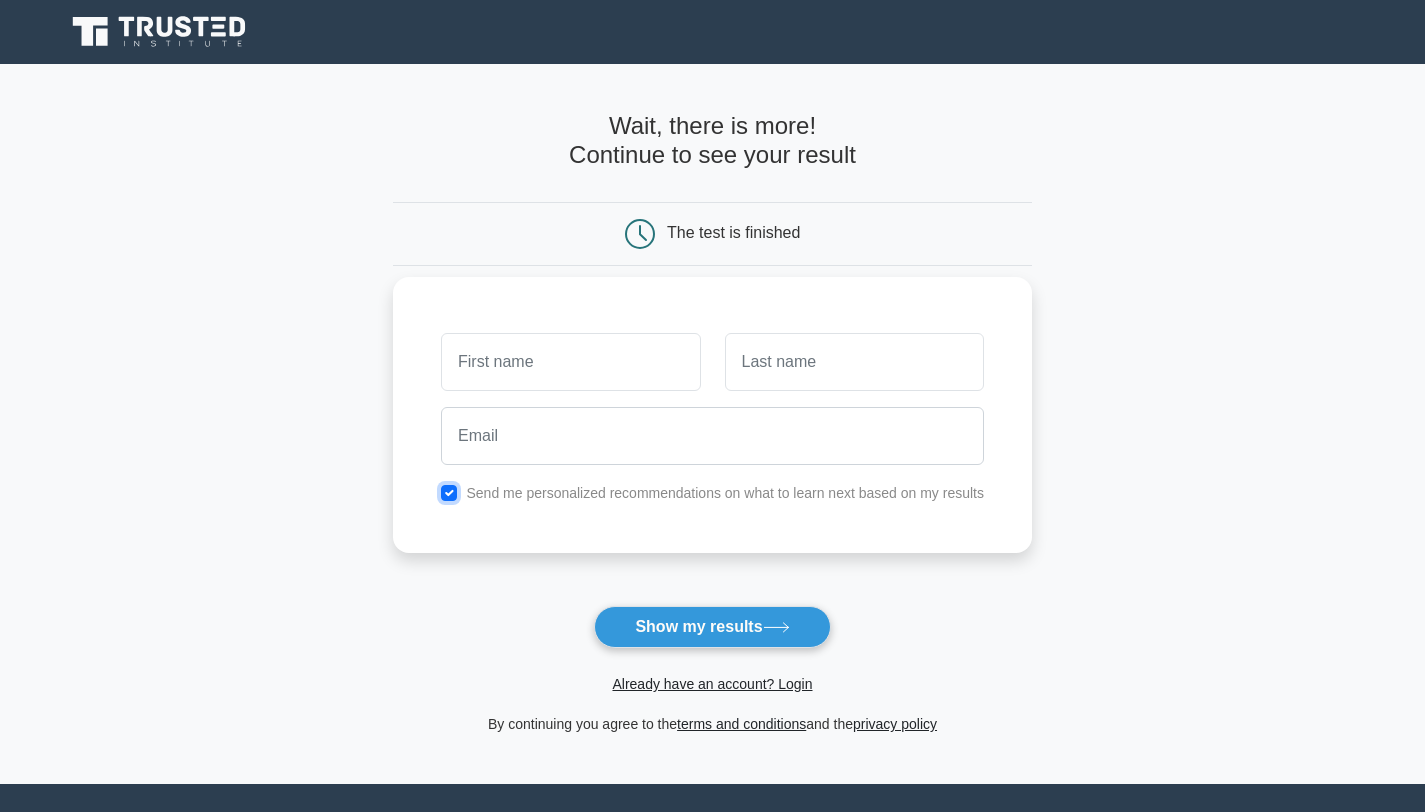 click at bounding box center (449, 493) 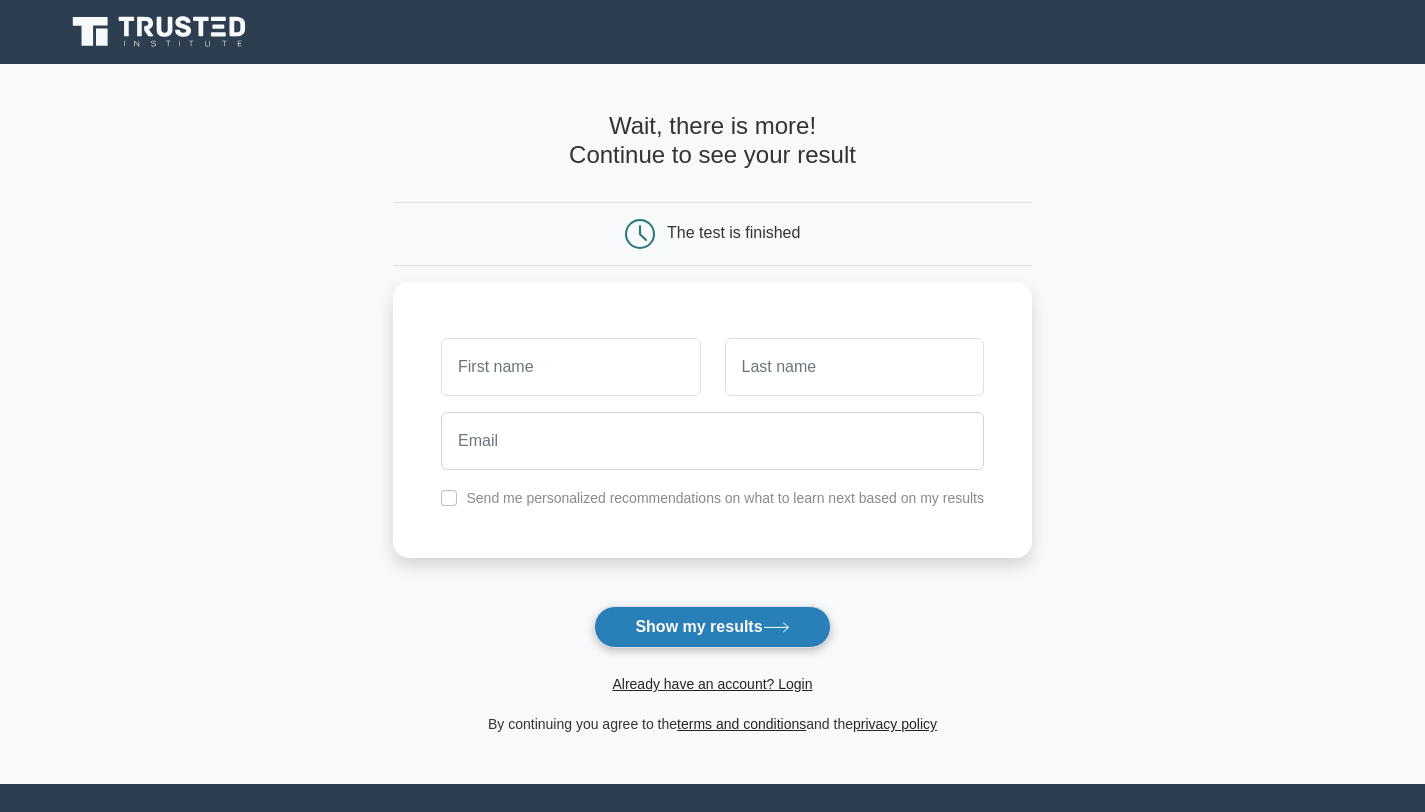 click on "Show my results" at bounding box center (712, 627) 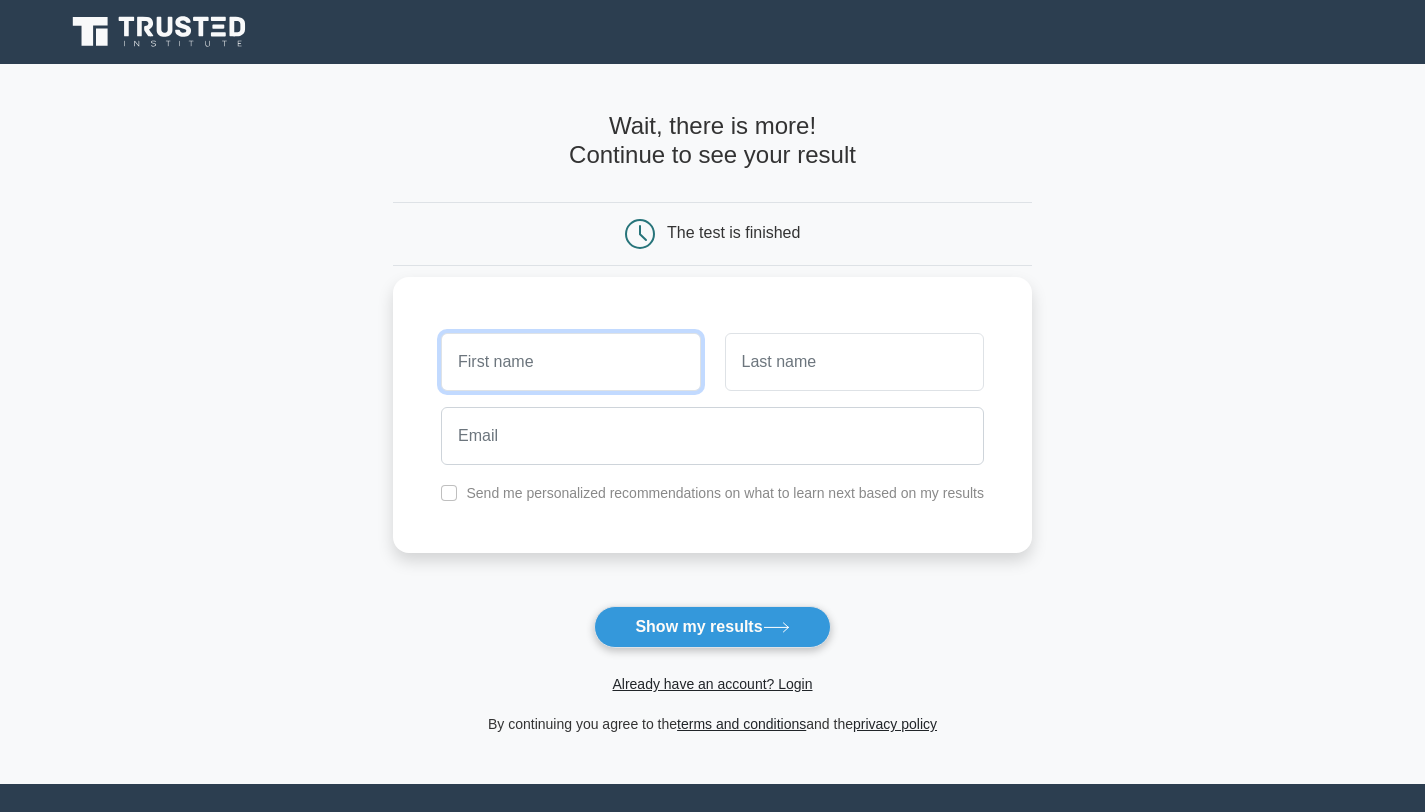 click at bounding box center (570, 362) 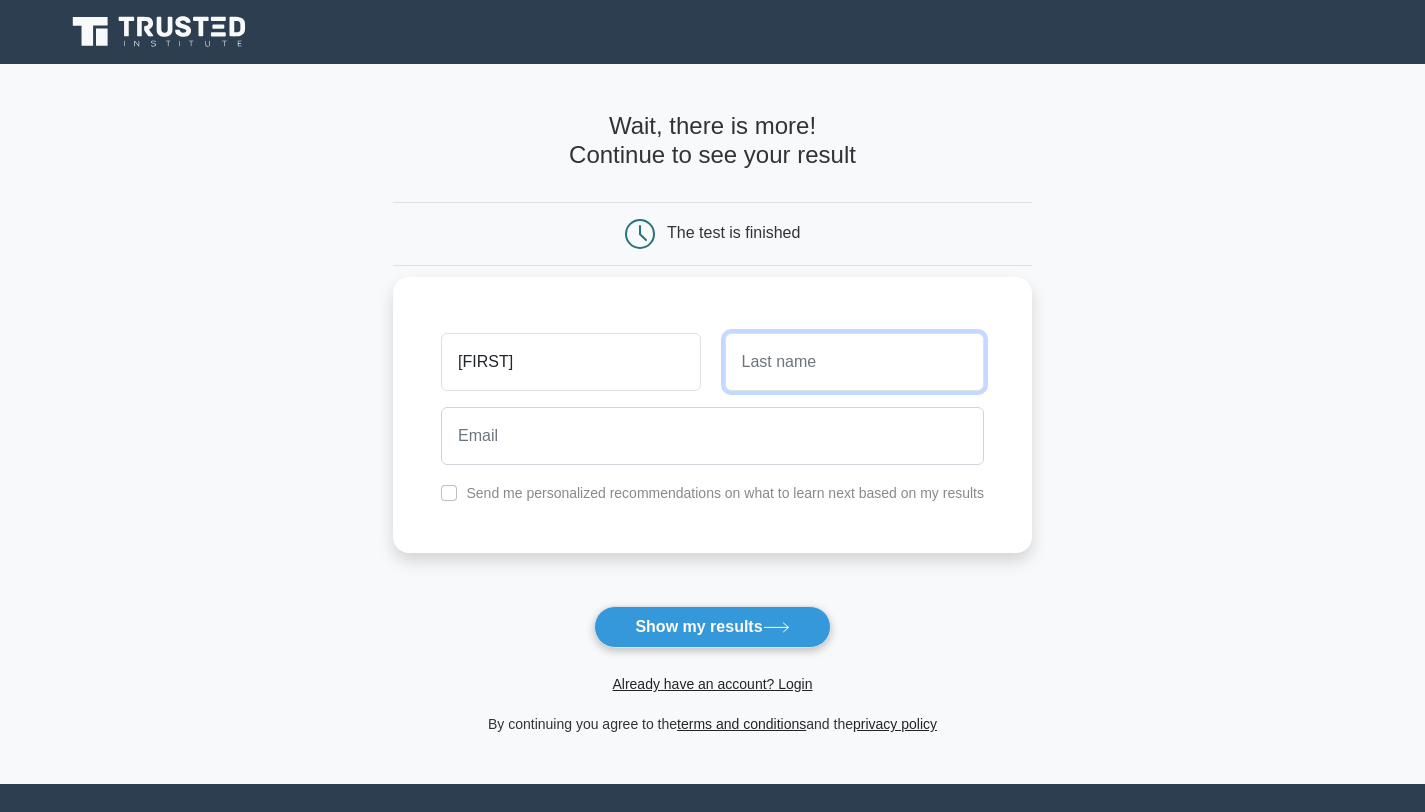 click at bounding box center [854, 362] 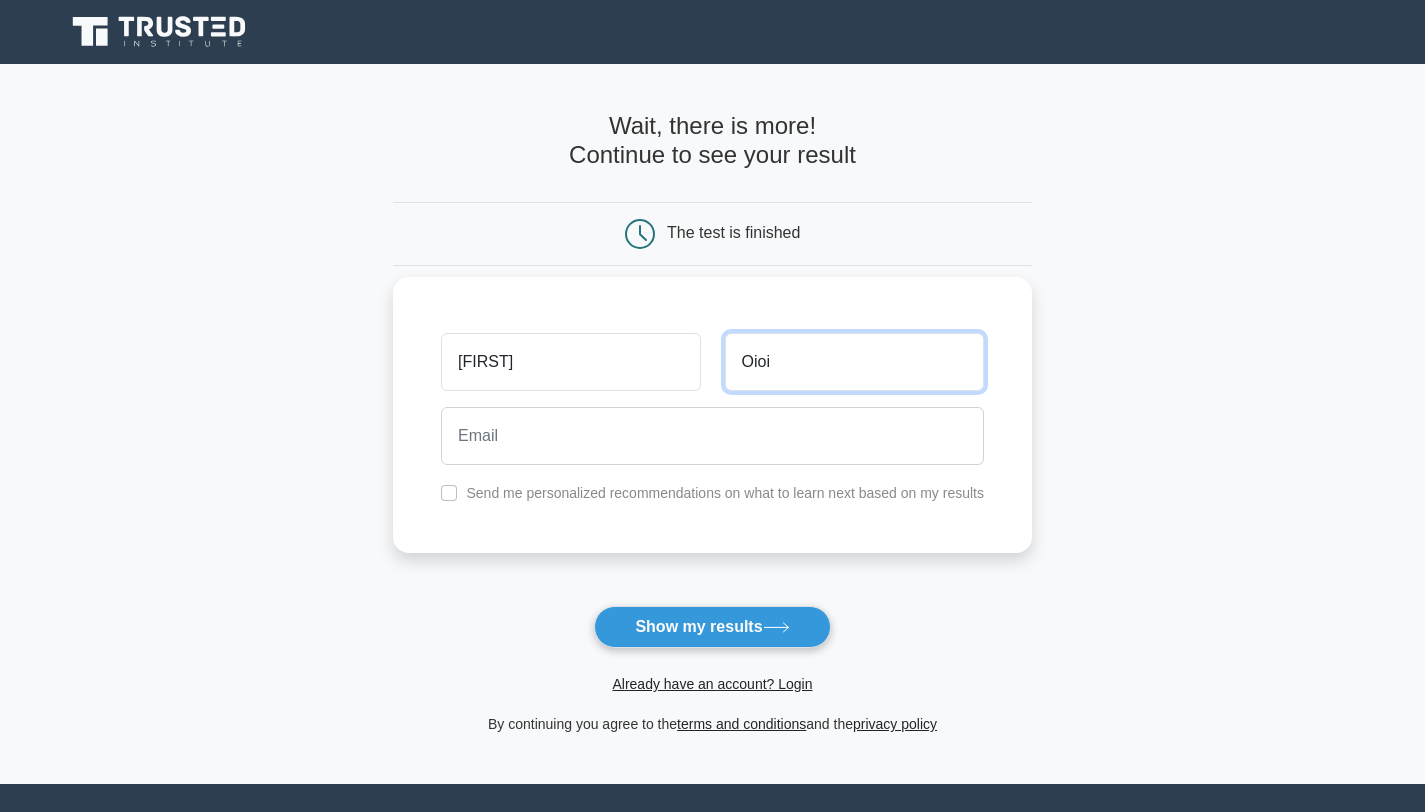 type on "Oioi" 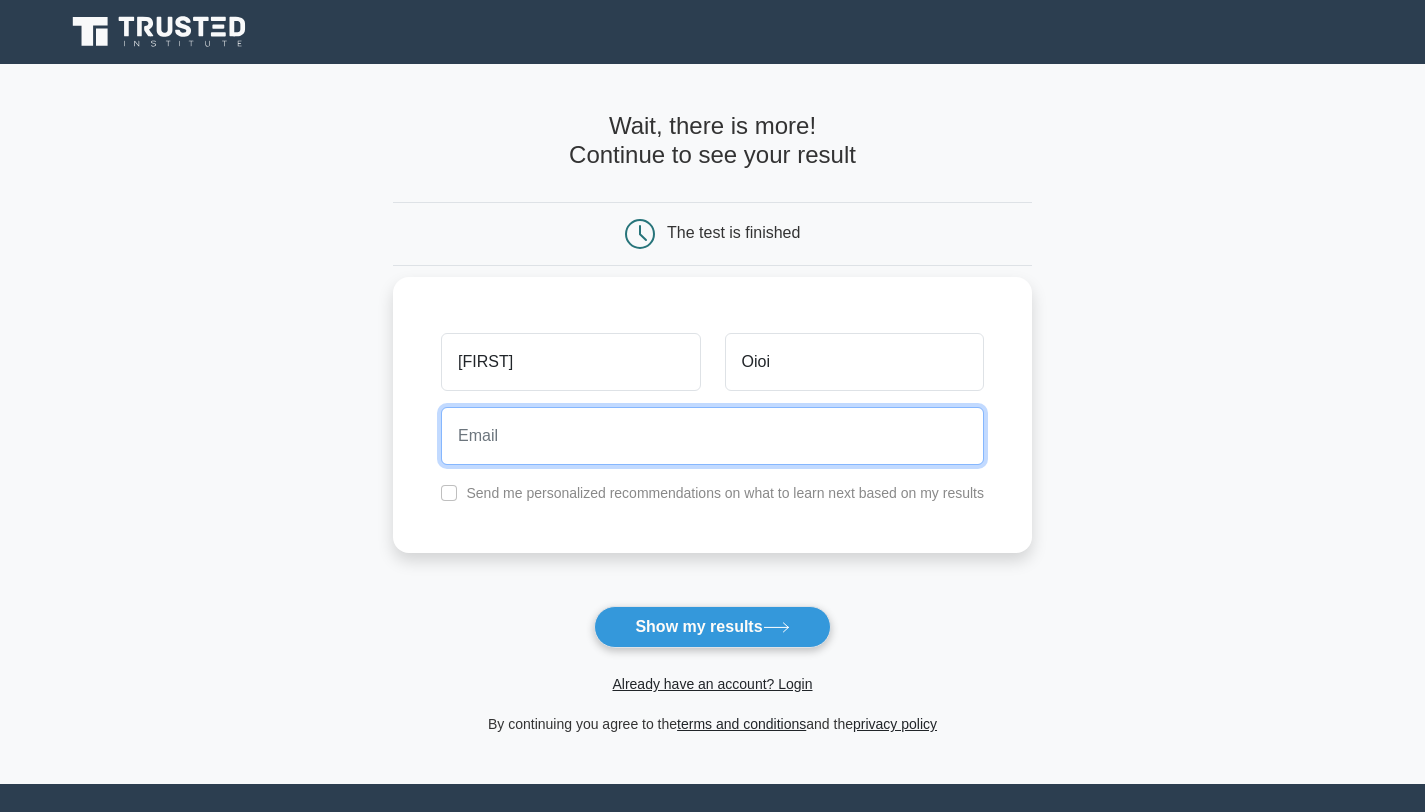 click at bounding box center (712, 436) 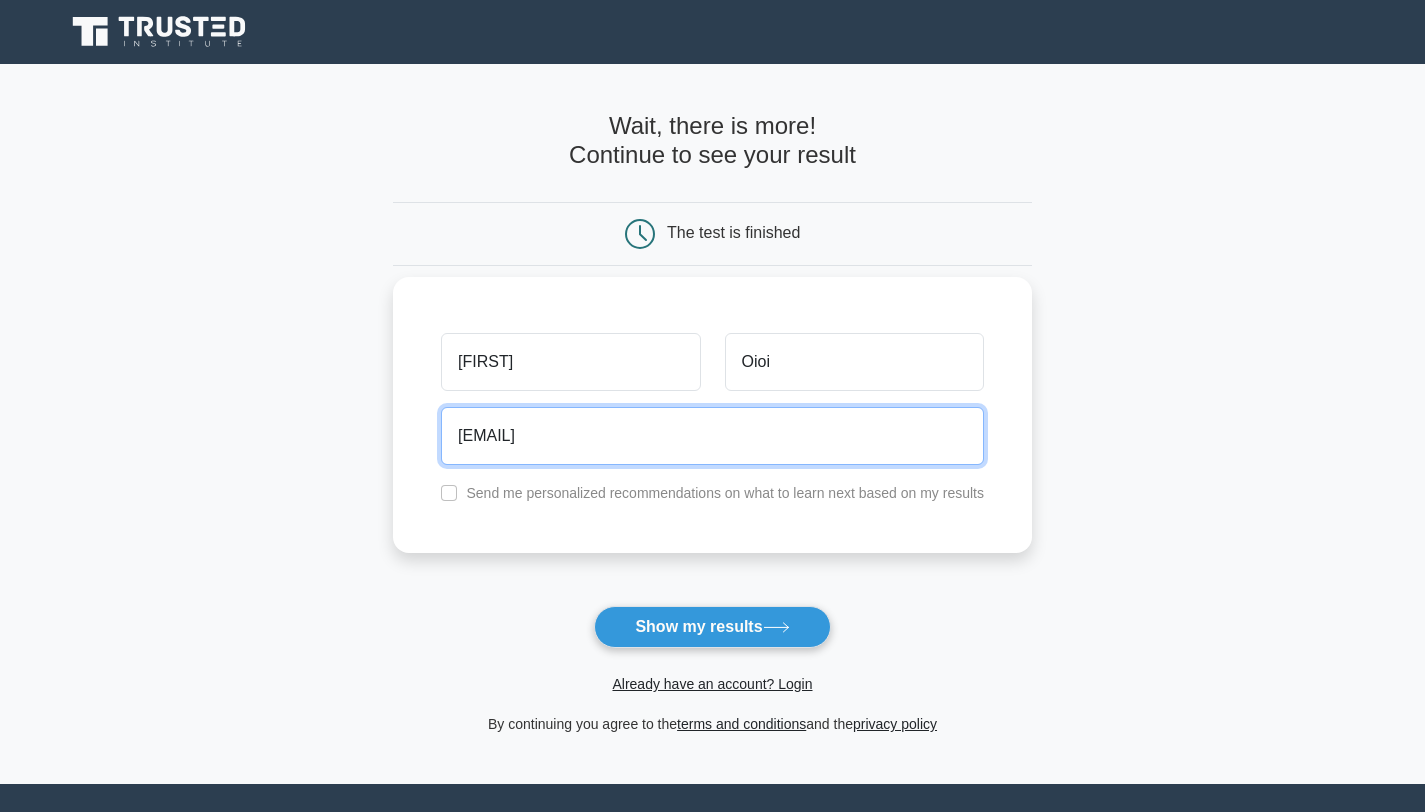 drag, startPoint x: 553, startPoint y: 433, endPoint x: 437, endPoint y: 432, distance: 116.00431 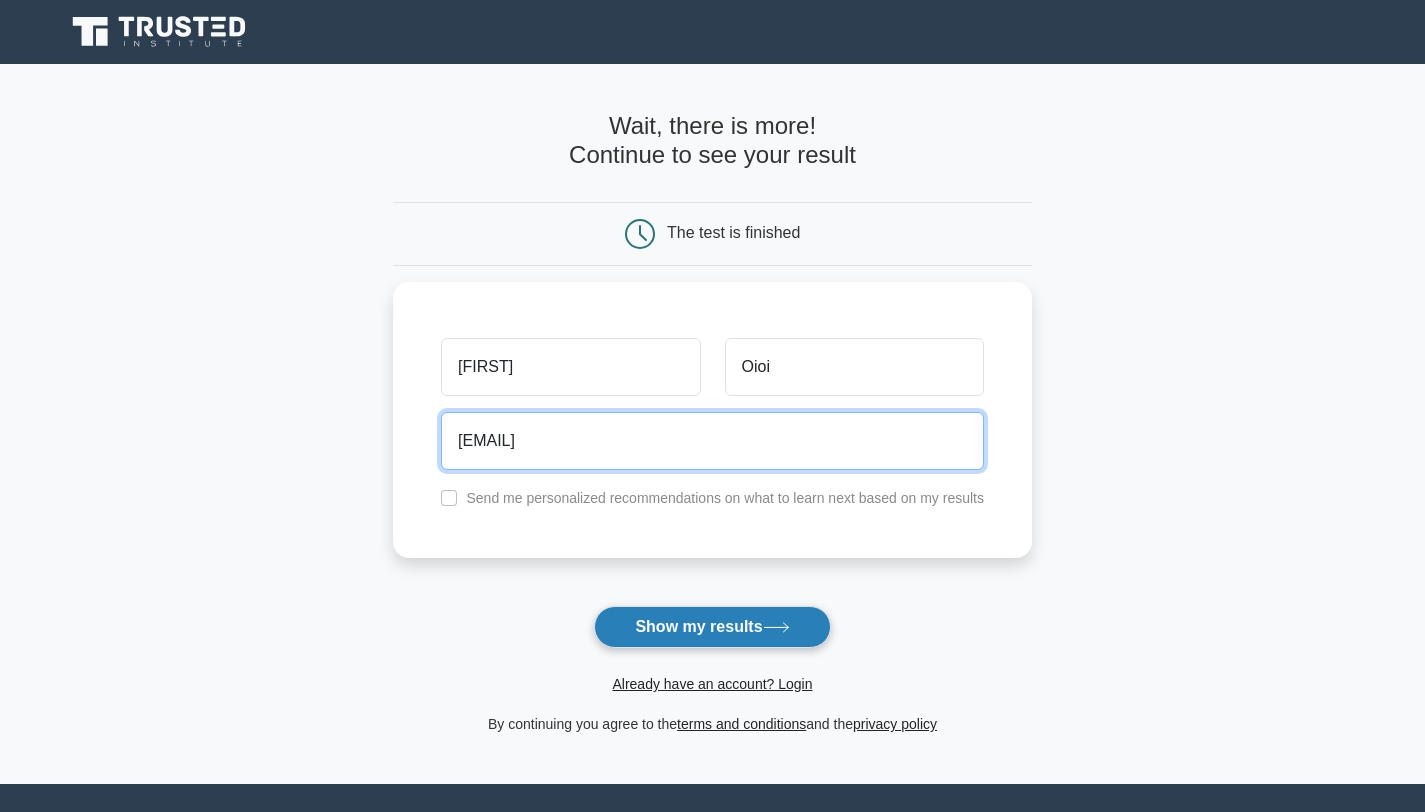 type on "[EMAIL]" 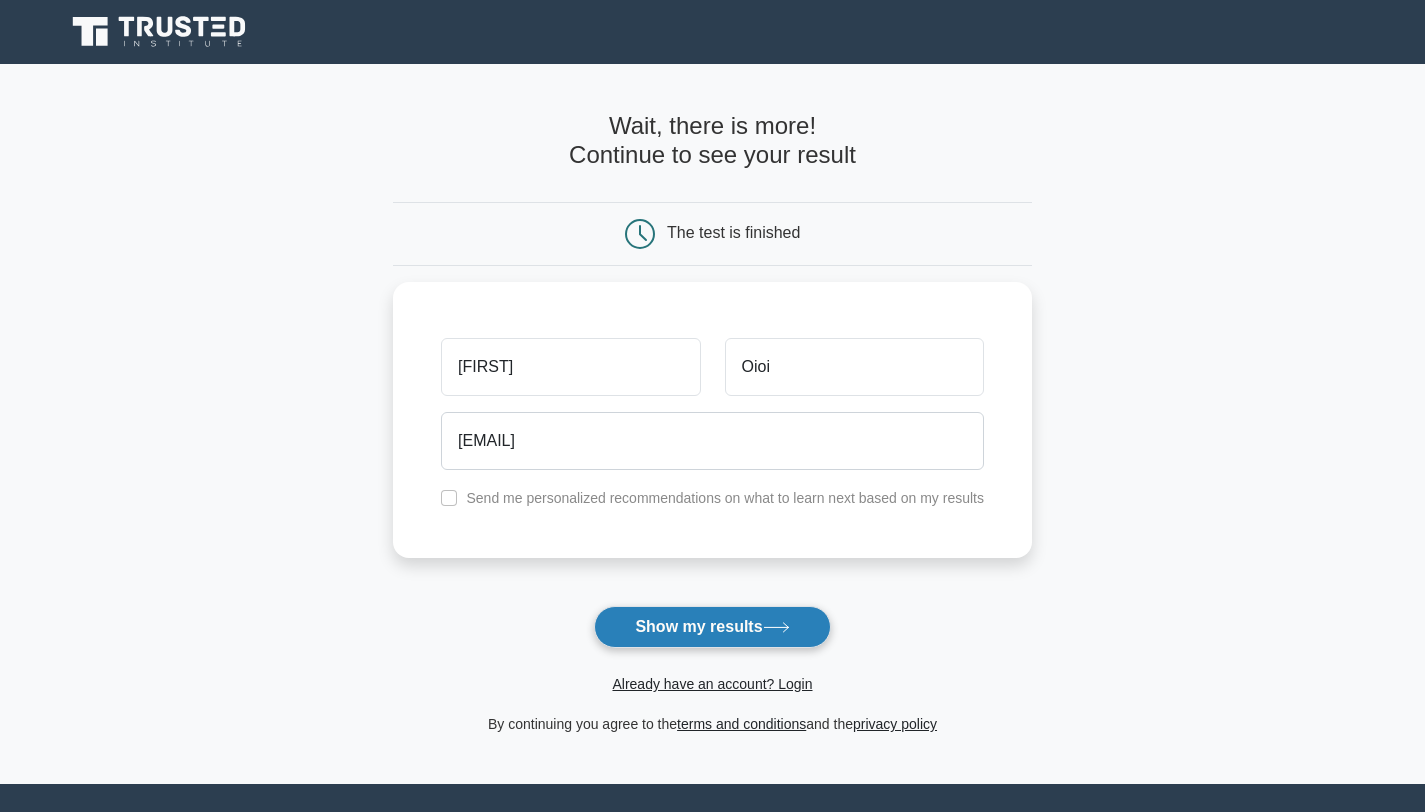 click on "Show my results" at bounding box center (712, 627) 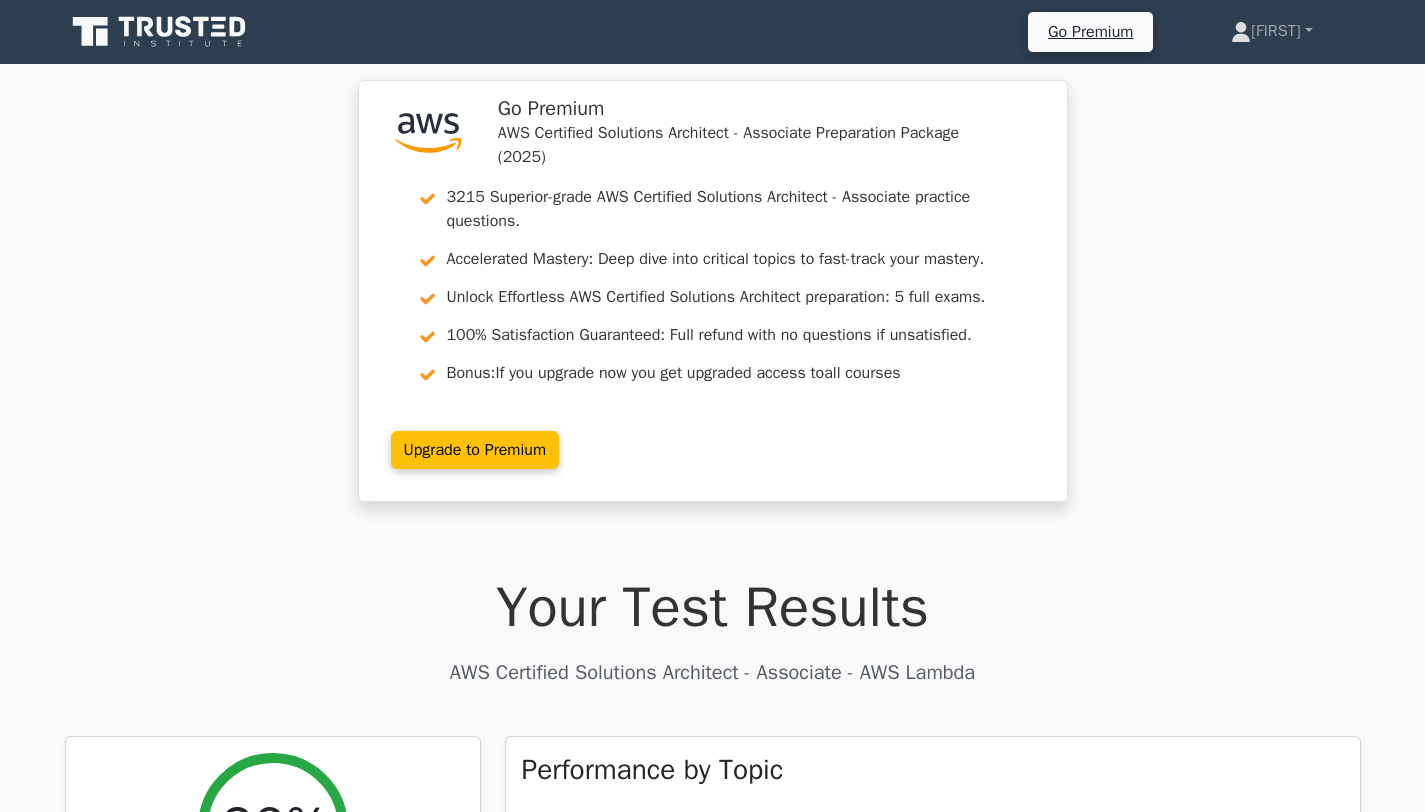 scroll, scrollTop: 0, scrollLeft: 0, axis: both 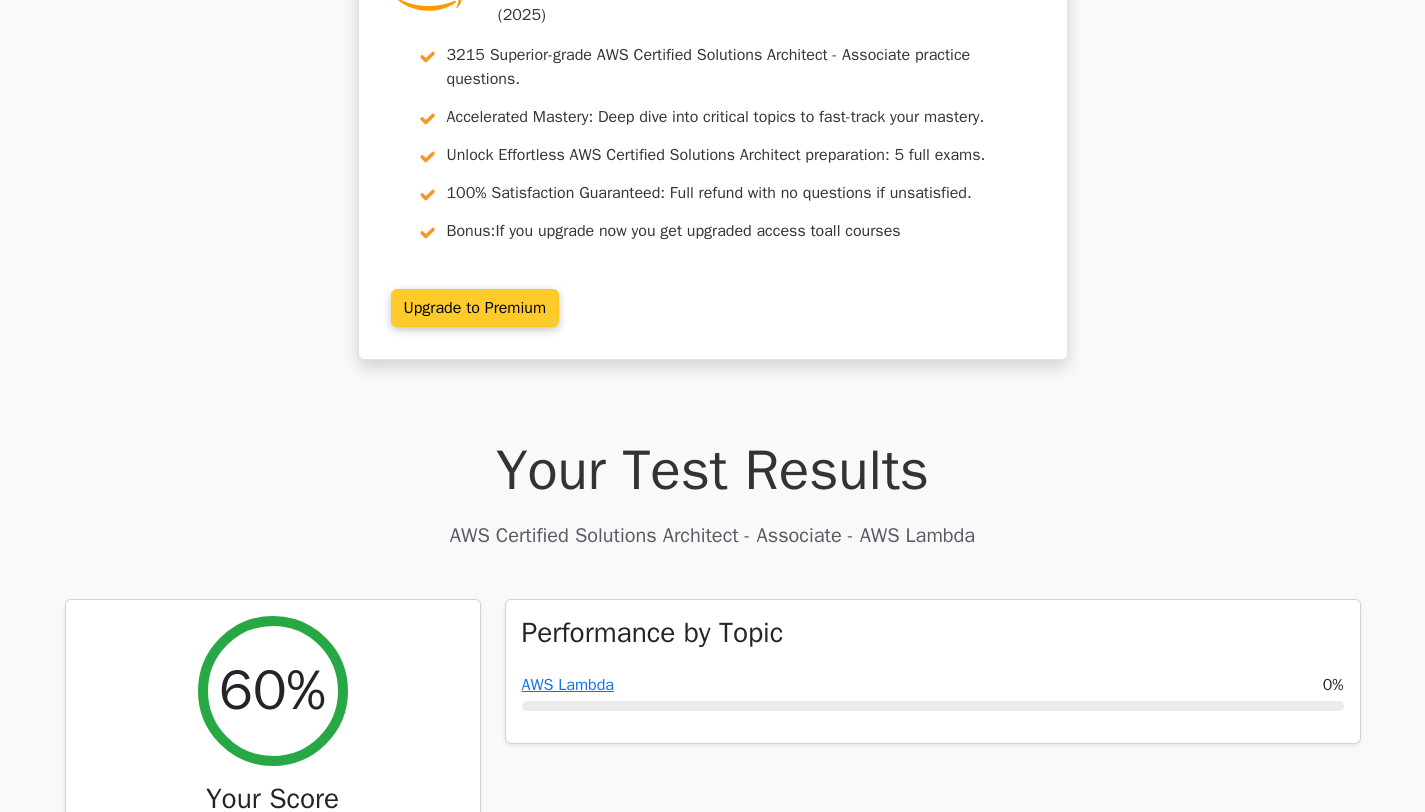 click on "Upgrade to Premium" at bounding box center (475, 308) 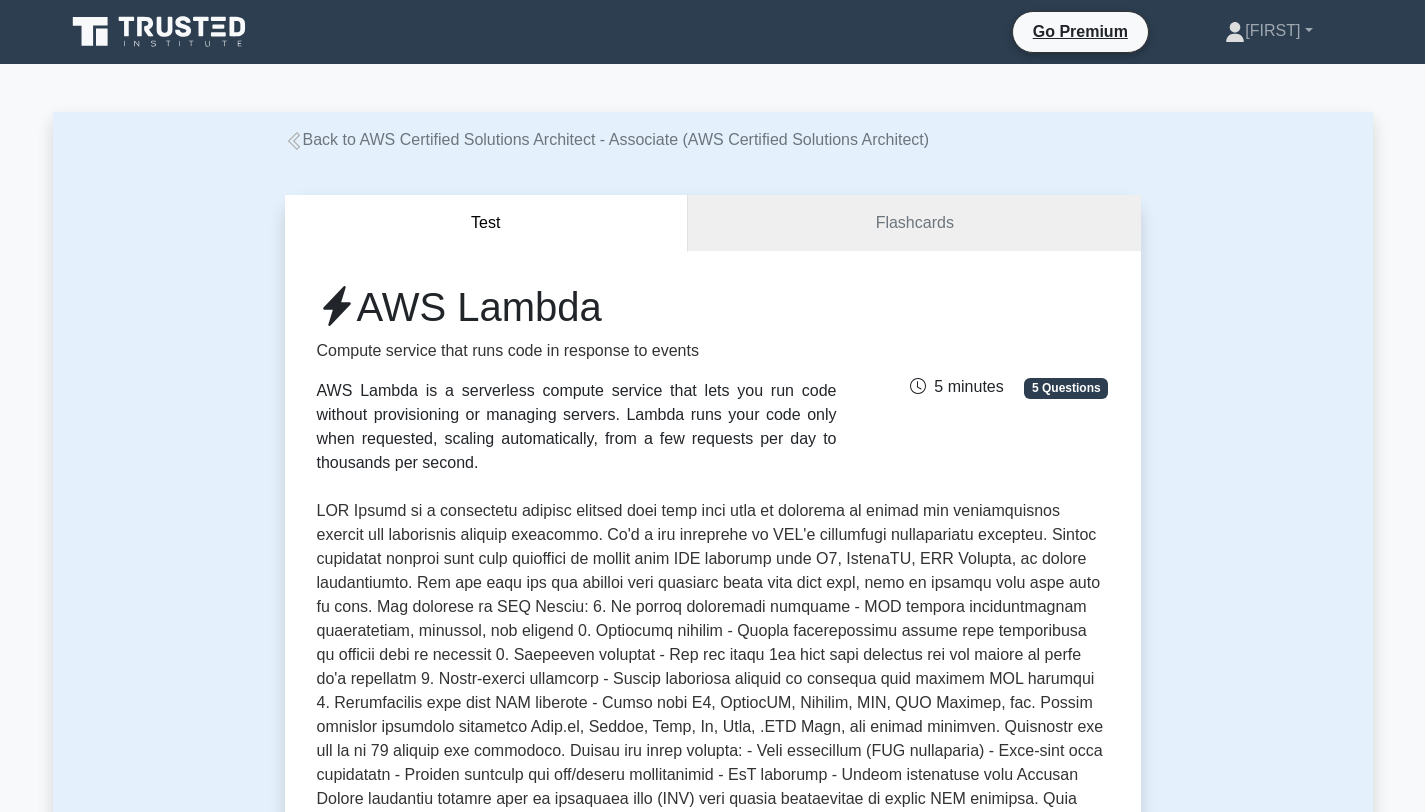 scroll, scrollTop: 0, scrollLeft: 0, axis: both 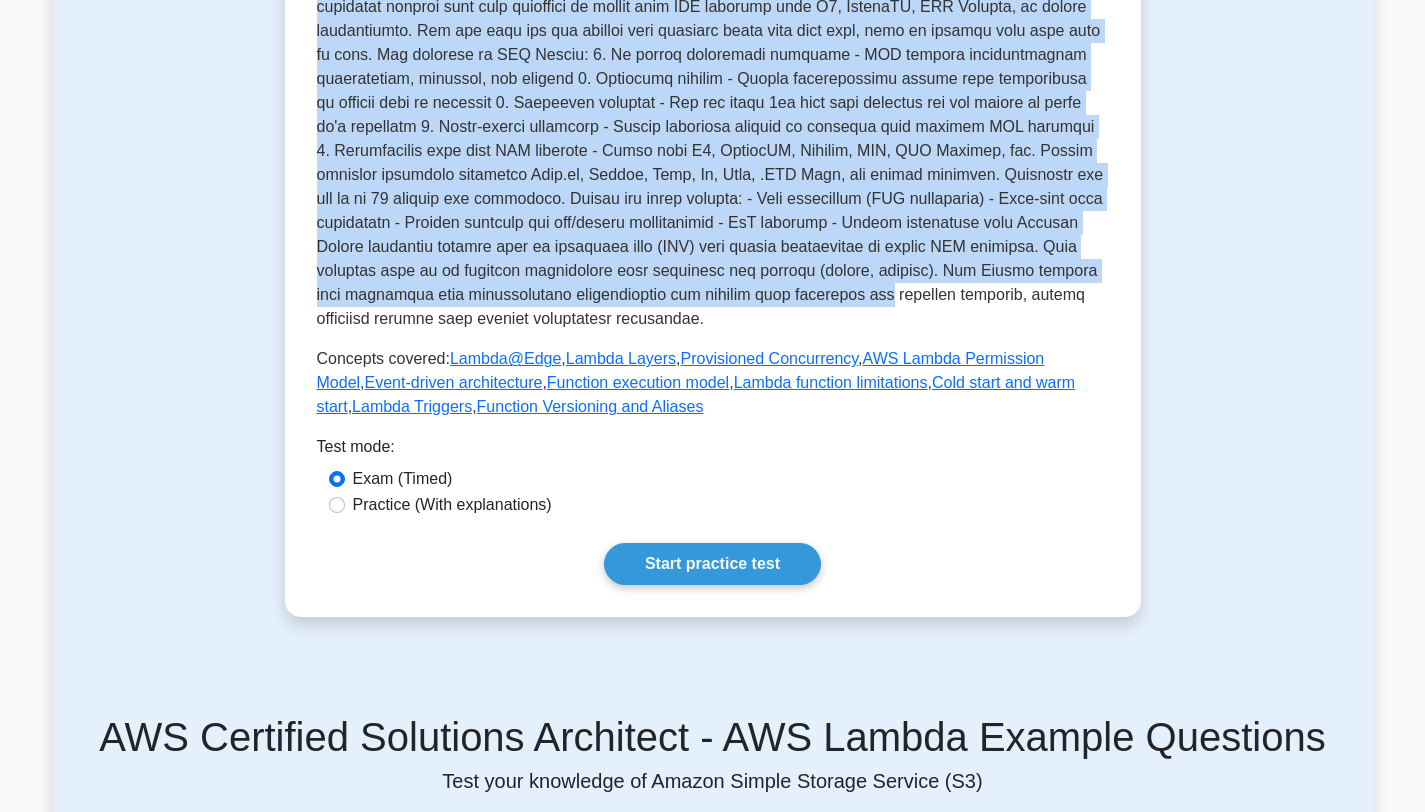drag, startPoint x: 1439, startPoint y: 135, endPoint x: 1419, endPoint y: 282, distance: 148.35431 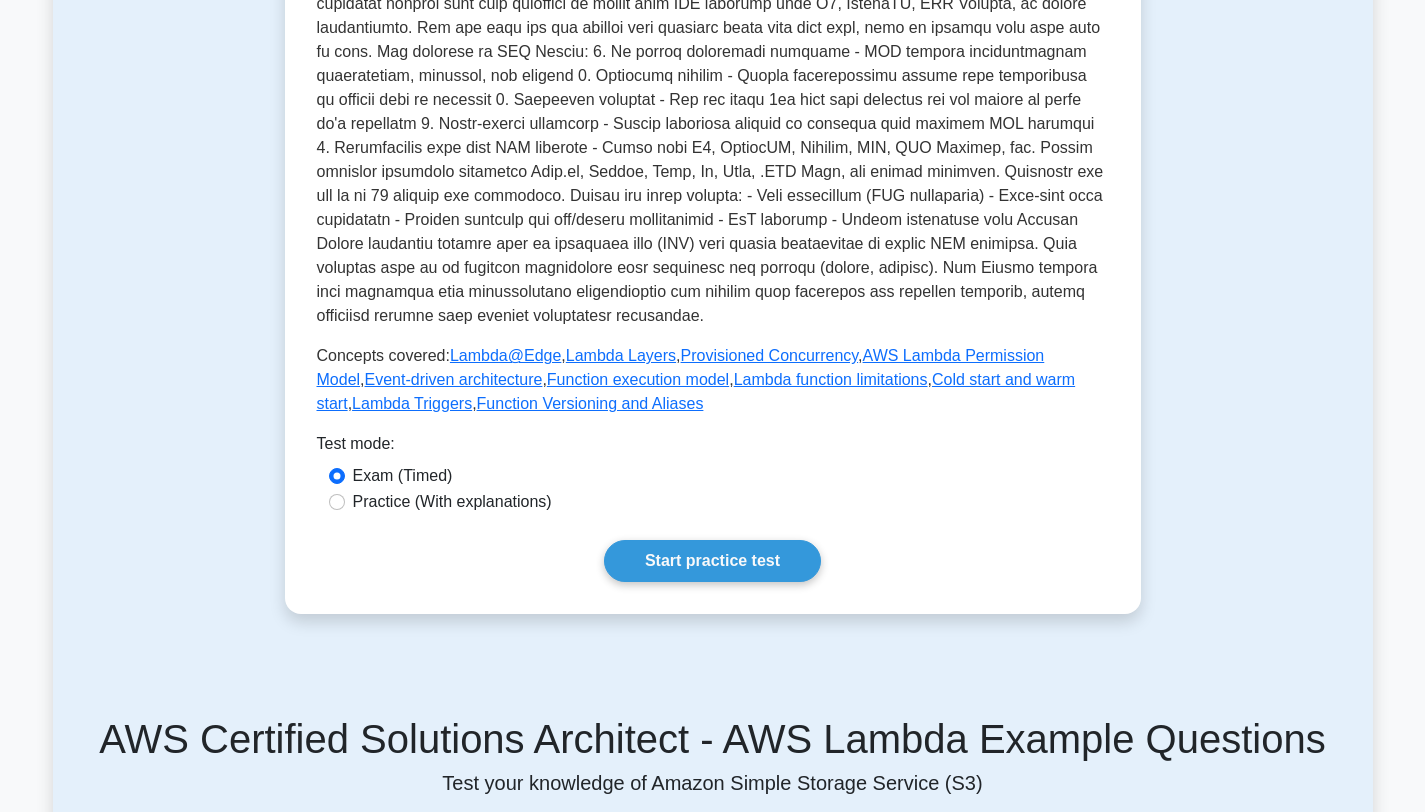 click on "Test mode:" at bounding box center (713, 448) 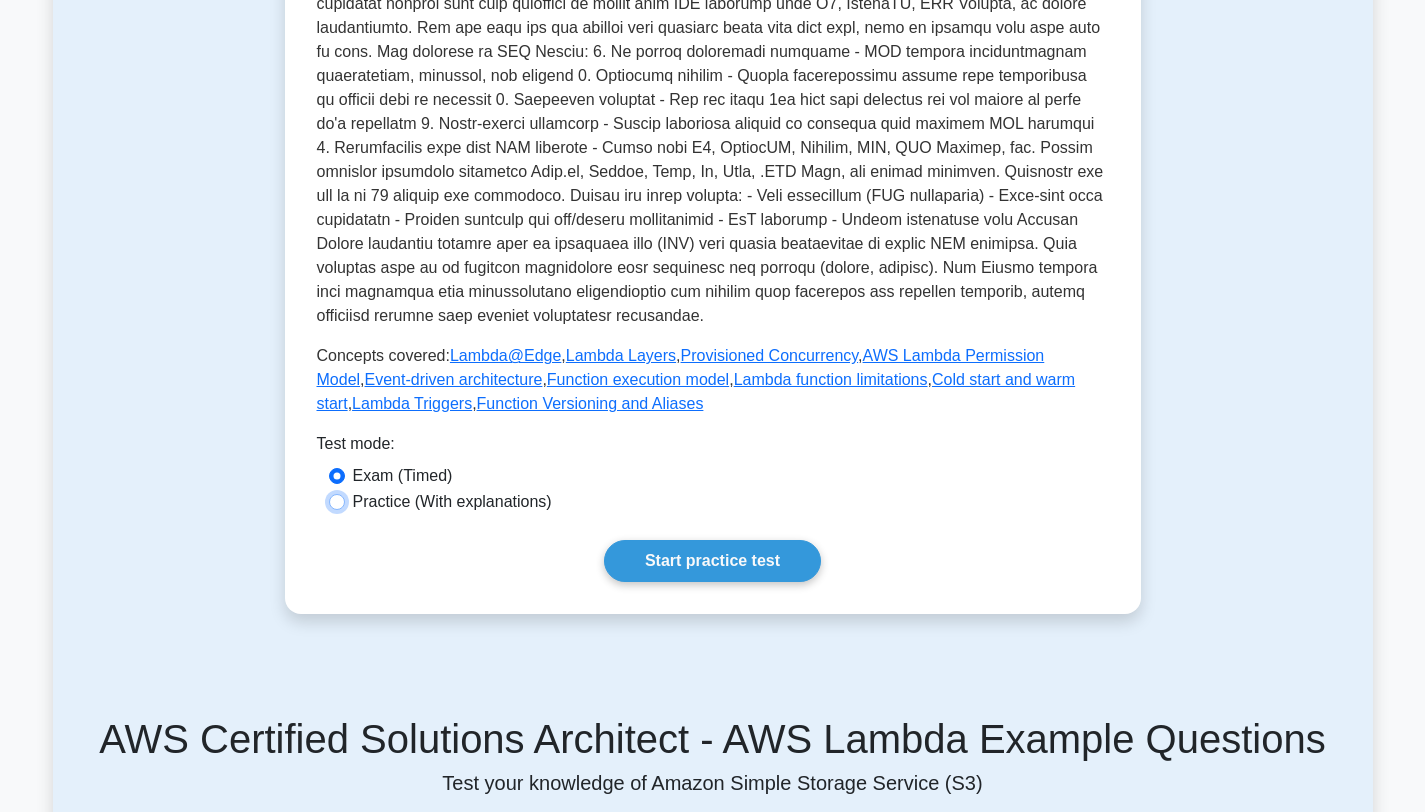 click on "Practice (With explanations)" at bounding box center [337, 502] 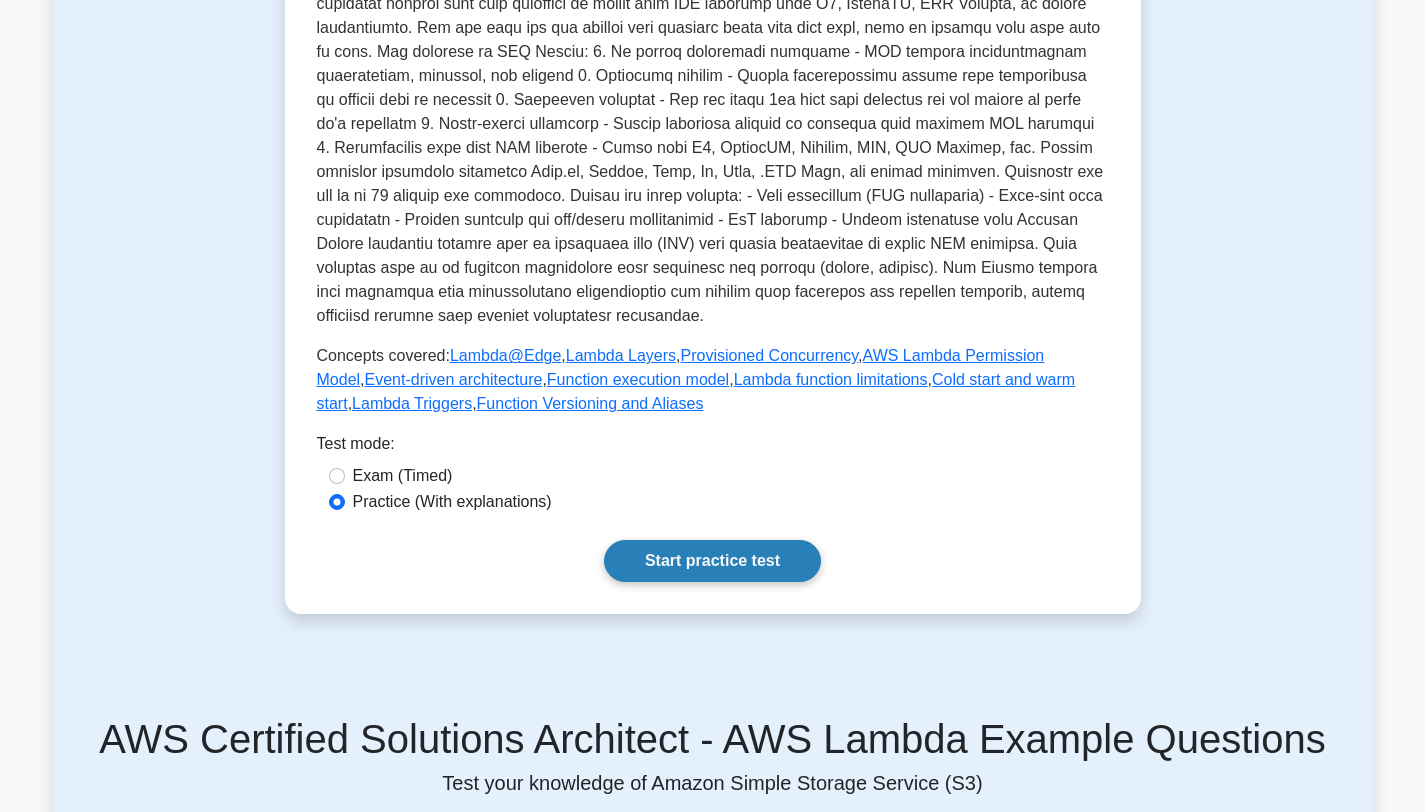 click on "Start practice test" at bounding box center (712, 561) 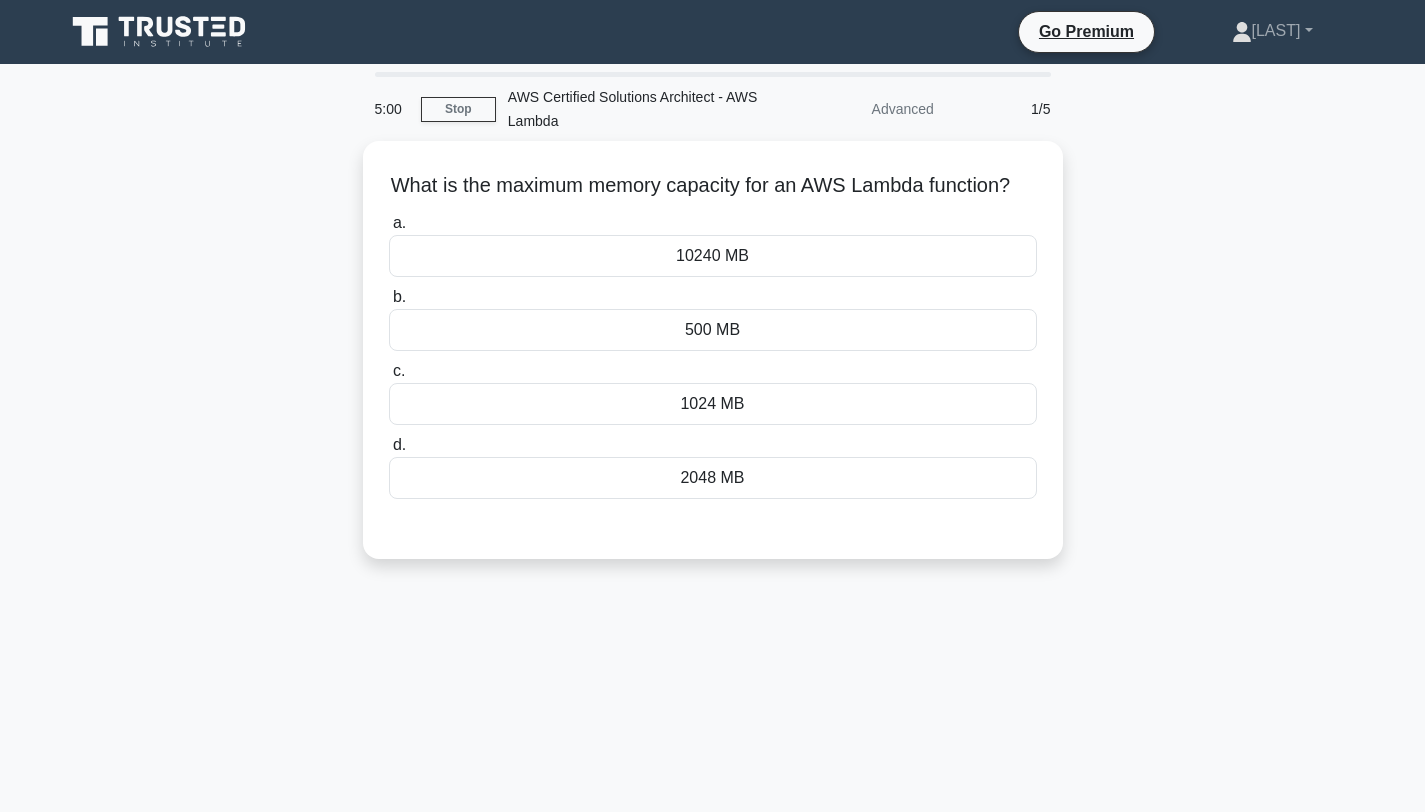 scroll, scrollTop: 0, scrollLeft: 0, axis: both 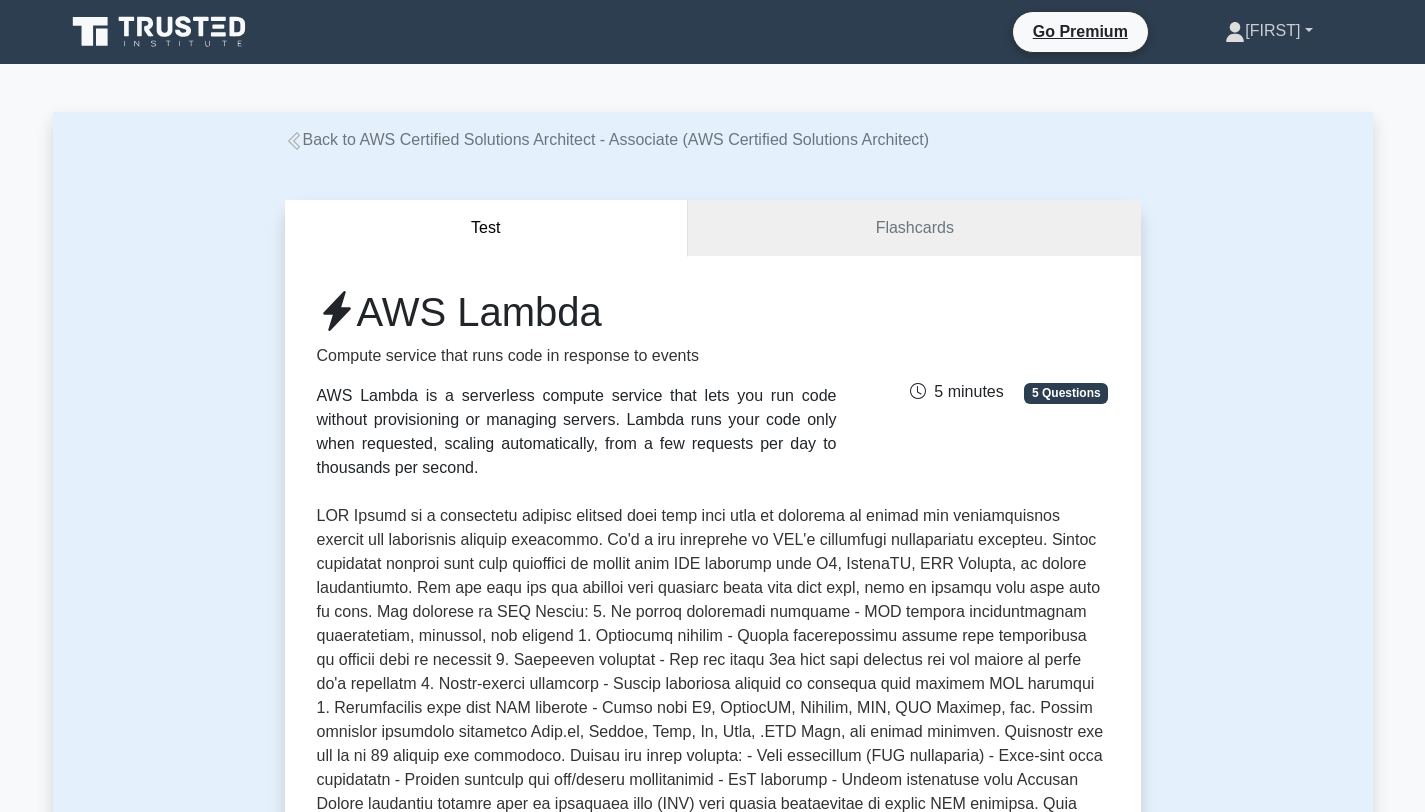 click on "[FIRST]" at bounding box center [1268, 31] 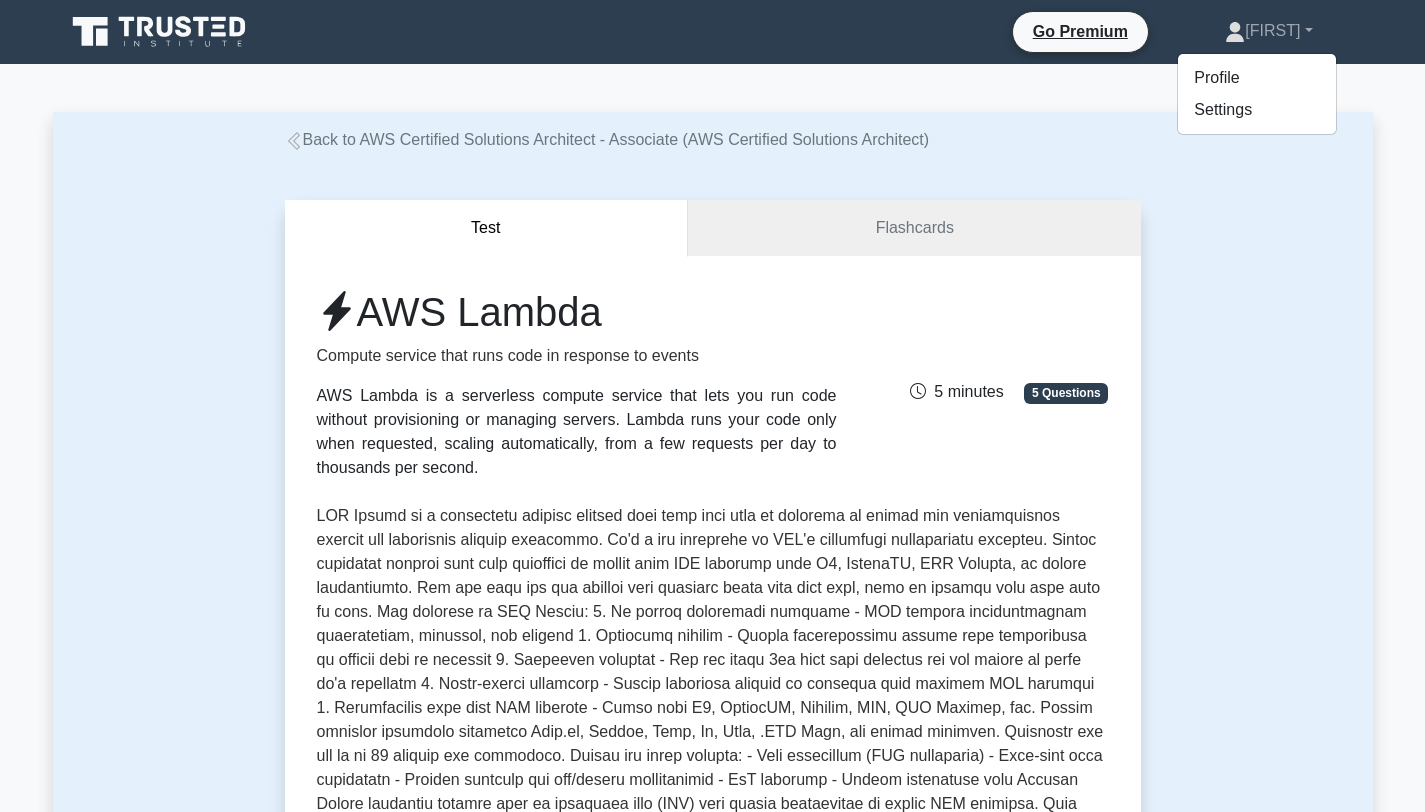 click on "Back to AWS Certified Solutions Architect - Associate (AWS Certified Solutions Architect)
Test
Flashcards
AWS Lambda
Compute service that runs code in response to events
5 minutes
,  ,  ," at bounding box center [712, 1441] 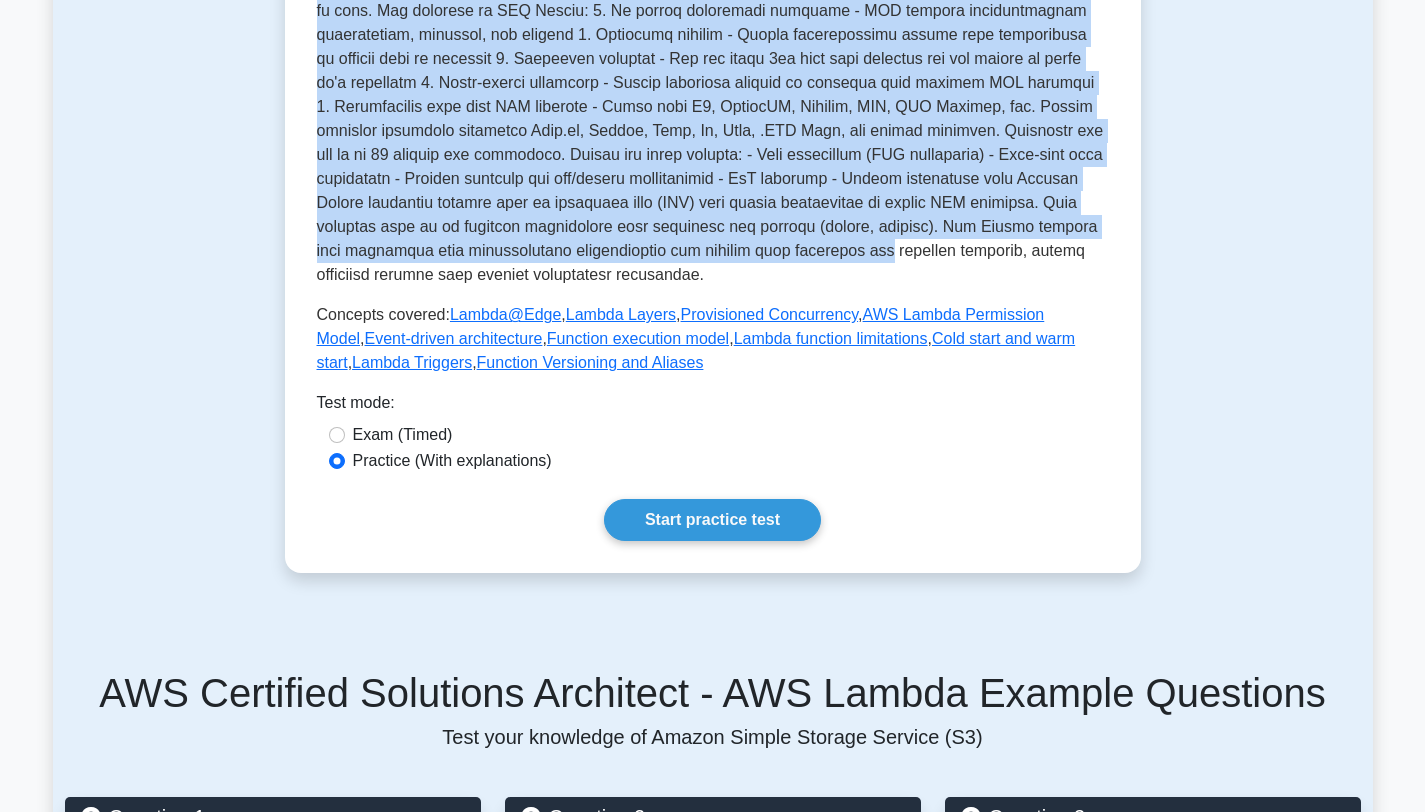 scroll, scrollTop: 596, scrollLeft: 0, axis: vertical 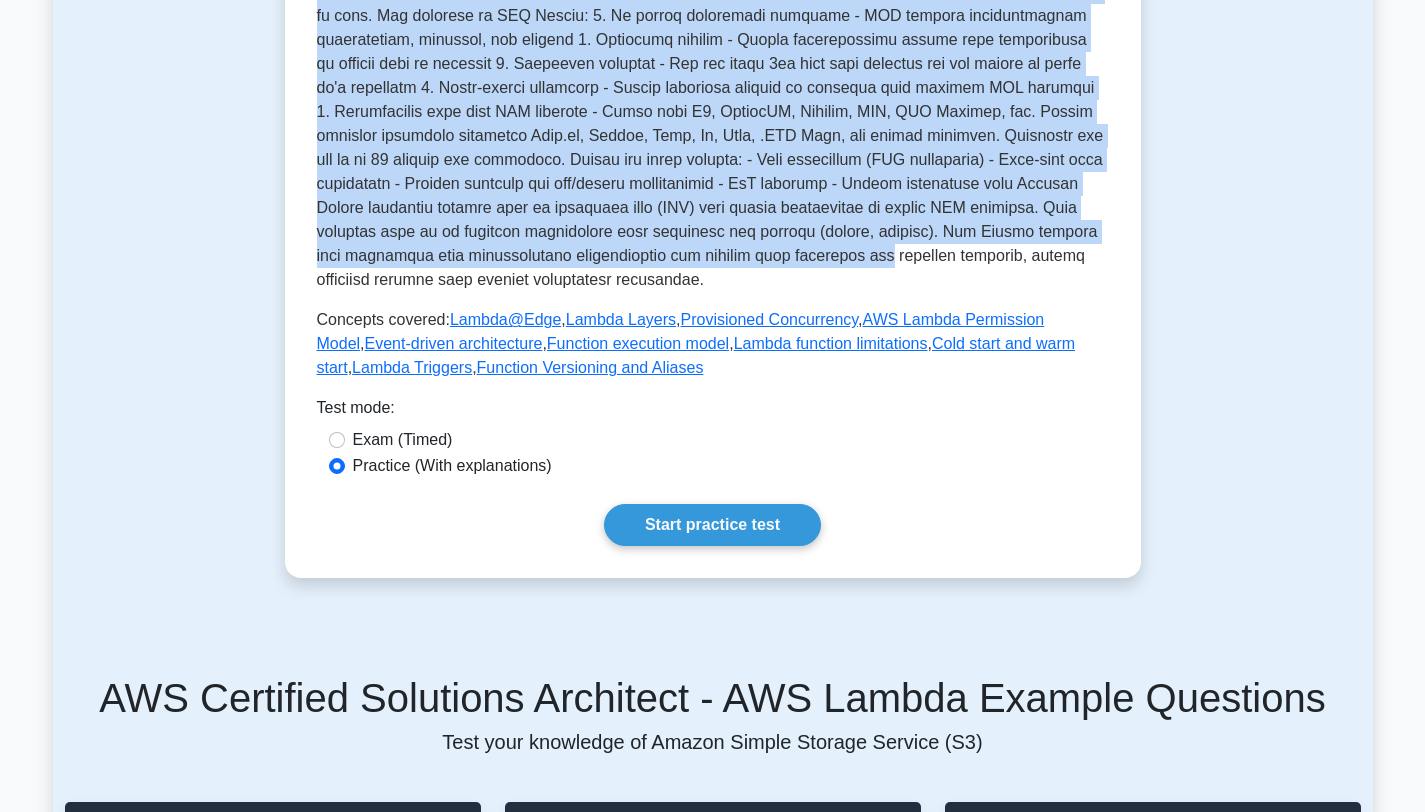 drag, startPoint x: 1439, startPoint y: 94, endPoint x: 1408, endPoint y: 252, distance: 161.01242 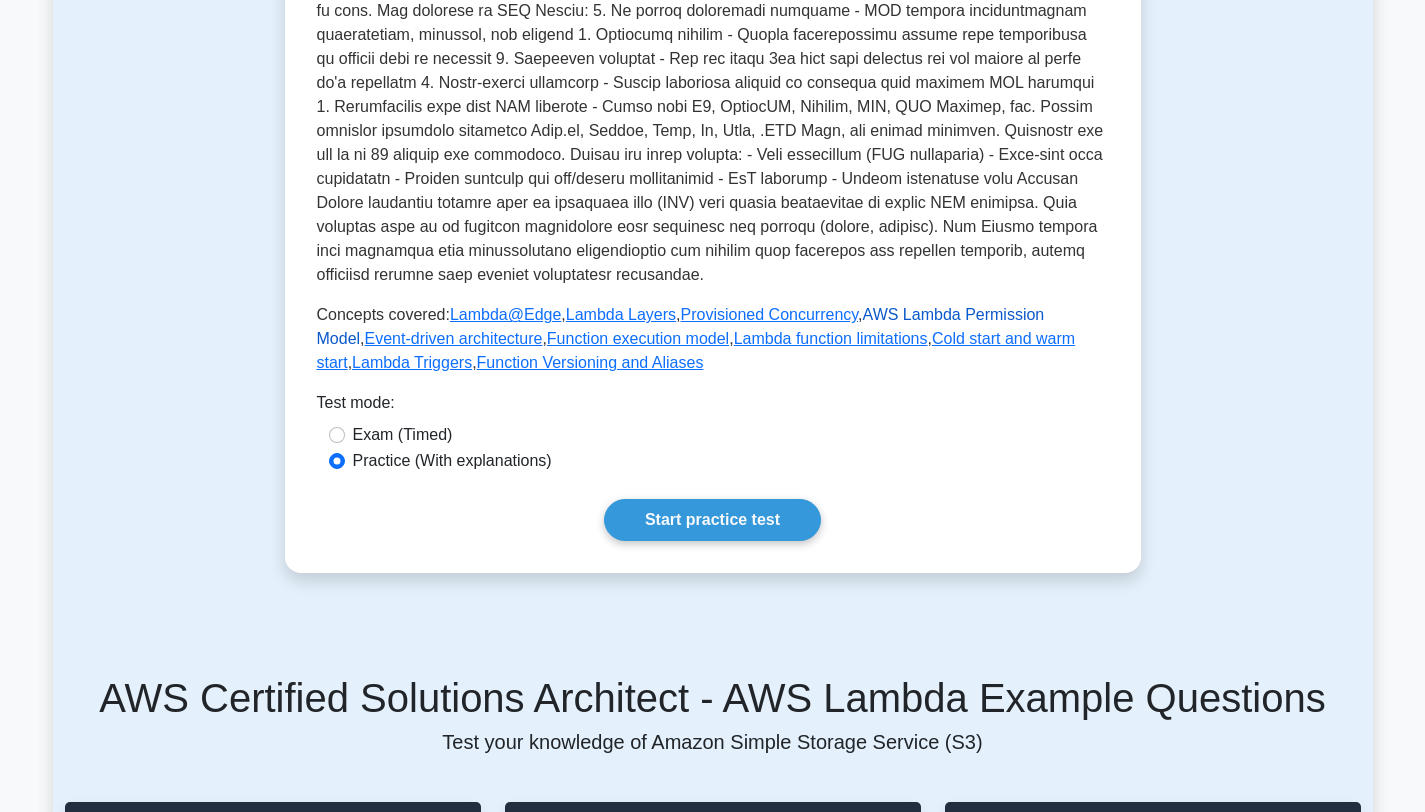 click on "Concepts covered:  Lambda@Edge ,  Lambda Layers ,  Provisioned Concurrency ,  AWS Lambda Permission Model ,  Event-driven architecture ,  Function execution model ,  Lambda function limitations ,  Cold start and warm start ,  Lambda Triggers ,  Function Versioning and Aliases" at bounding box center [713, 339] 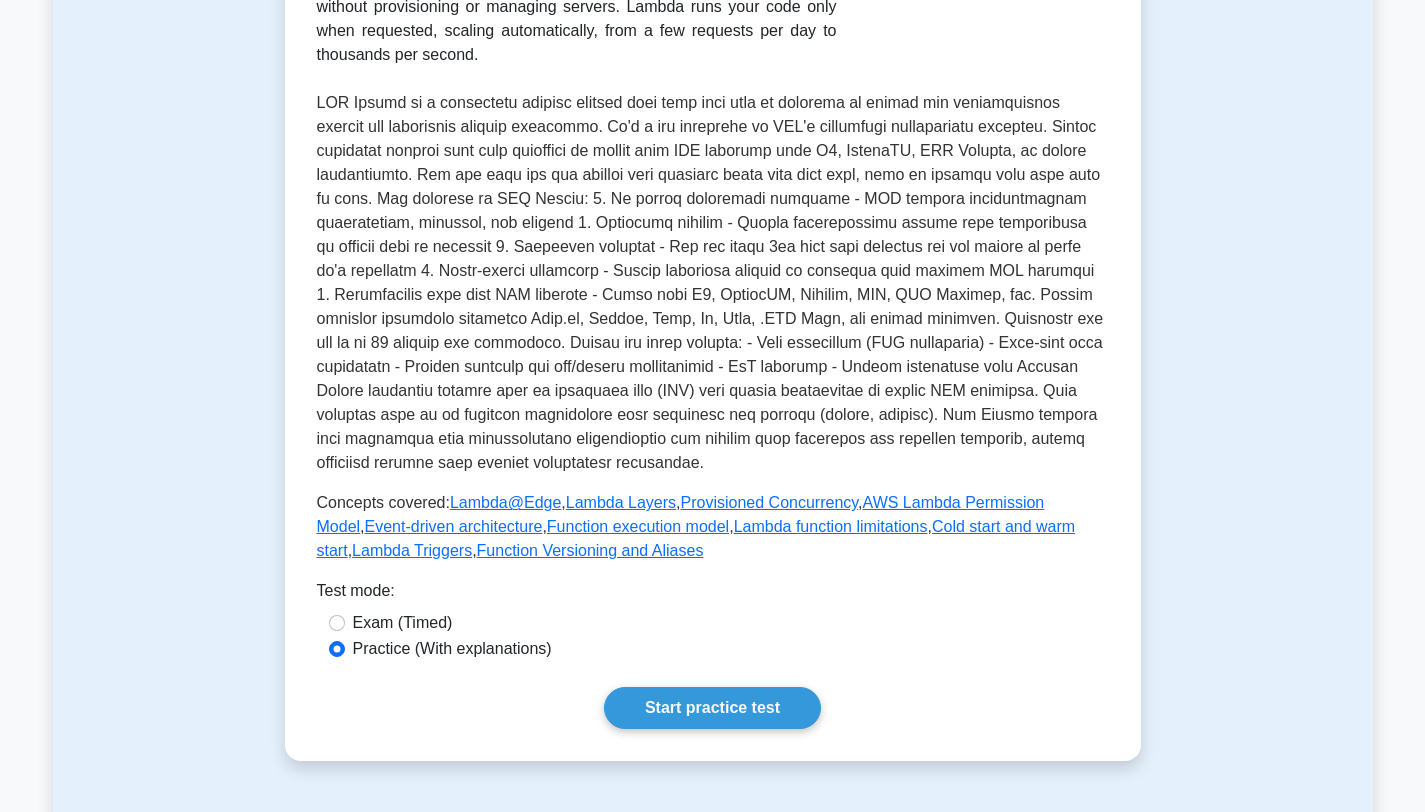 drag, startPoint x: 1439, startPoint y: 319, endPoint x: 1434, endPoint y: 270, distance: 49.25444 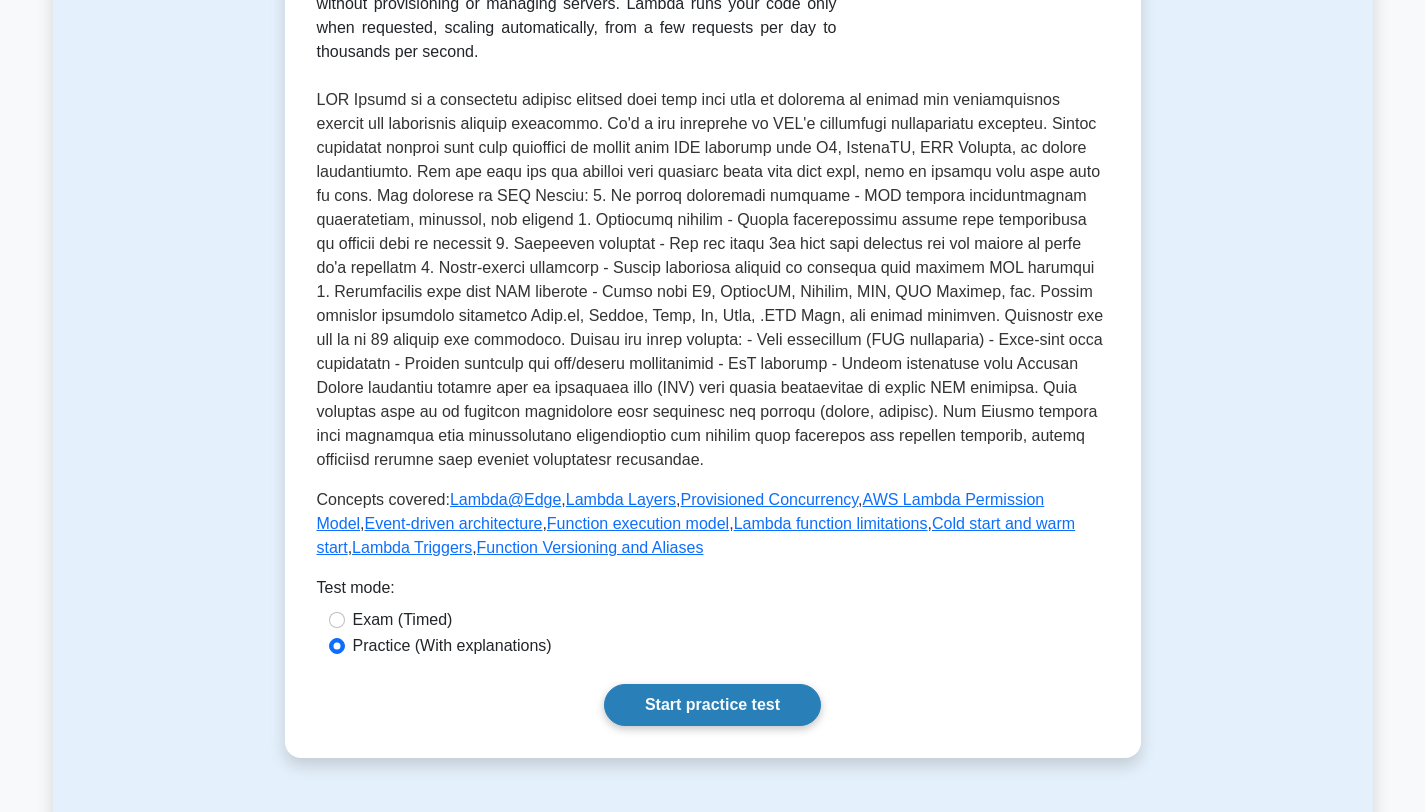 click on "Start practice test" at bounding box center [712, 705] 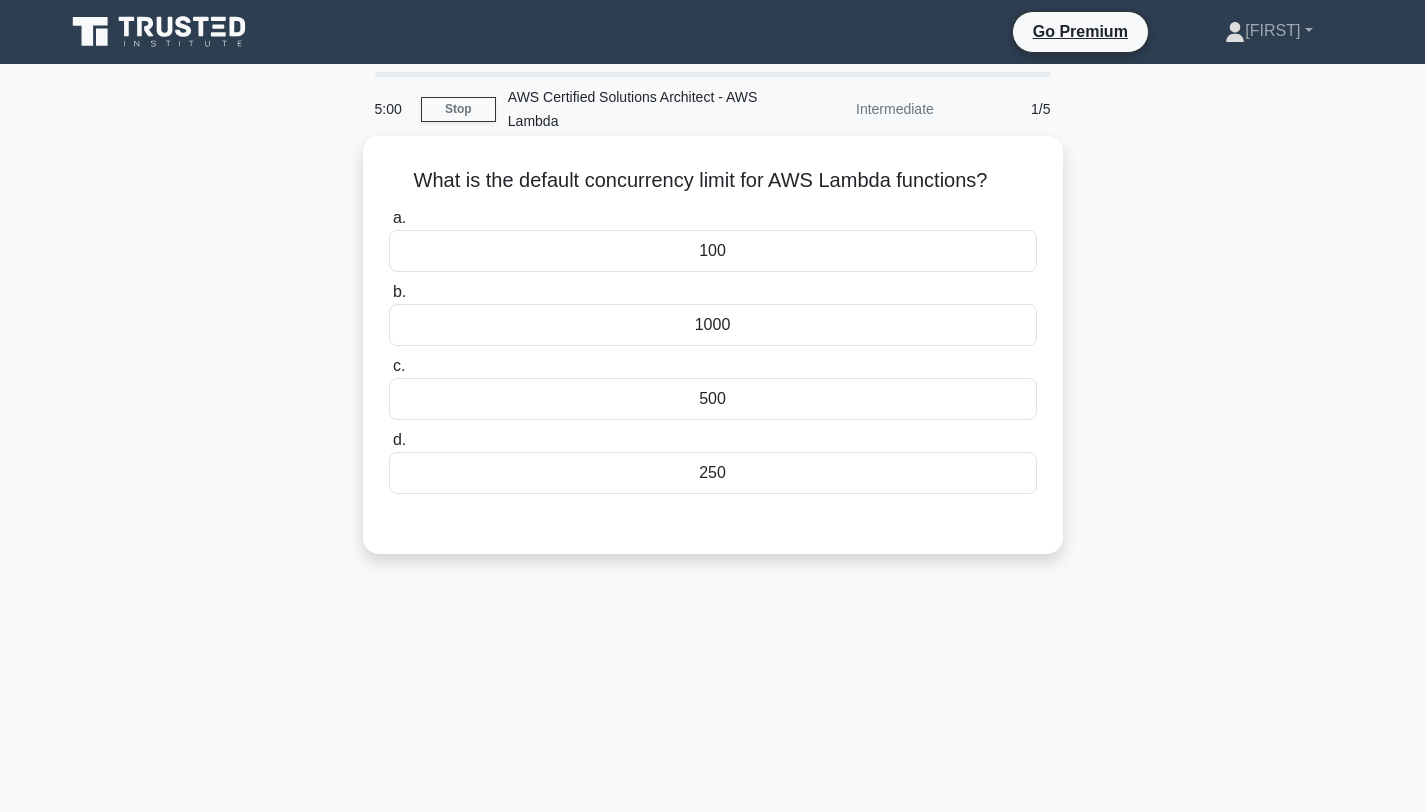 scroll, scrollTop: 0, scrollLeft: 0, axis: both 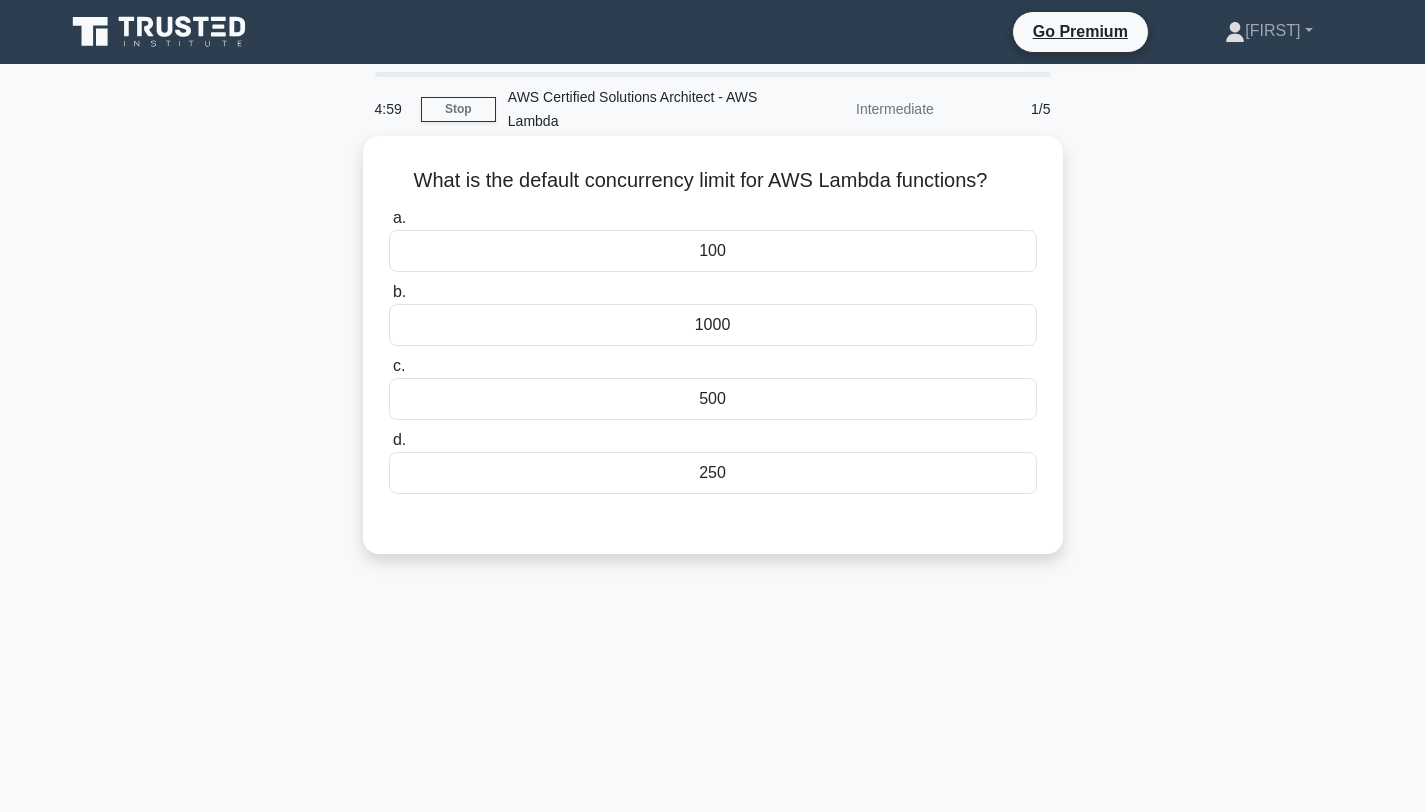 drag, startPoint x: 532, startPoint y: 197, endPoint x: 695, endPoint y: 179, distance: 163.99086 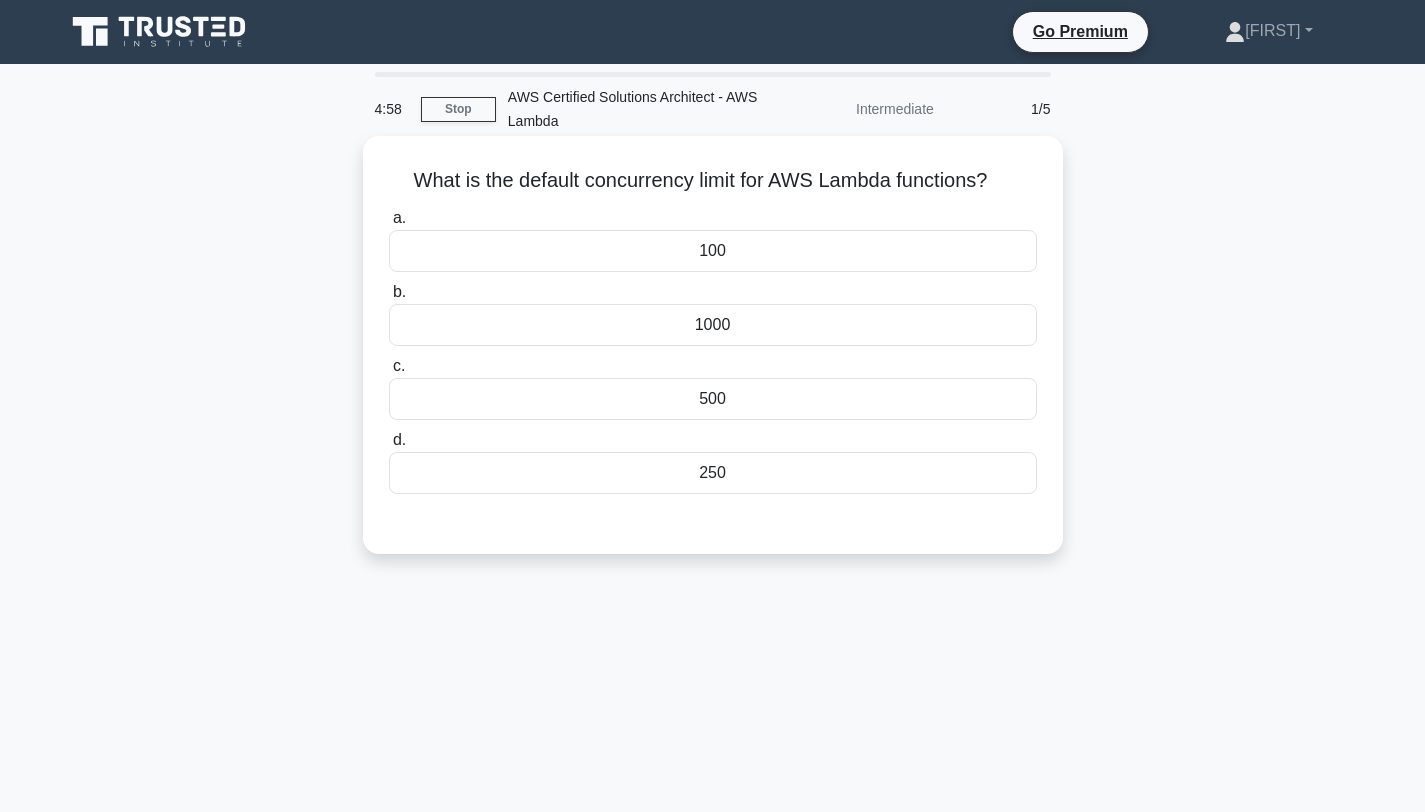 click on "What is the default concurrency limit for AWS Lambda functions?
.spinner_0XTQ{transform-origin:center;animation:spinner_y6GP .75s linear infinite}@keyframes spinner_y6GP{100%{transform:rotate(360deg)}}" at bounding box center [713, 181] 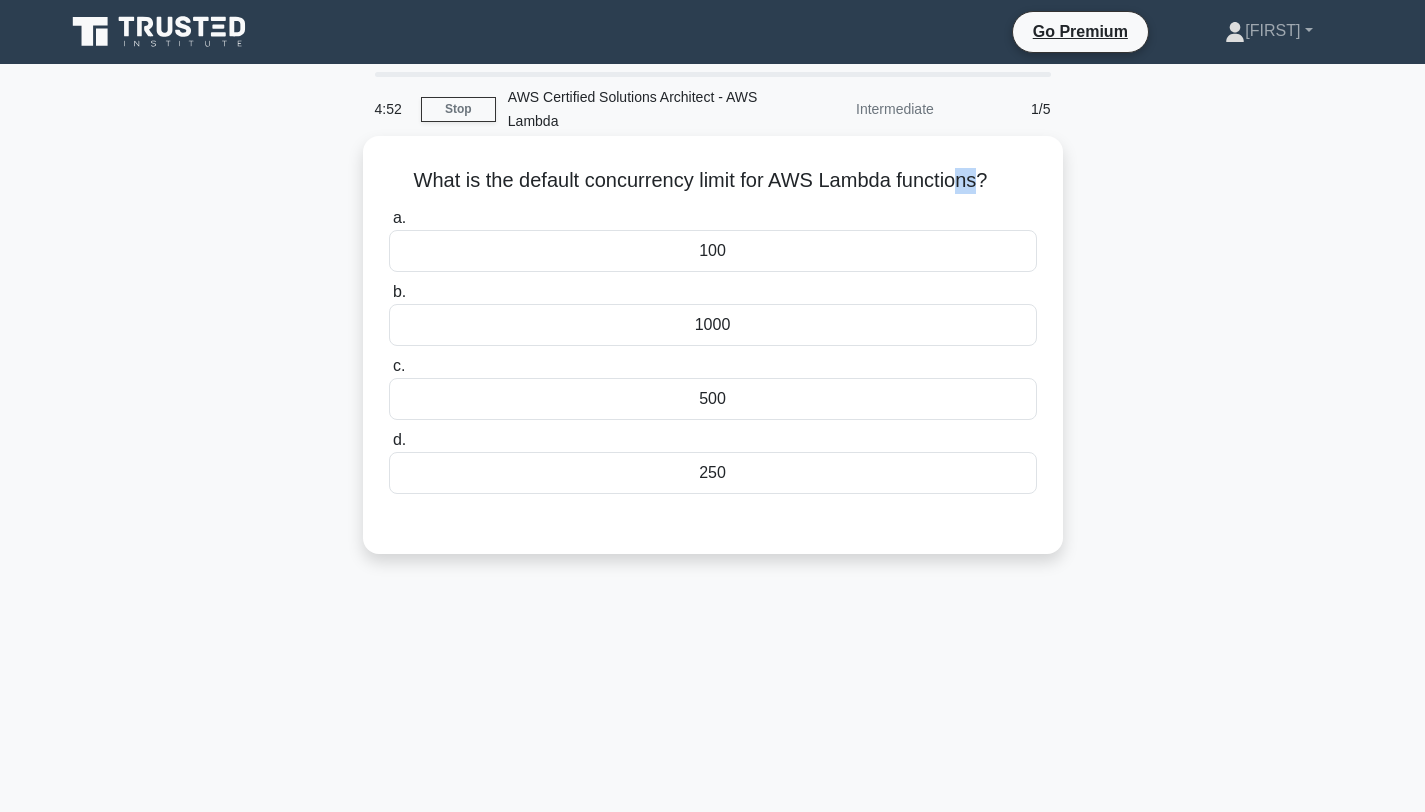 drag, startPoint x: 978, startPoint y: 185, endPoint x: 962, endPoint y: 178, distance: 17.464249 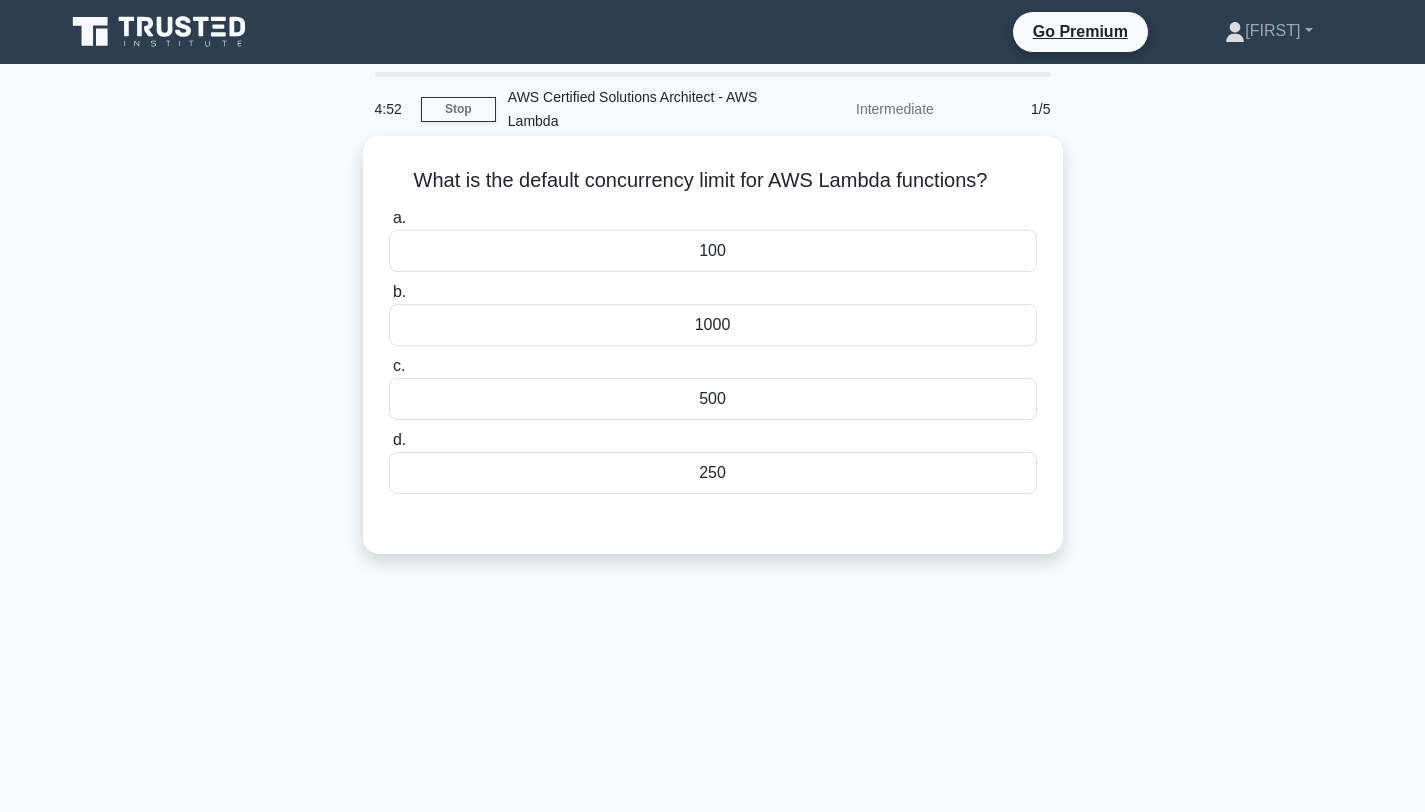 click on "What is the default concurrency limit for AWS Lambda functions?
.spinner_0XTQ{transform-origin:center;animation:spinner_y6GP .75s linear infinite}@keyframes spinner_y6GP{100%{transform:rotate(360deg)}}" at bounding box center [713, 181] 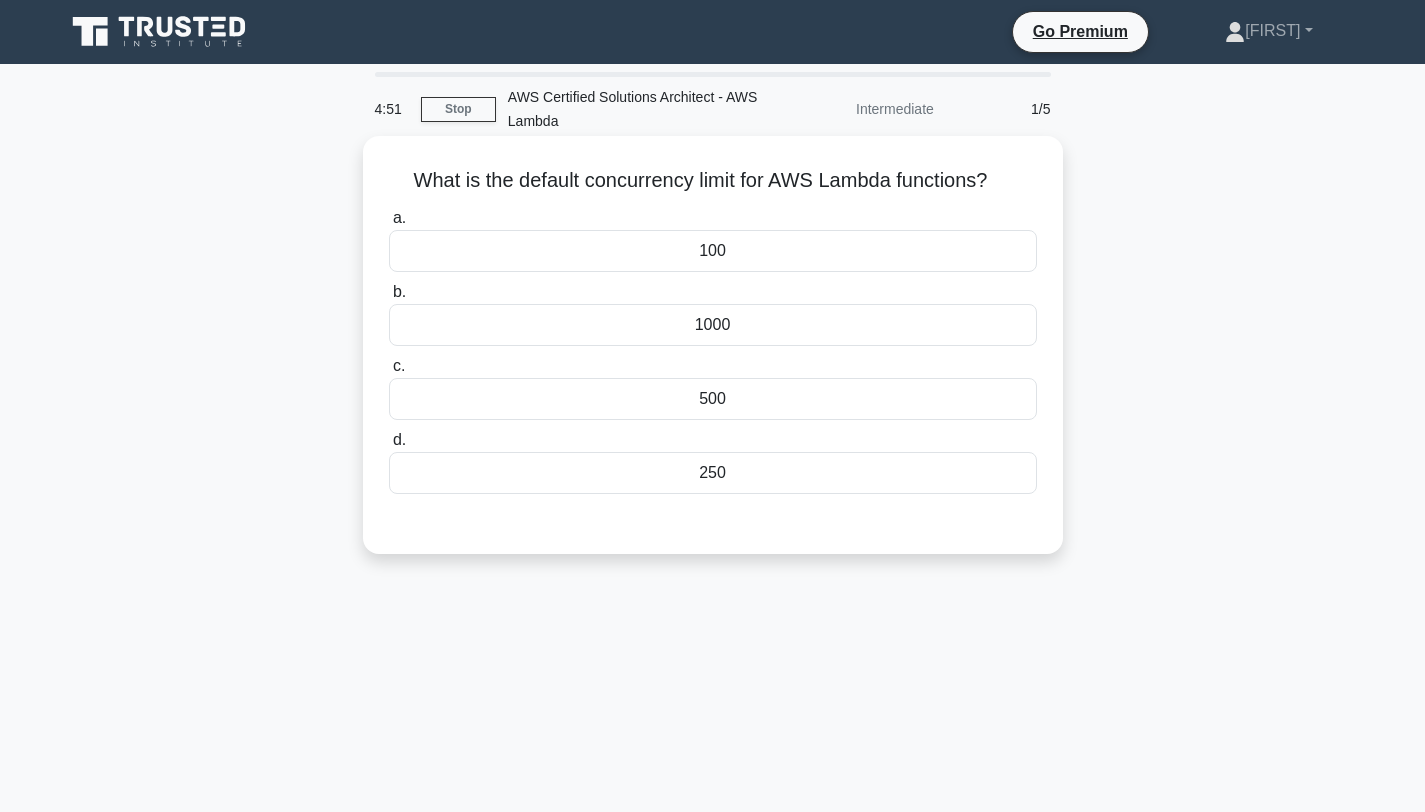drag, startPoint x: 989, startPoint y: 186, endPoint x: 469, endPoint y: 158, distance: 520.7533 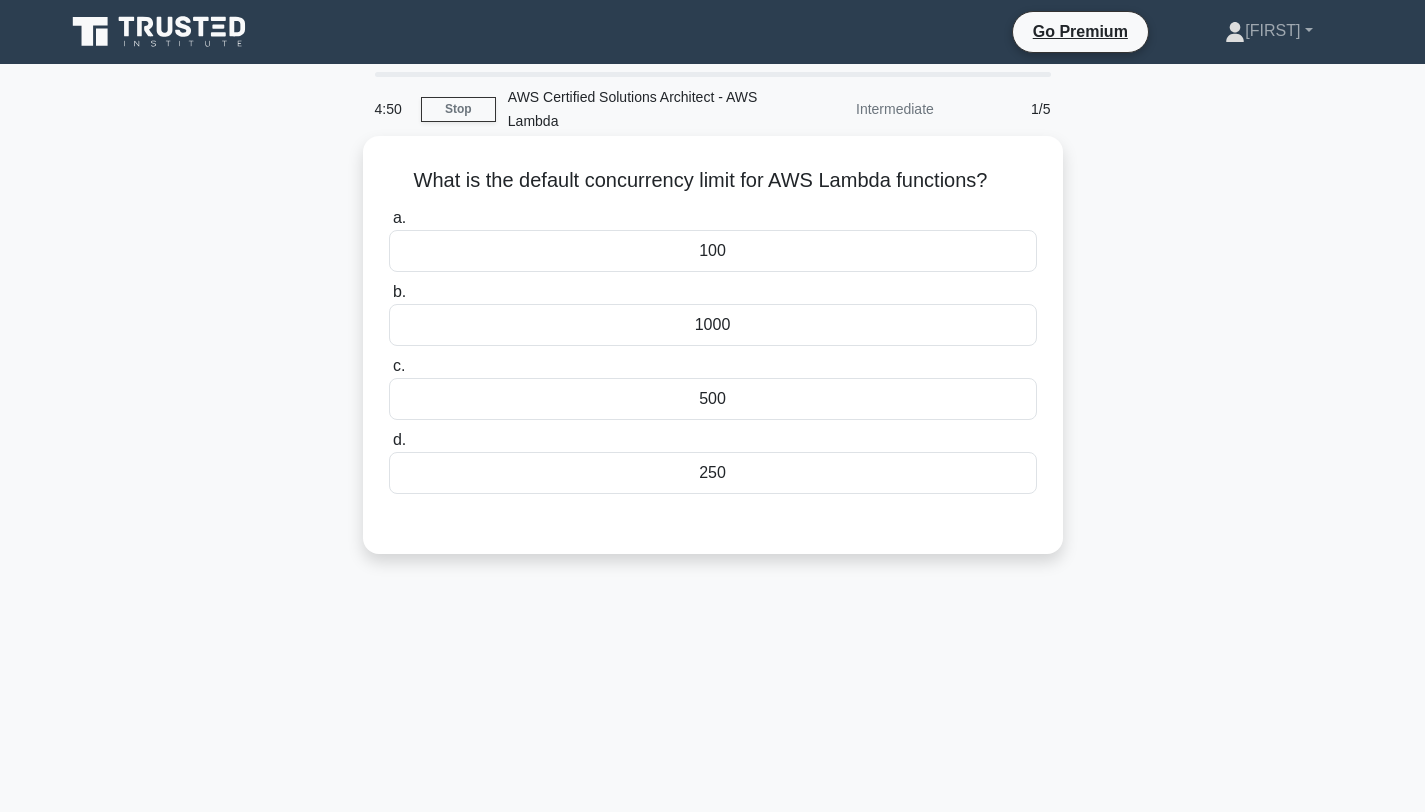 copy on "What is the default concurrency limit for AWS Lambda functions?" 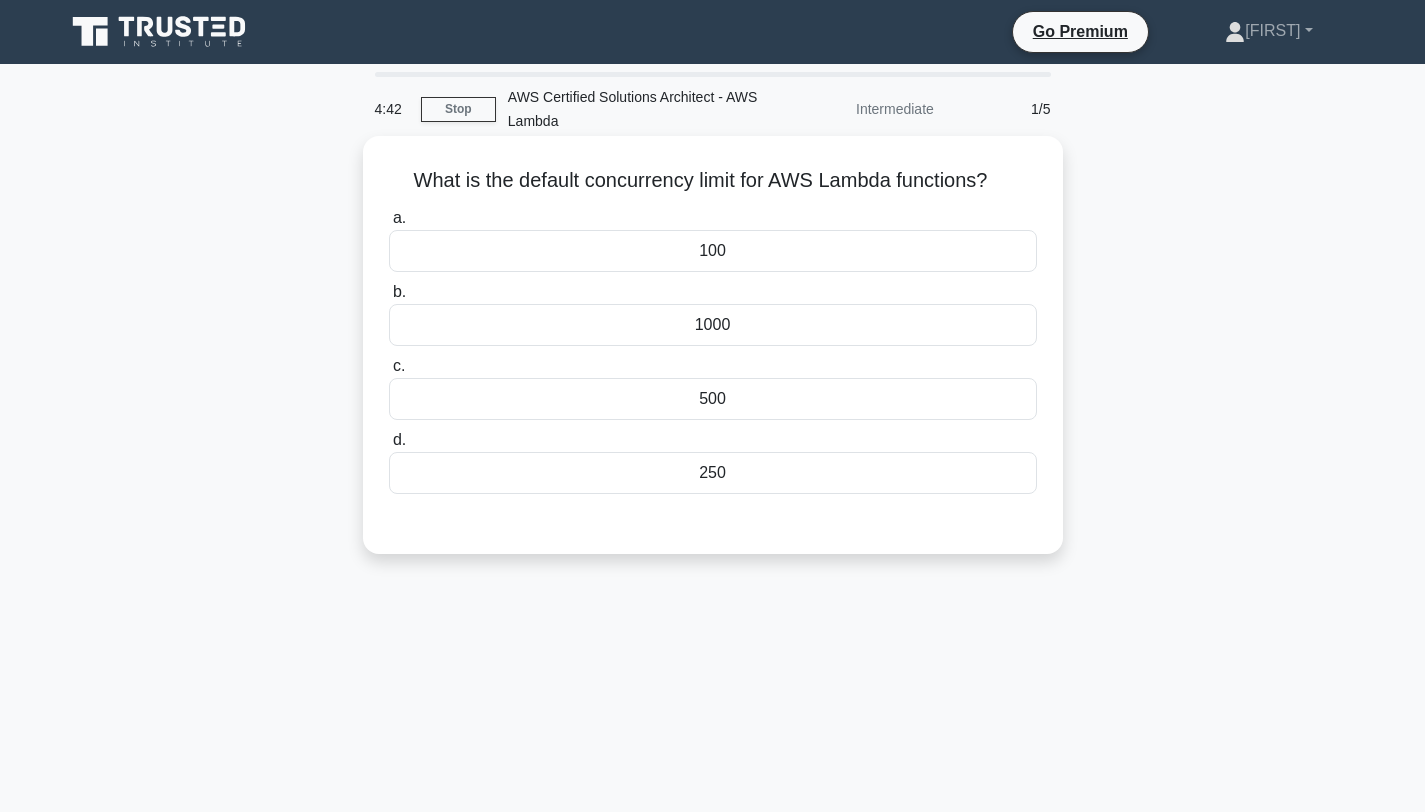 click on "1000" at bounding box center (713, 325) 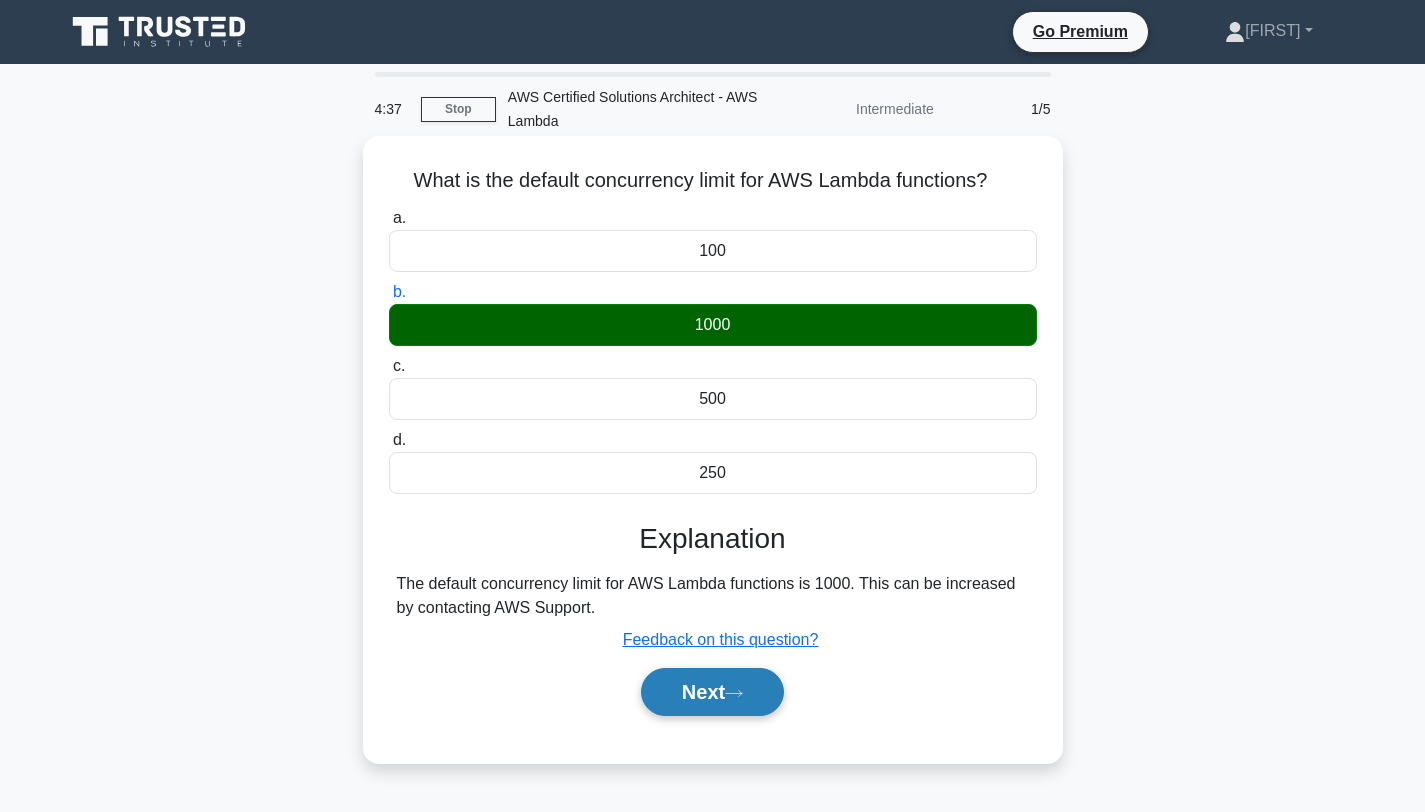 click on "Next" at bounding box center (712, 692) 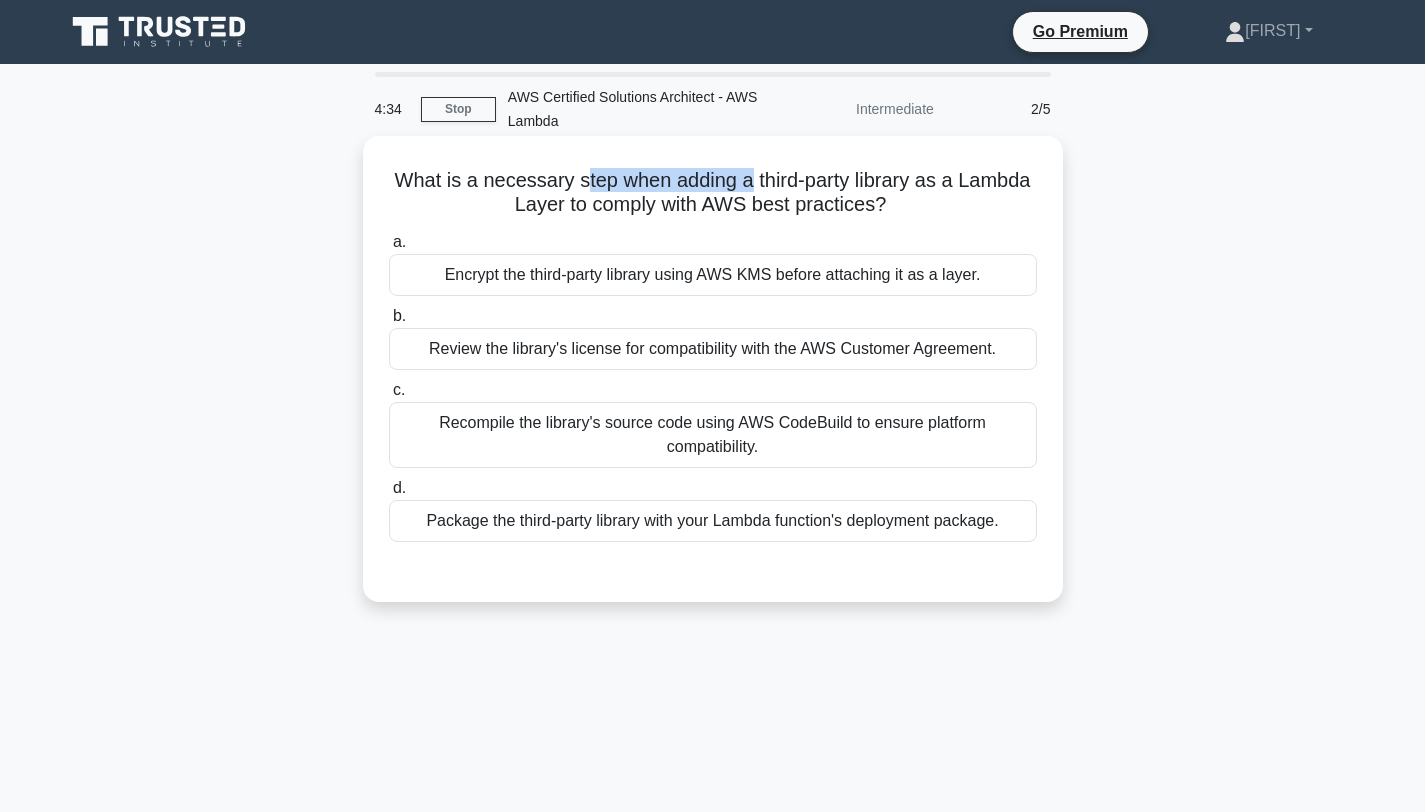 drag, startPoint x: 582, startPoint y: 190, endPoint x: 746, endPoint y: 192, distance: 164.01219 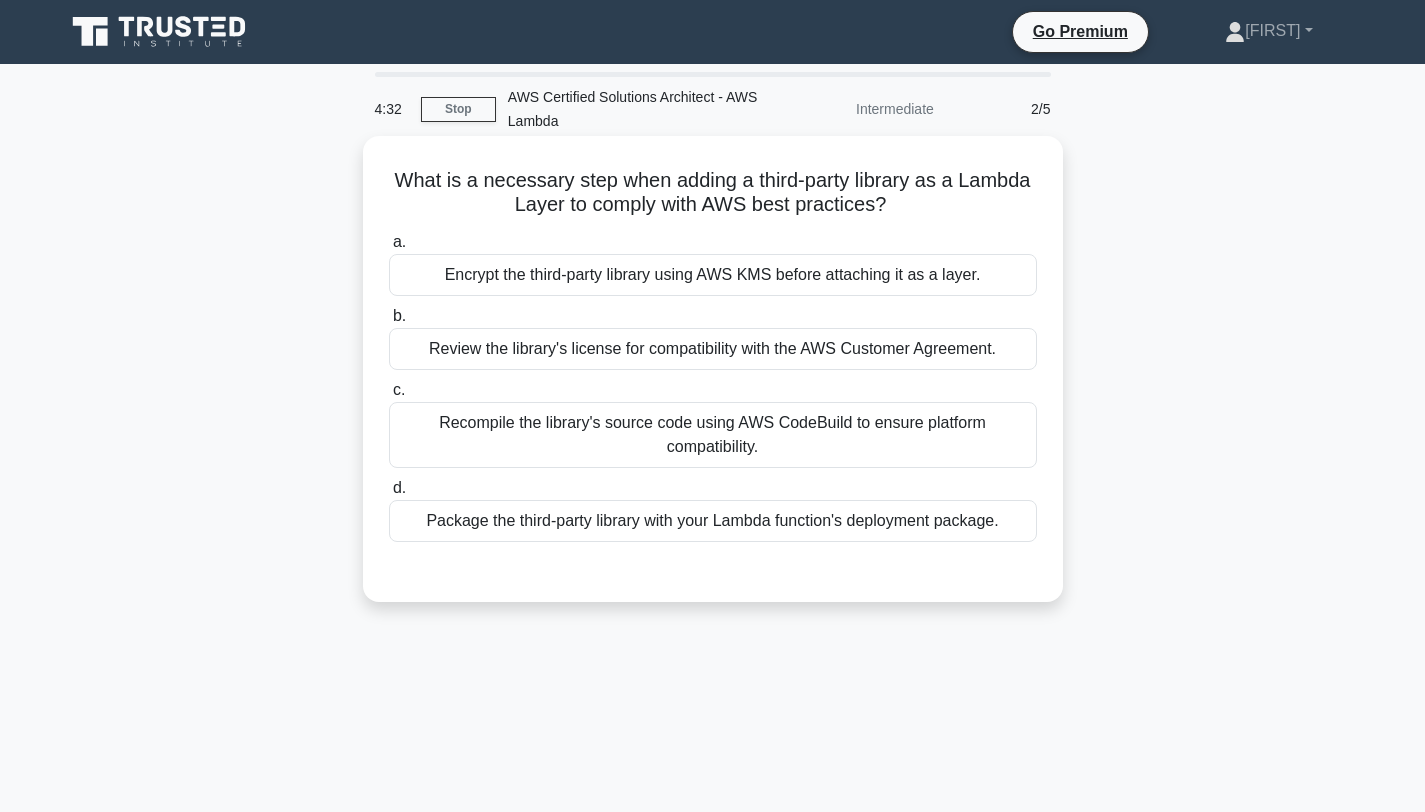 drag, startPoint x: 582, startPoint y: 180, endPoint x: 689, endPoint y: 214, distance: 112.27199 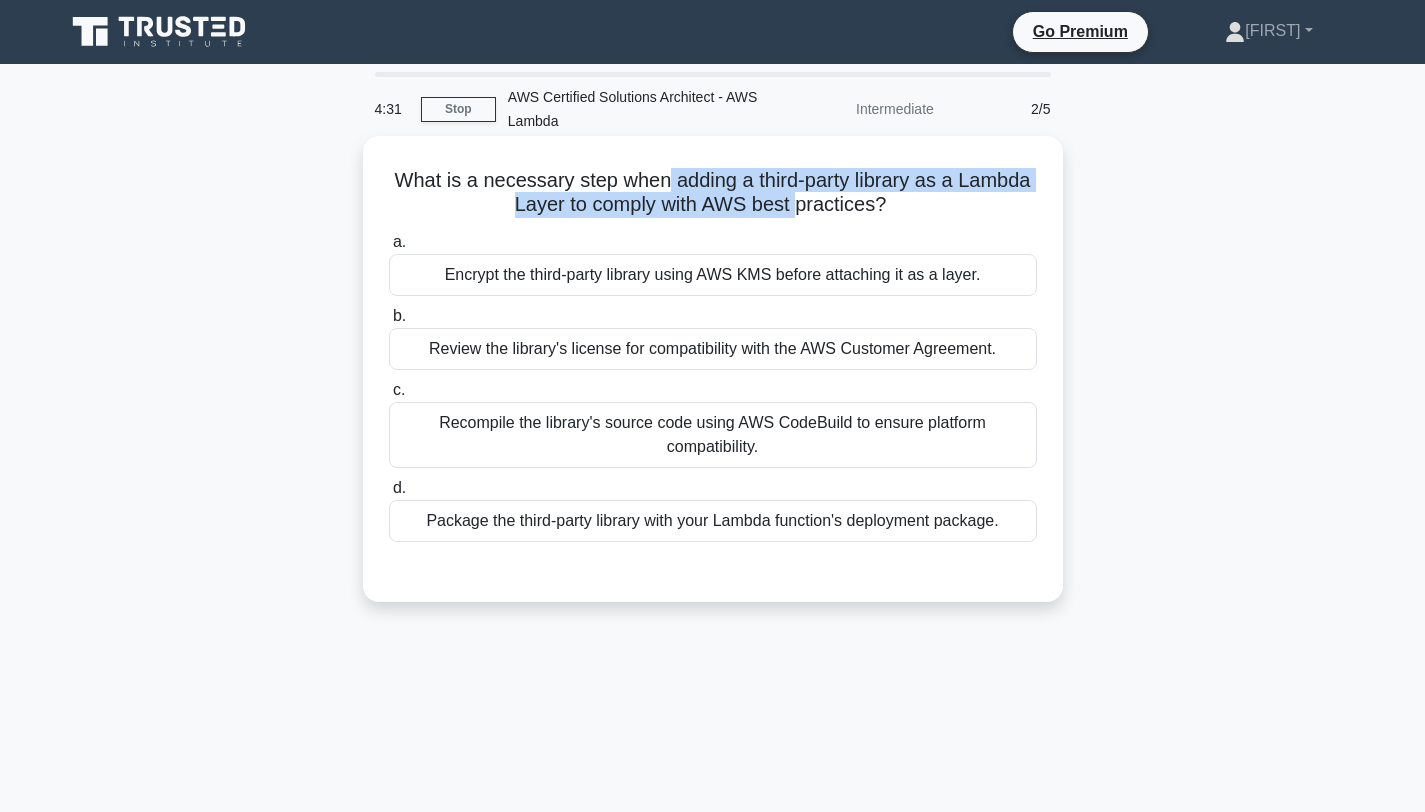 drag, startPoint x: 665, startPoint y: 174, endPoint x: 798, endPoint y: 217, distance: 139.7784 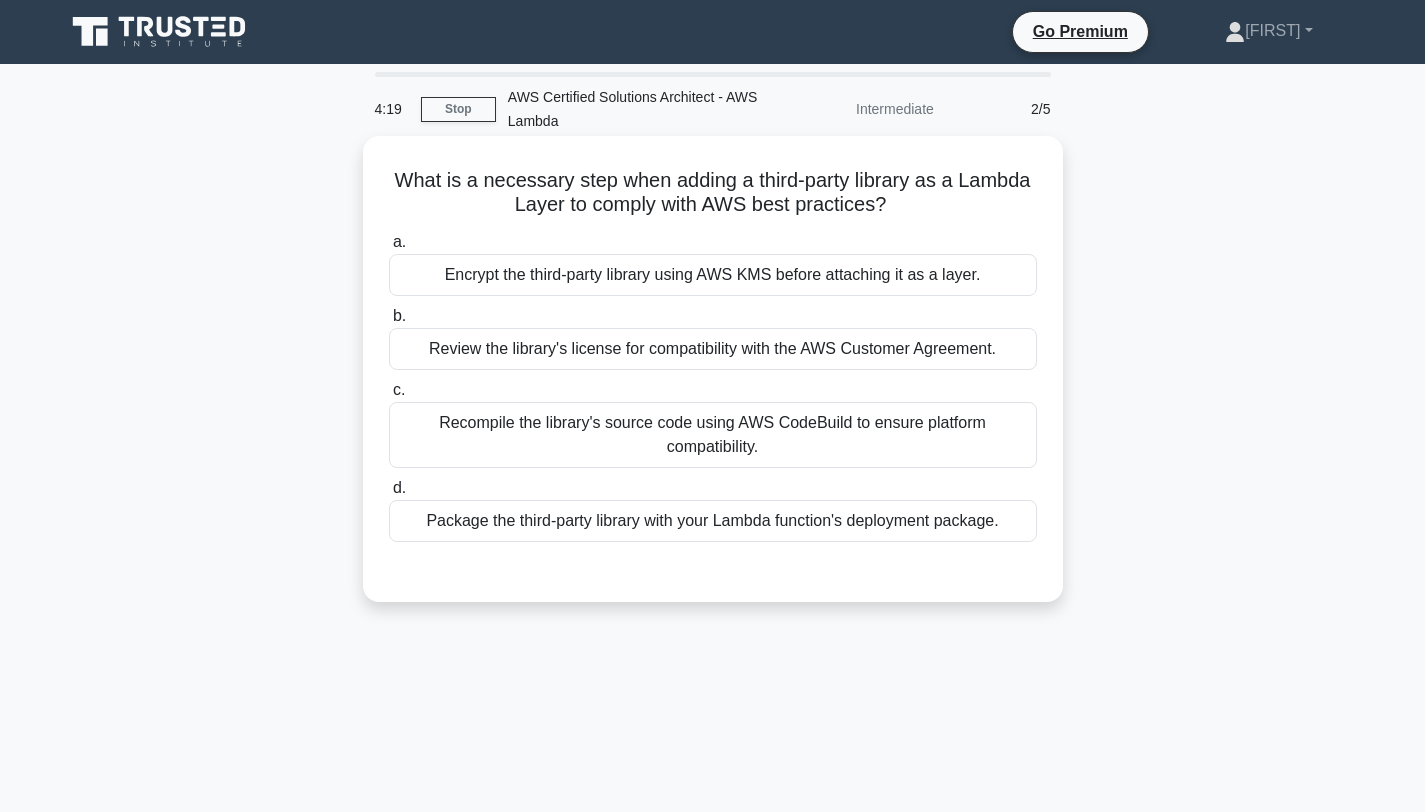 click on "What is a necessary step when adding a third-party library as a Lambda Layer to comply with AWS best practices?
.spinner_0XTQ{transform-origin:center;animation:spinner_y6GP .75s linear infinite}@keyframes spinner_y6GP{100%{transform:rotate(360deg)}}" at bounding box center [713, 193] 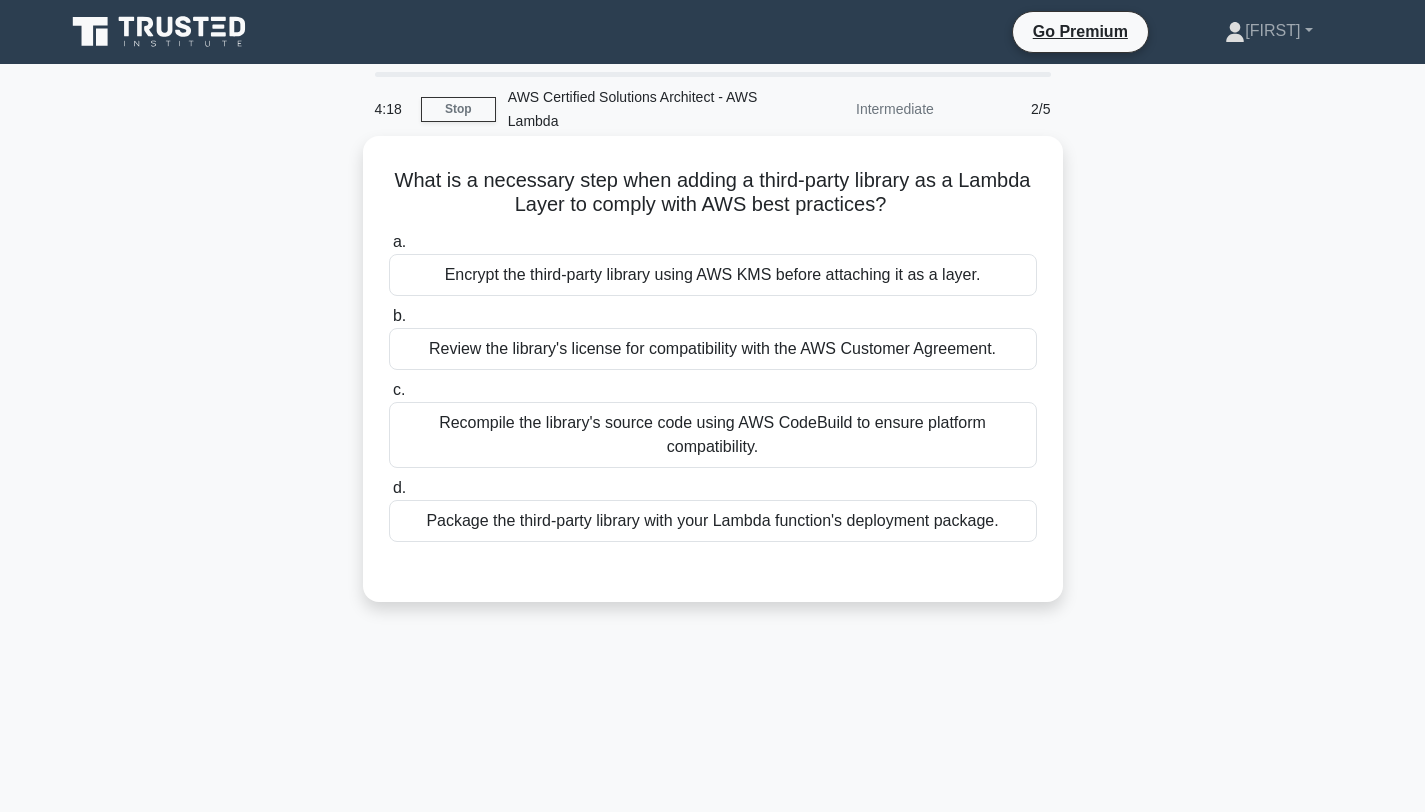 click on "What is a necessary step when adding a third-party library as a Lambda Layer to comply with AWS best practices?
.spinner_0XTQ{transform-origin:center;animation:spinner_y6GP .75s linear infinite}@keyframes spinner_y6GP{100%{transform:rotate(360deg)}}" at bounding box center (713, 193) 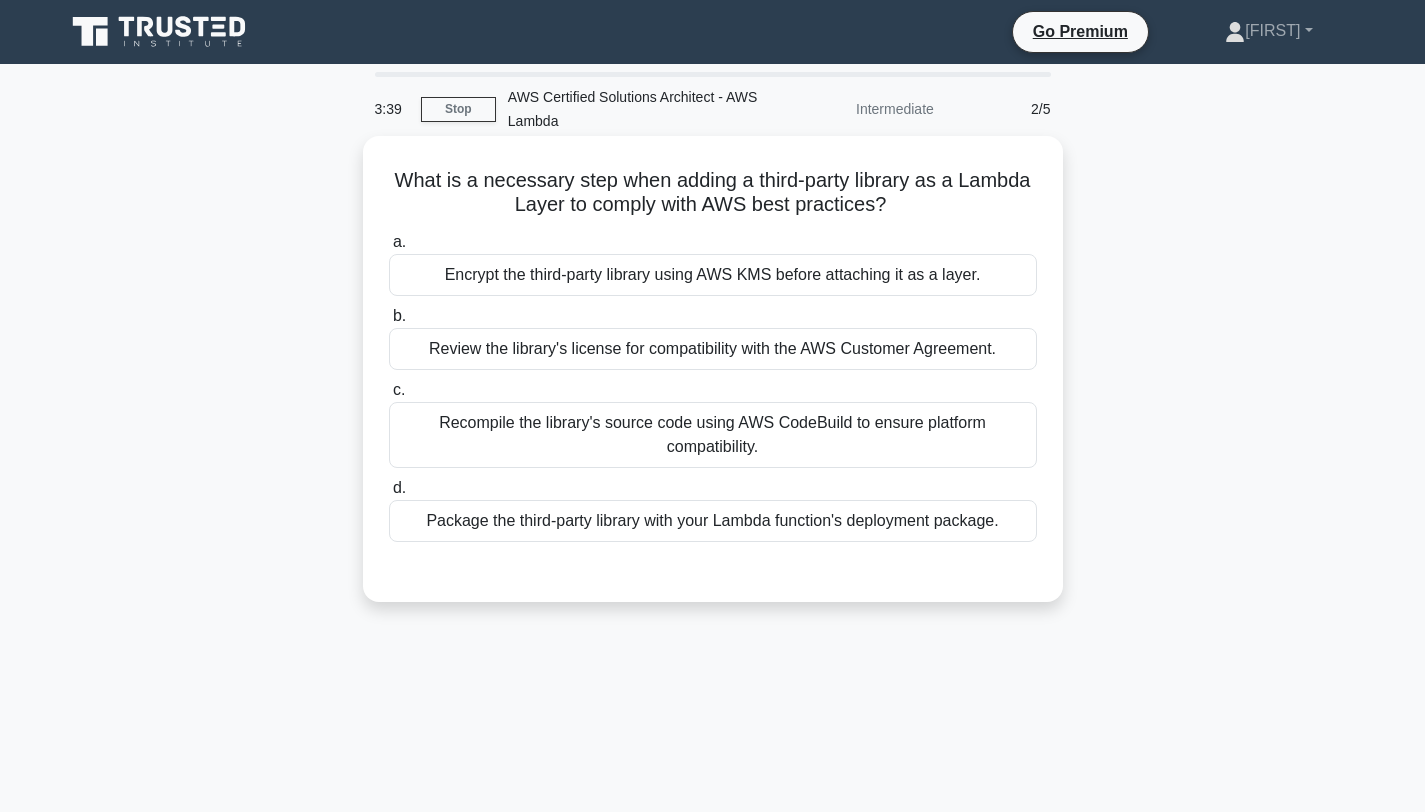 click on "Encrypt the third-party library using AWS KMS before attaching it as a layer." at bounding box center (713, 275) 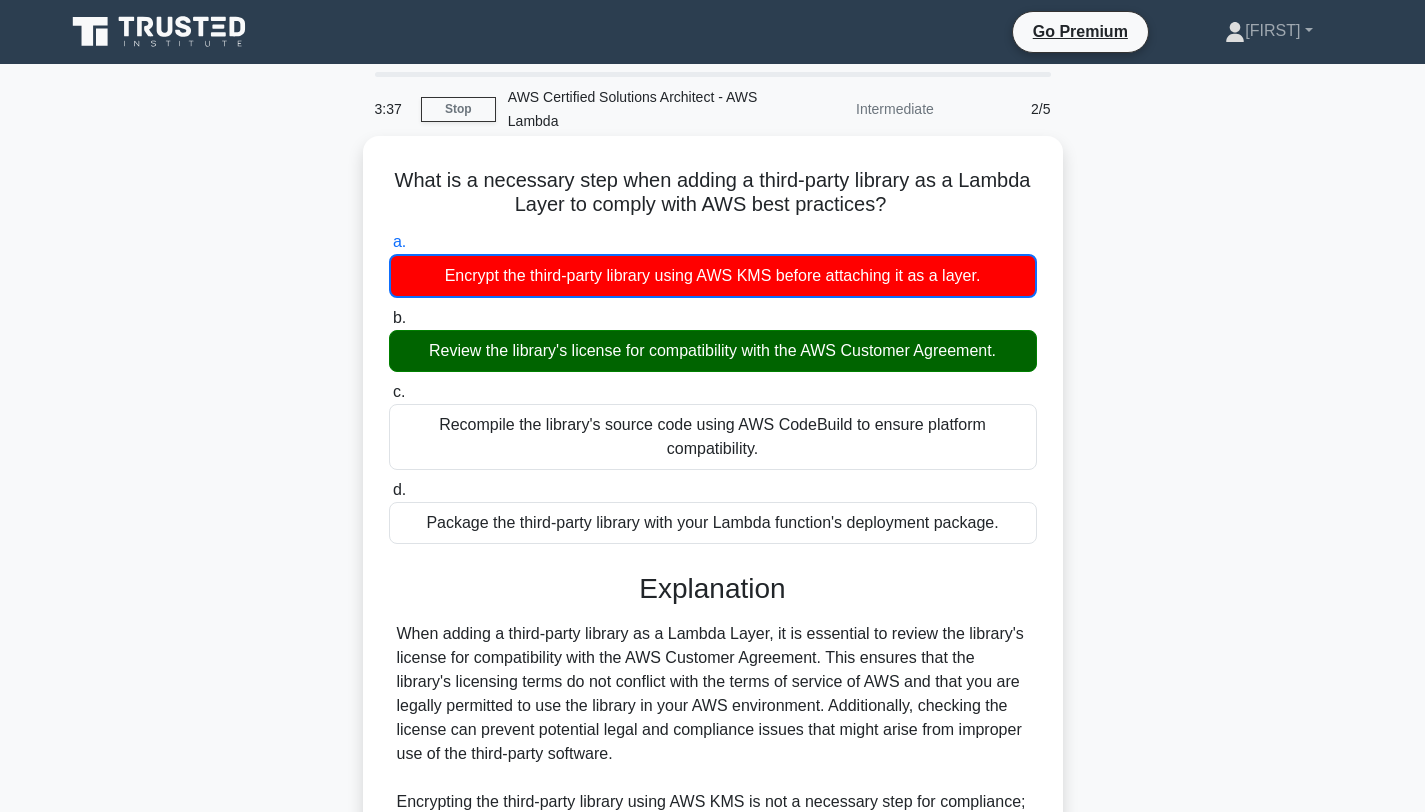 click on "d.
Package the third-party library with your Lambda function's deployment package." at bounding box center (389, 490) 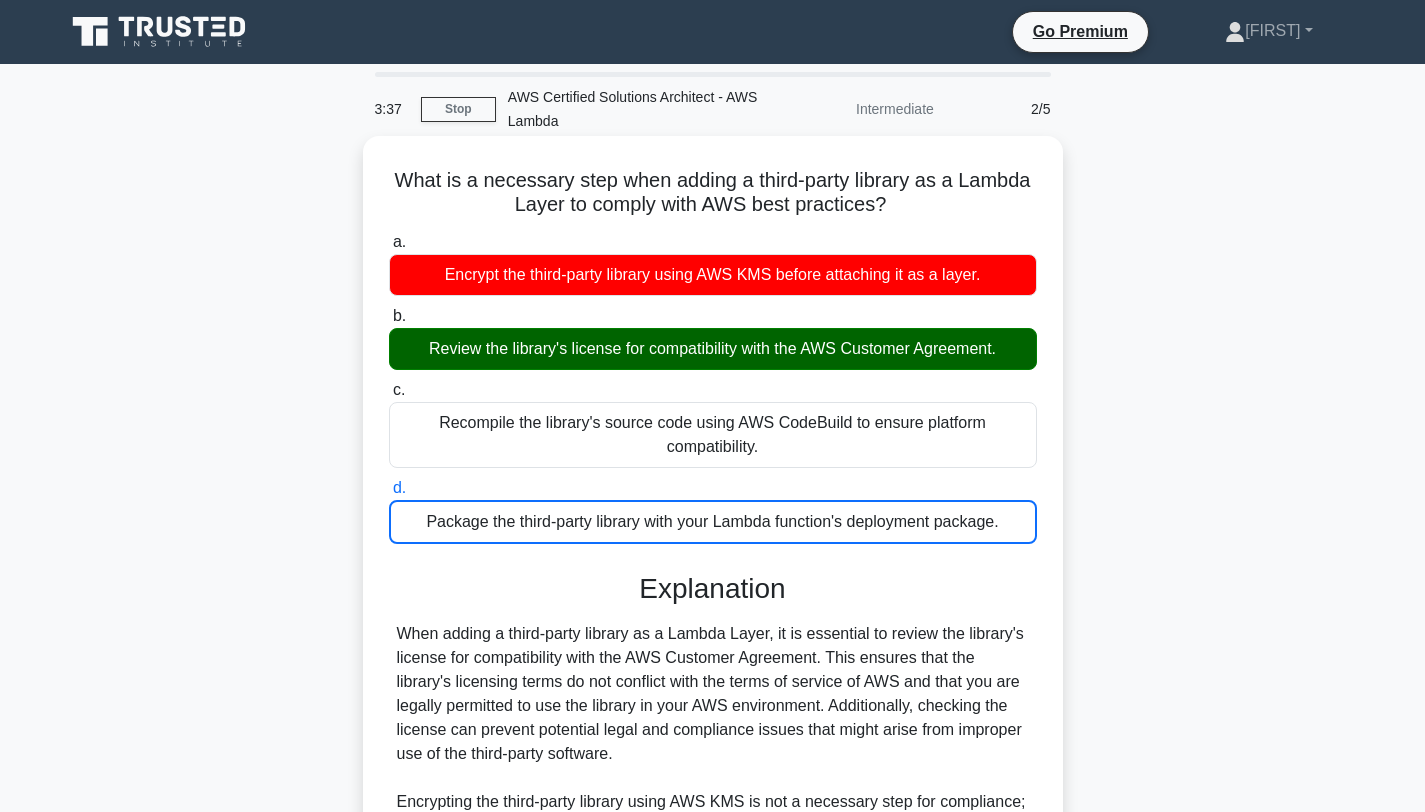 click on "c.
Recompile the library's source code using AWS CodeBuild to ensure platform compatibility." at bounding box center (389, 390) 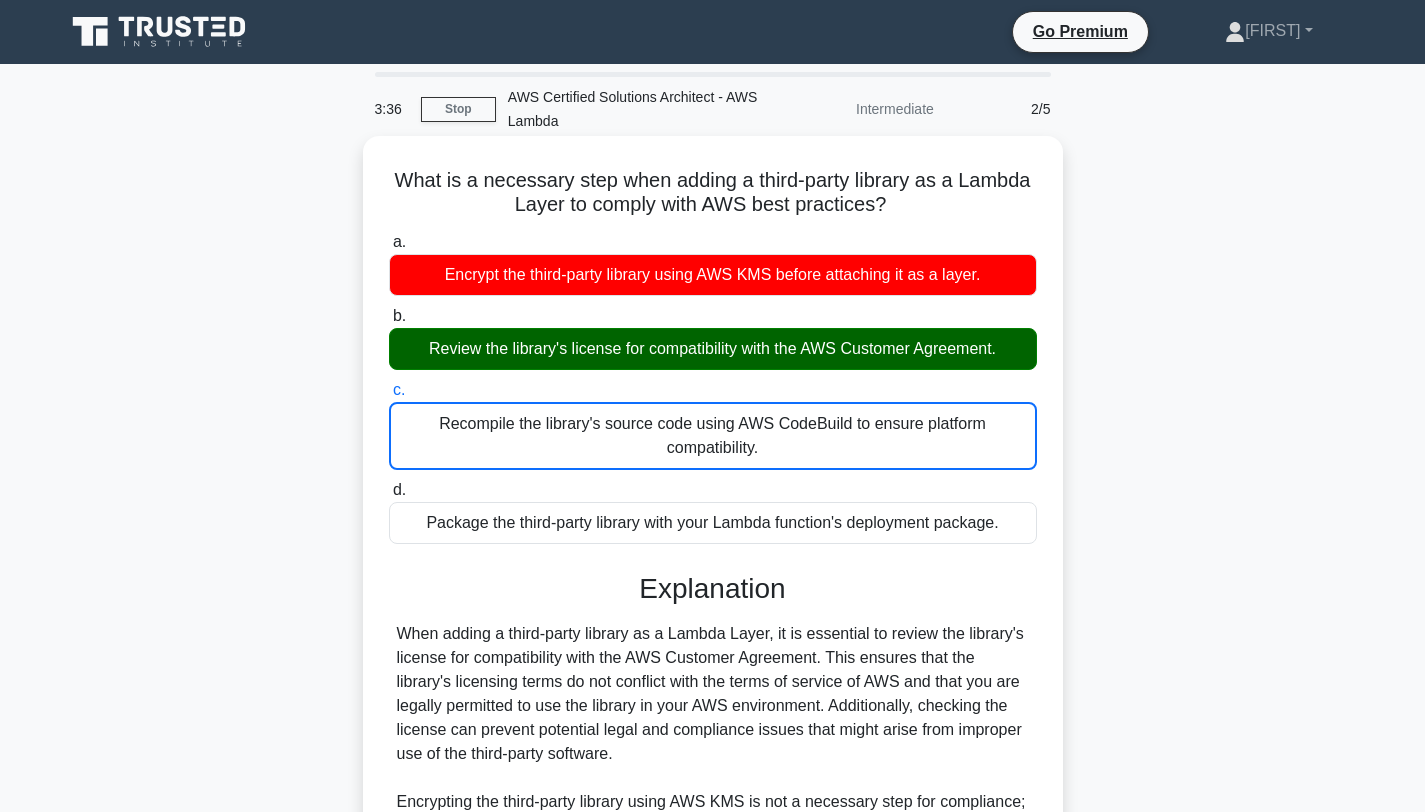 click on "b.
Review the library's license for compatibility with the AWS Customer Agreement." at bounding box center (389, 316) 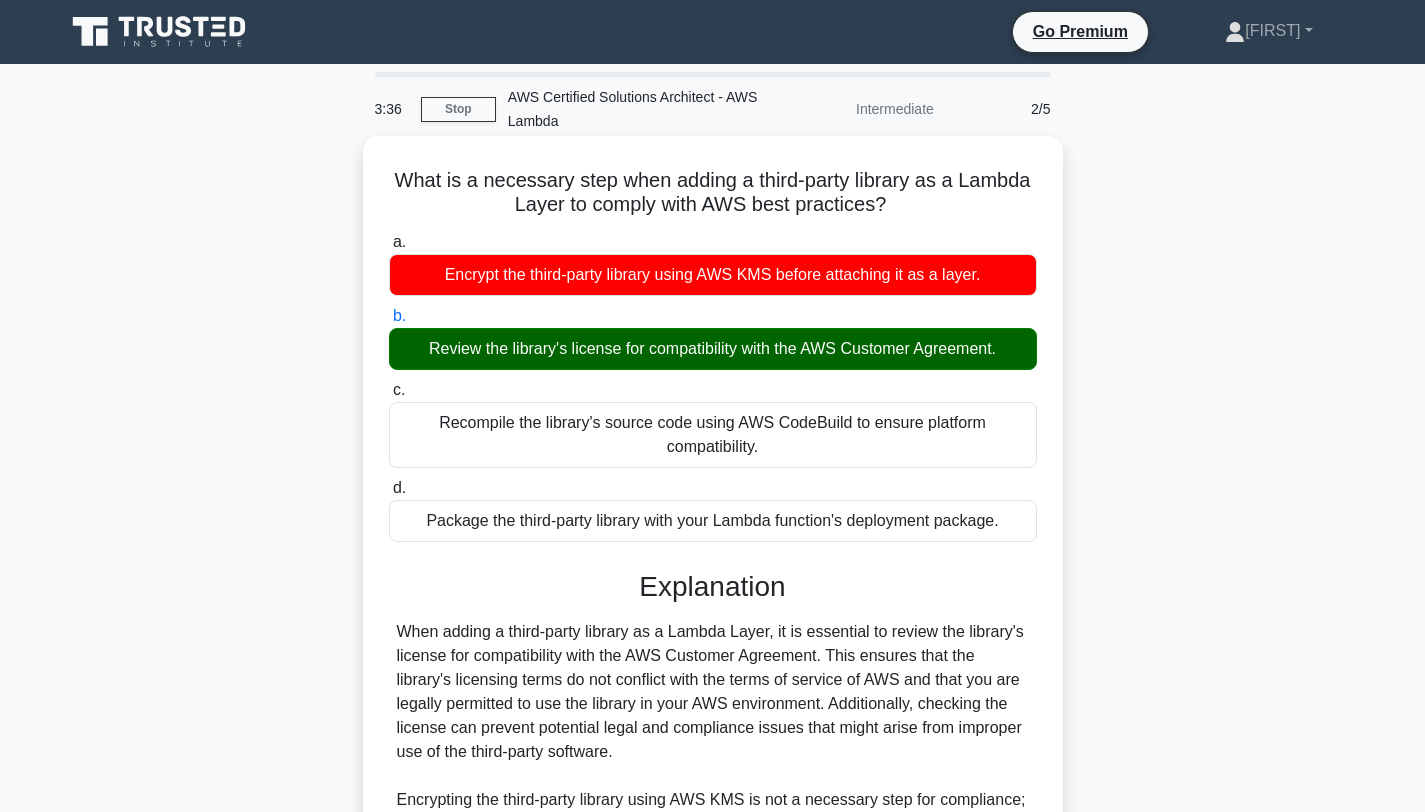 click on "a.
Encrypt the third-party library using AWS KMS before attaching it as a layer." at bounding box center (389, 242) 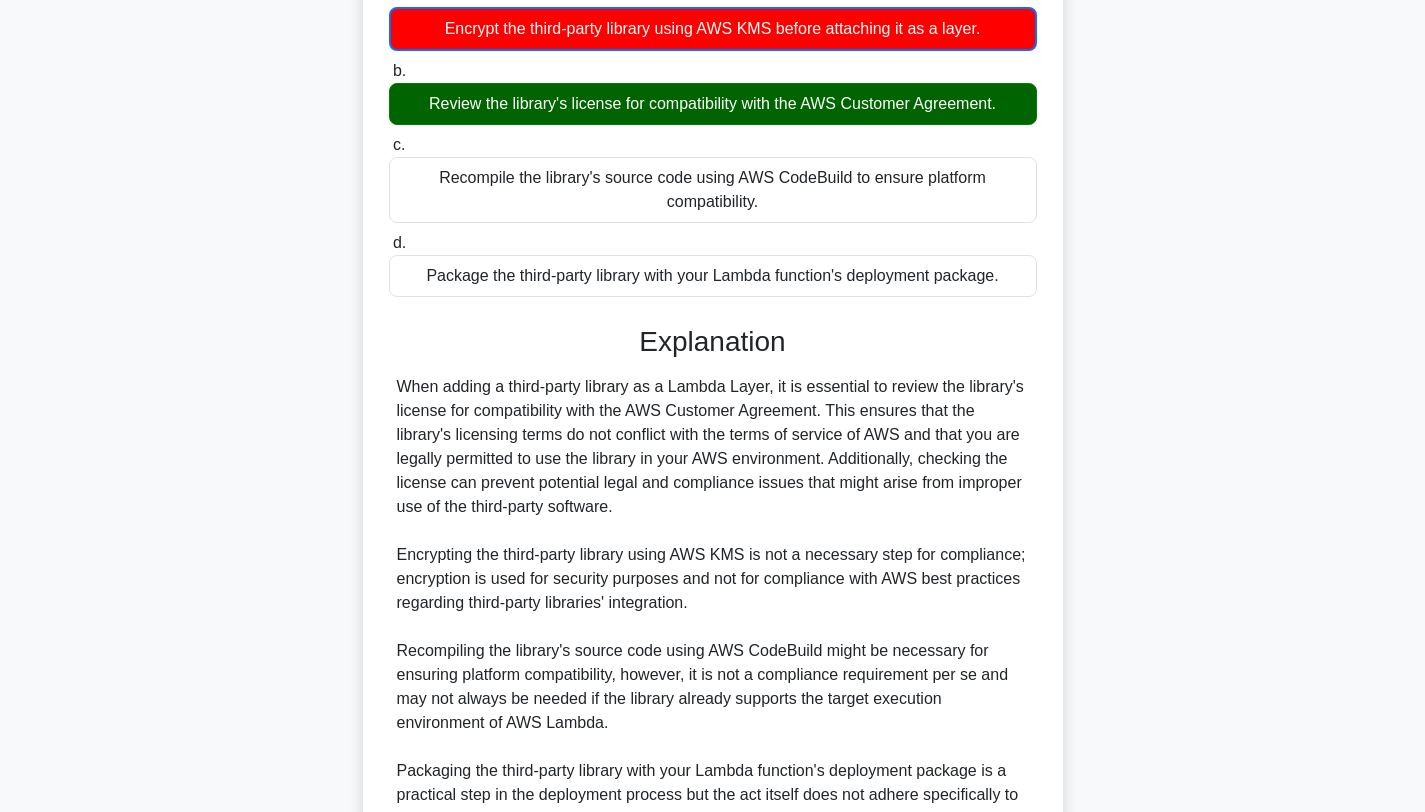 drag, startPoint x: 1439, startPoint y: 87, endPoint x: 1400, endPoint y: 252, distance: 169.54645 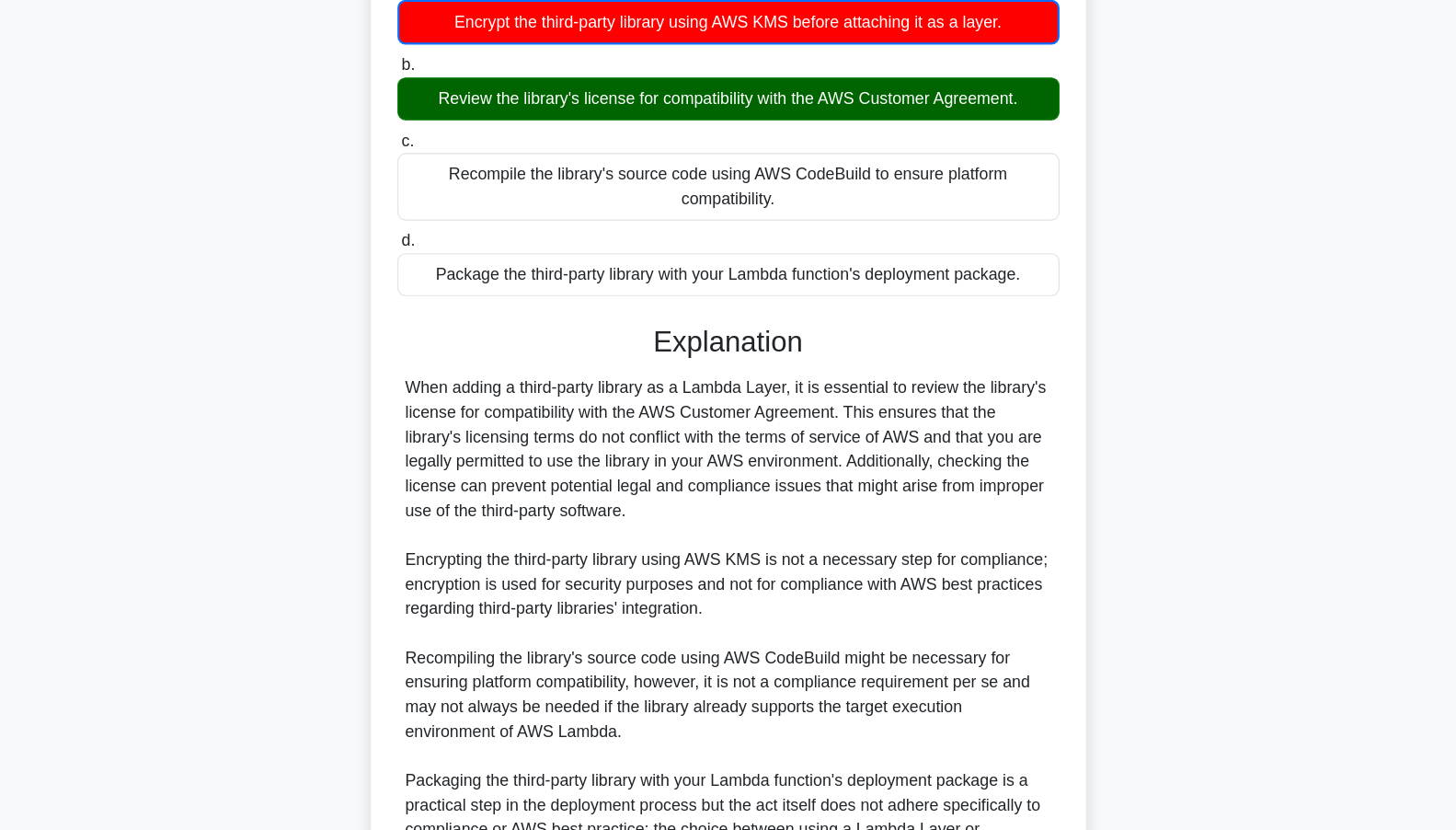 scroll, scrollTop: 237, scrollLeft: 0, axis: vertical 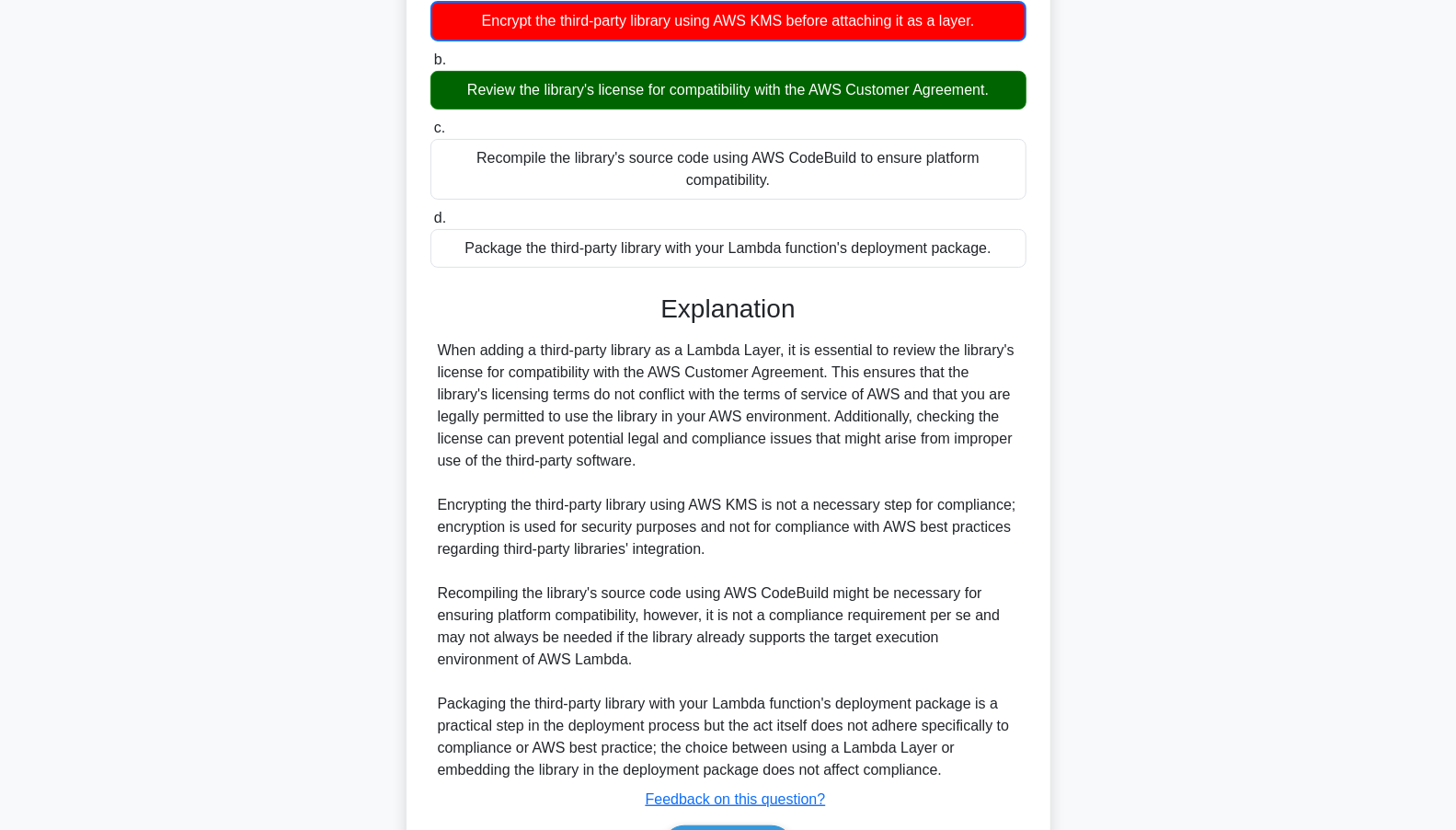 click on "3:27
Stop
AWS Certified Solutions Architect  - AWS Lambda
Intermediate
2/5
What is a necessary step when adding a third-party library as a Lambda Layer to comply with AWS best practices?
.spinner_0XTQ{transform-origin:center;animation:spinner_y6GP .75s linear infinite}@keyframes spinner_y6GP{100%{transform:rotate(360deg)}}
a.
b. c. d." at bounding box center [728, 382] 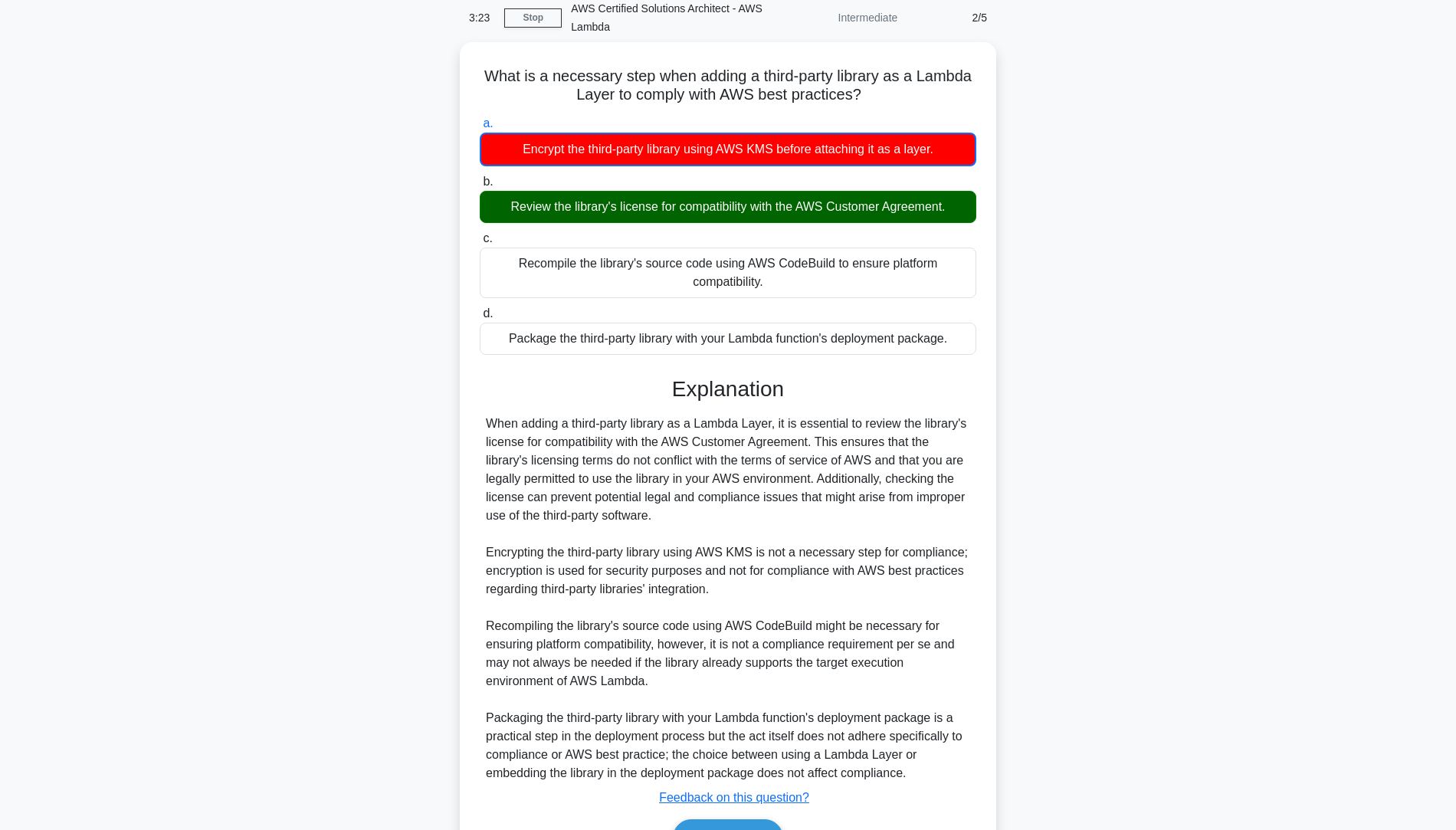 scroll, scrollTop: 66, scrollLeft: 0, axis: vertical 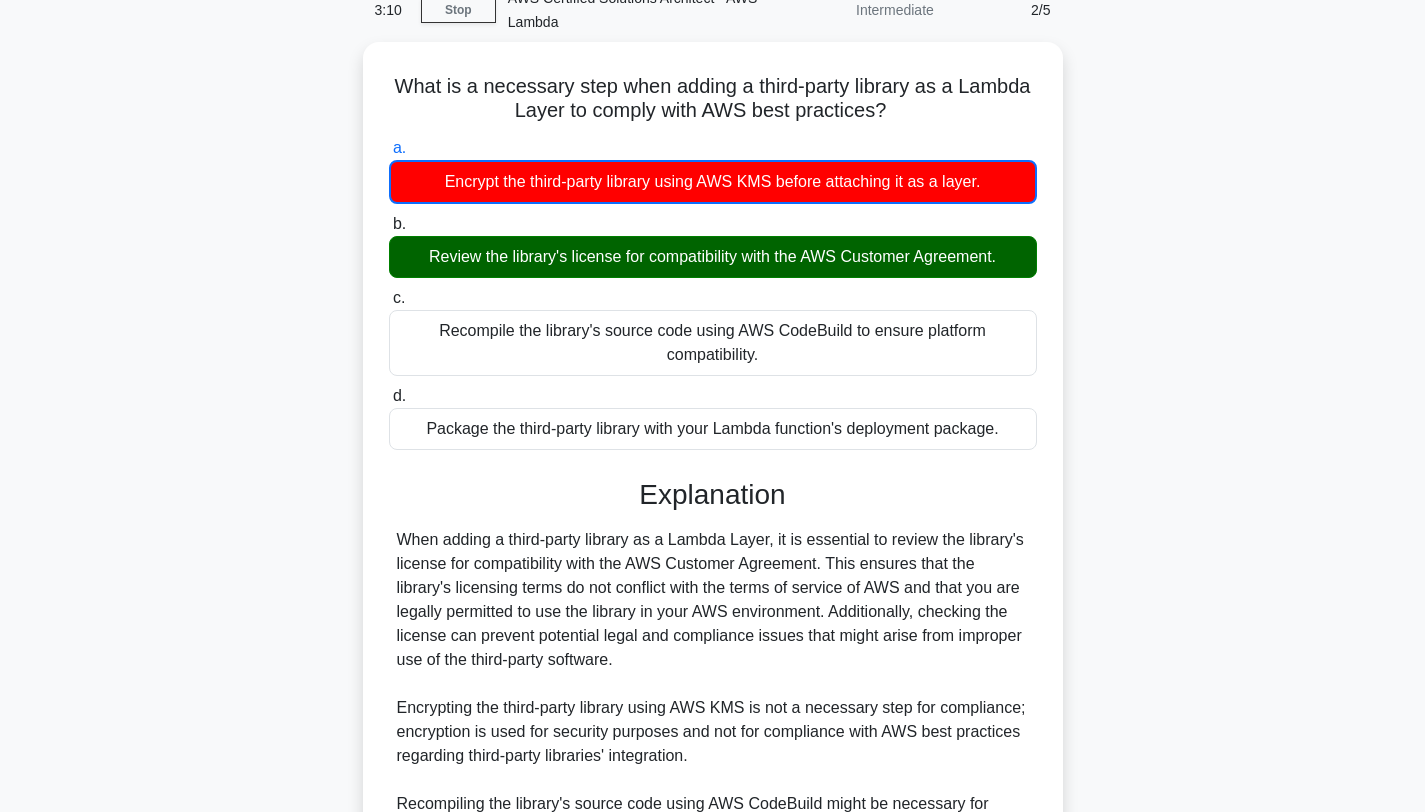 click on "Go Premium
Isabela" at bounding box center [712, 542] 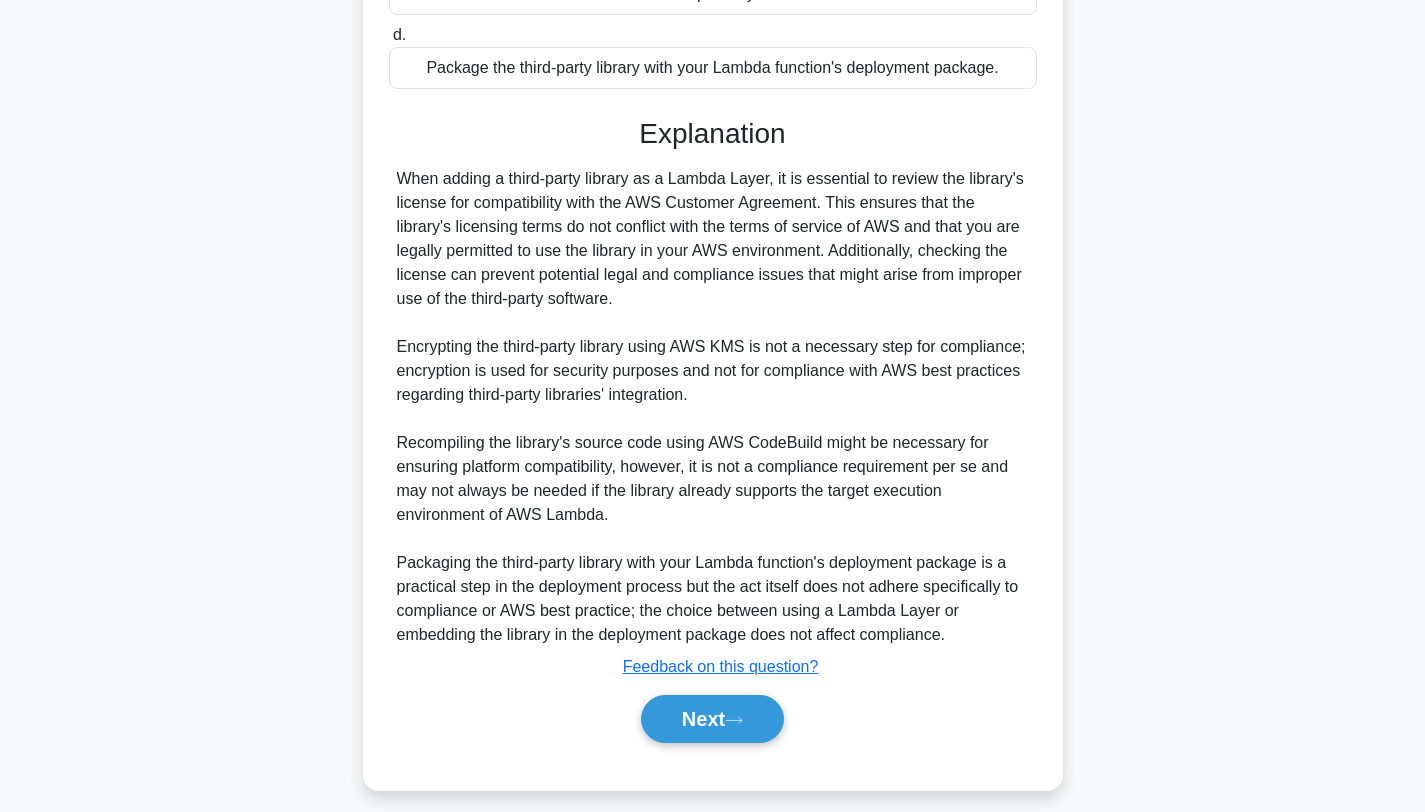 scroll, scrollTop: 471, scrollLeft: 0, axis: vertical 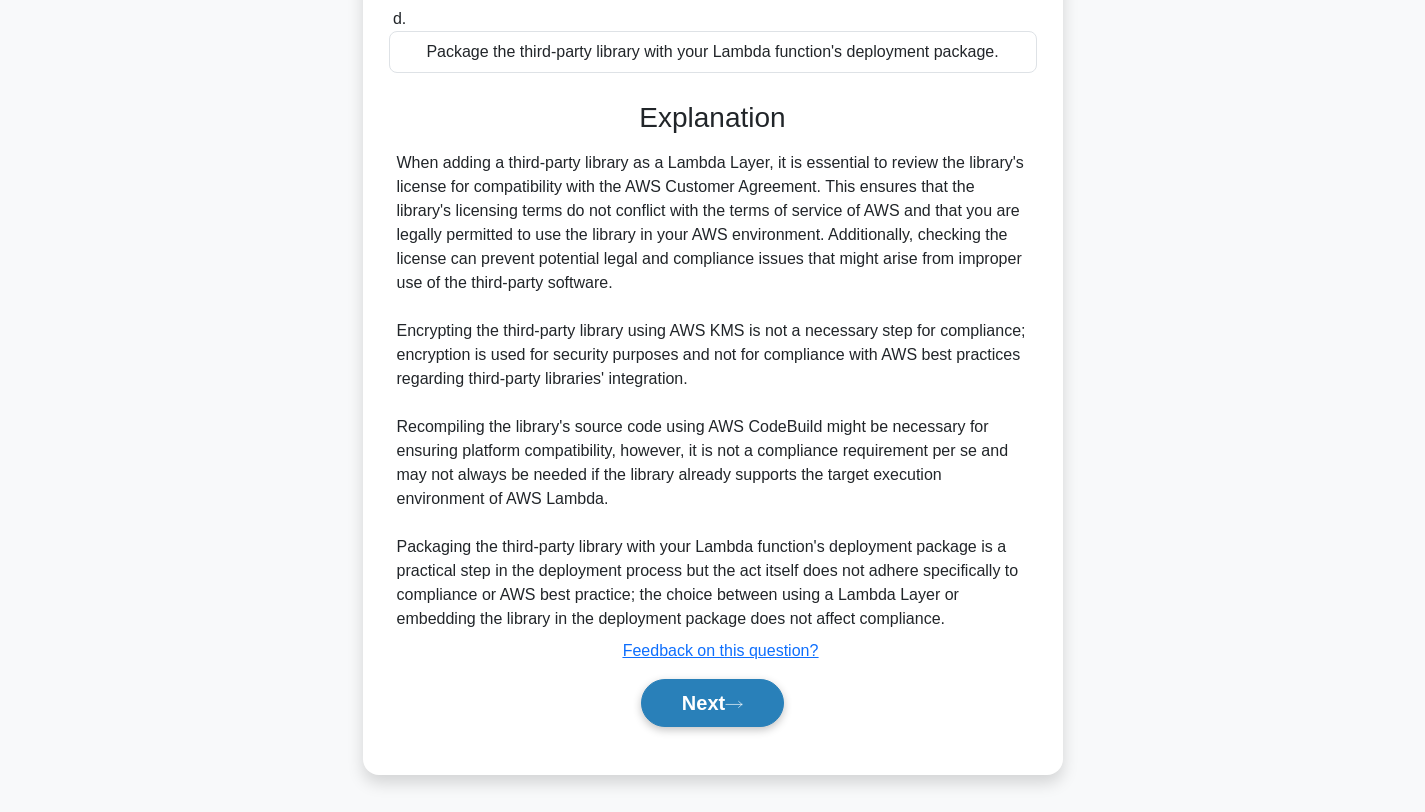 click 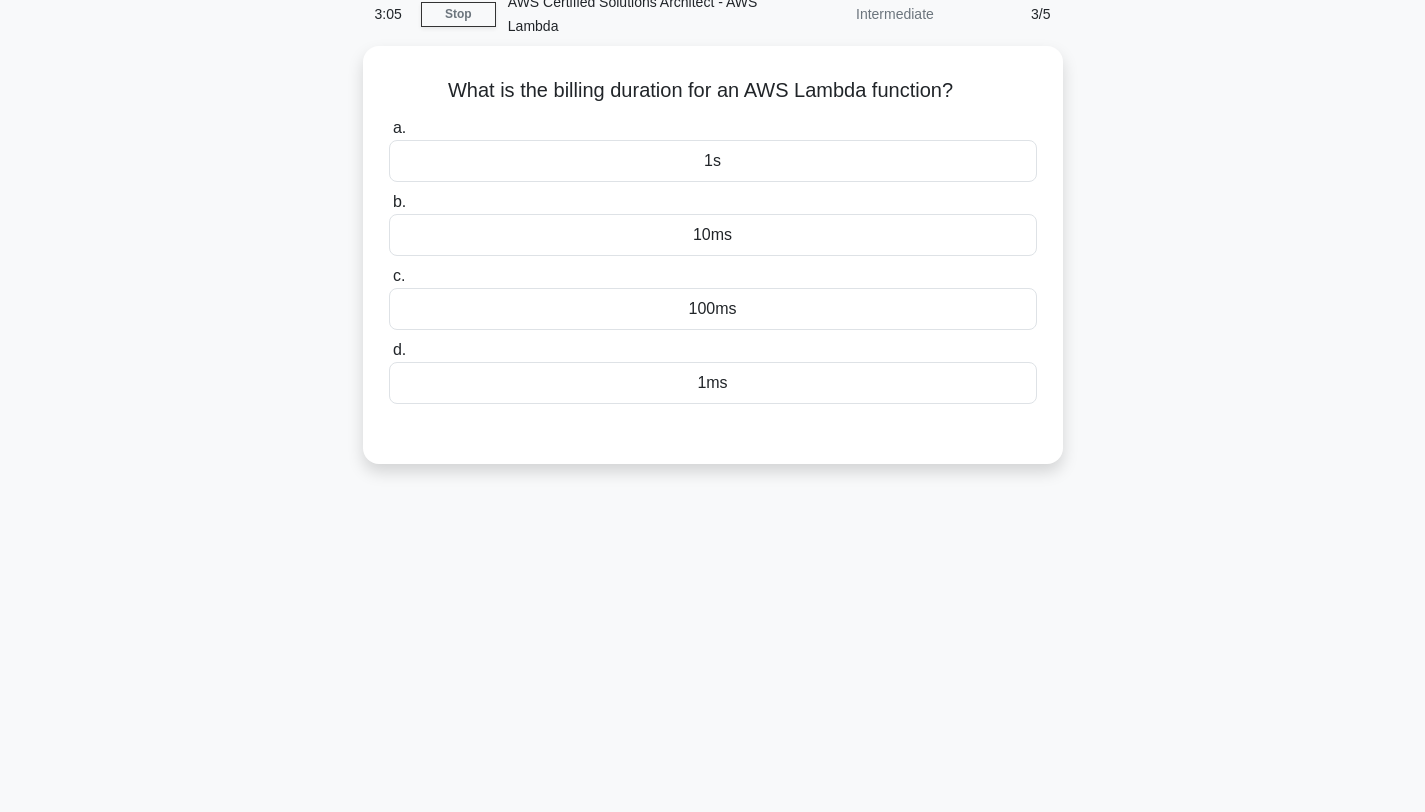 scroll, scrollTop: 65, scrollLeft: 0, axis: vertical 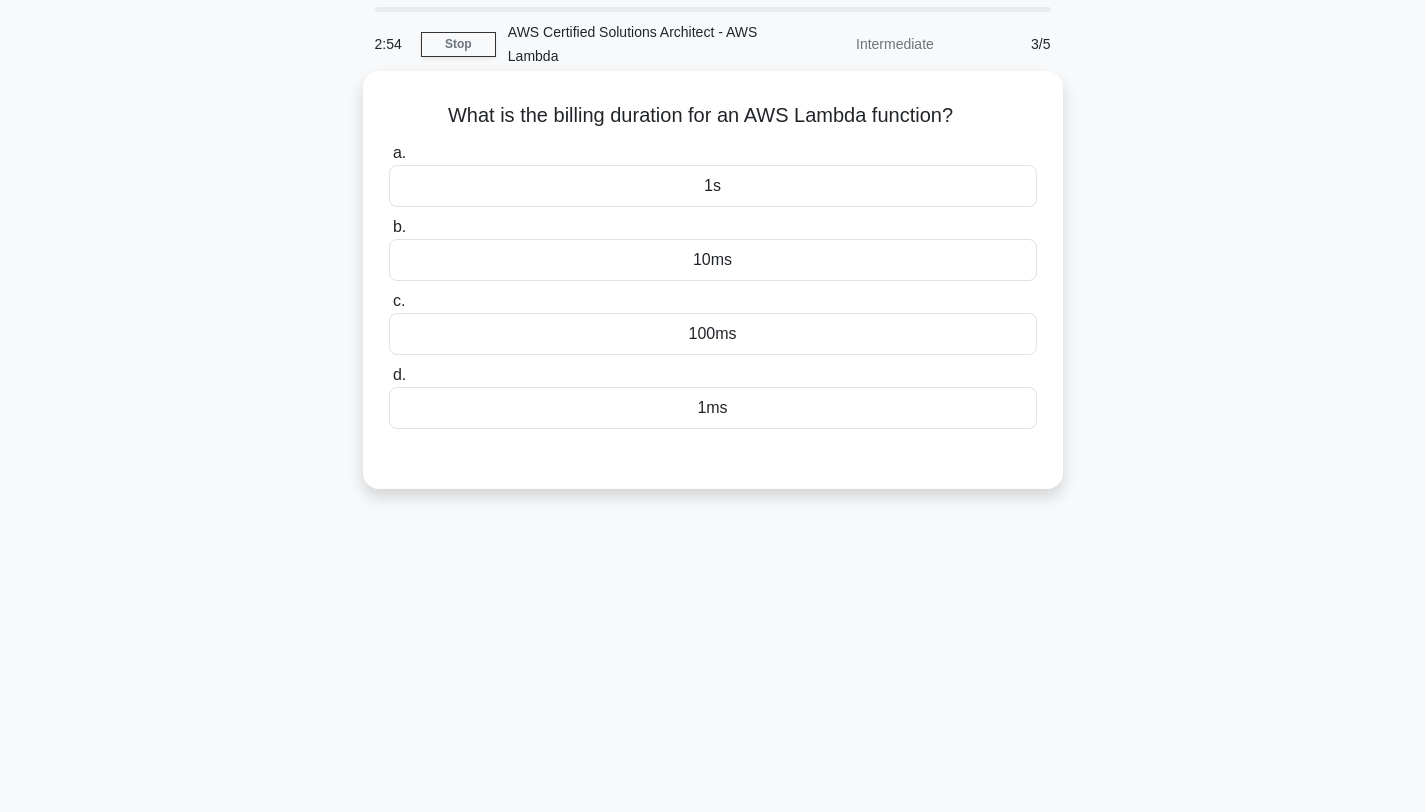click on "1s" at bounding box center (713, 186) 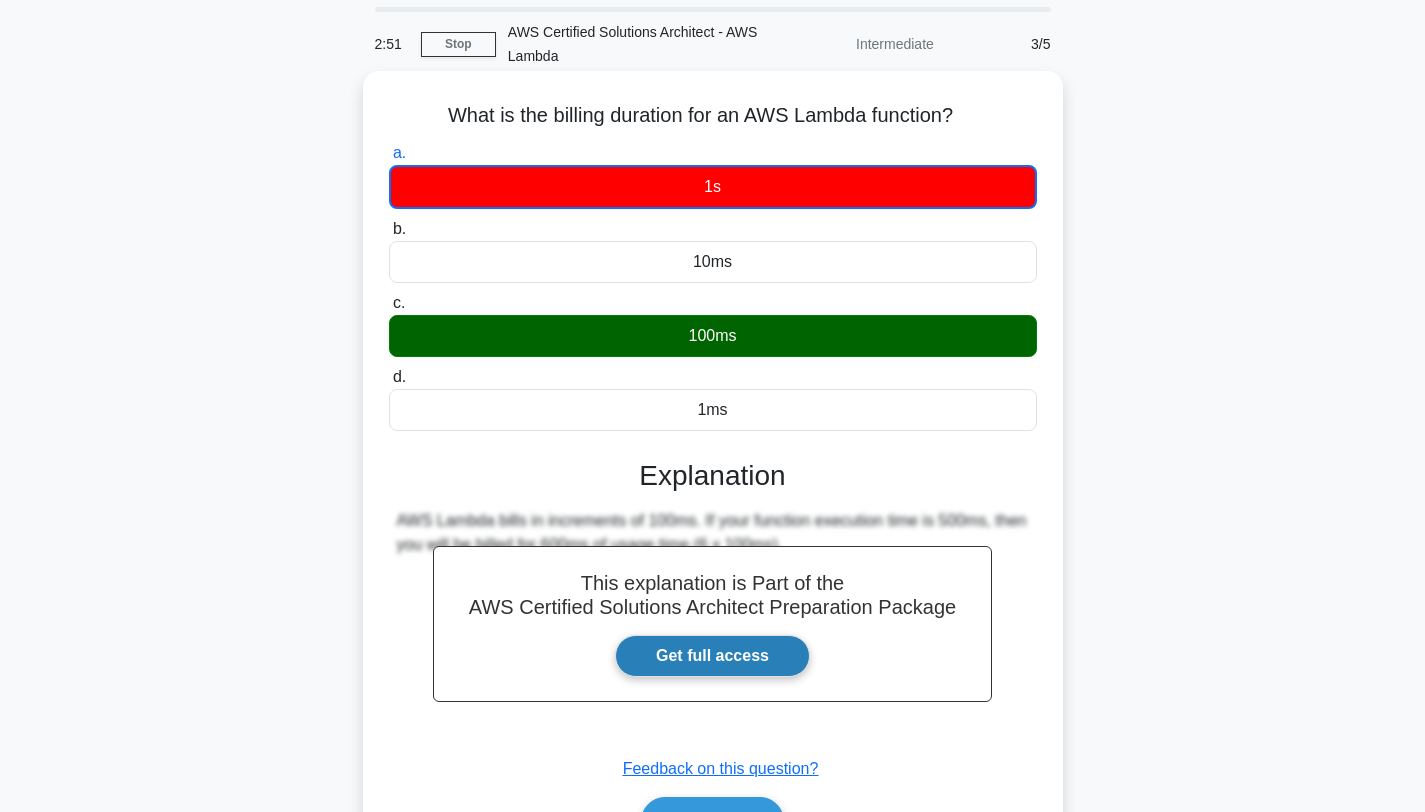 click on "d.
1ms" at bounding box center [389, 377] 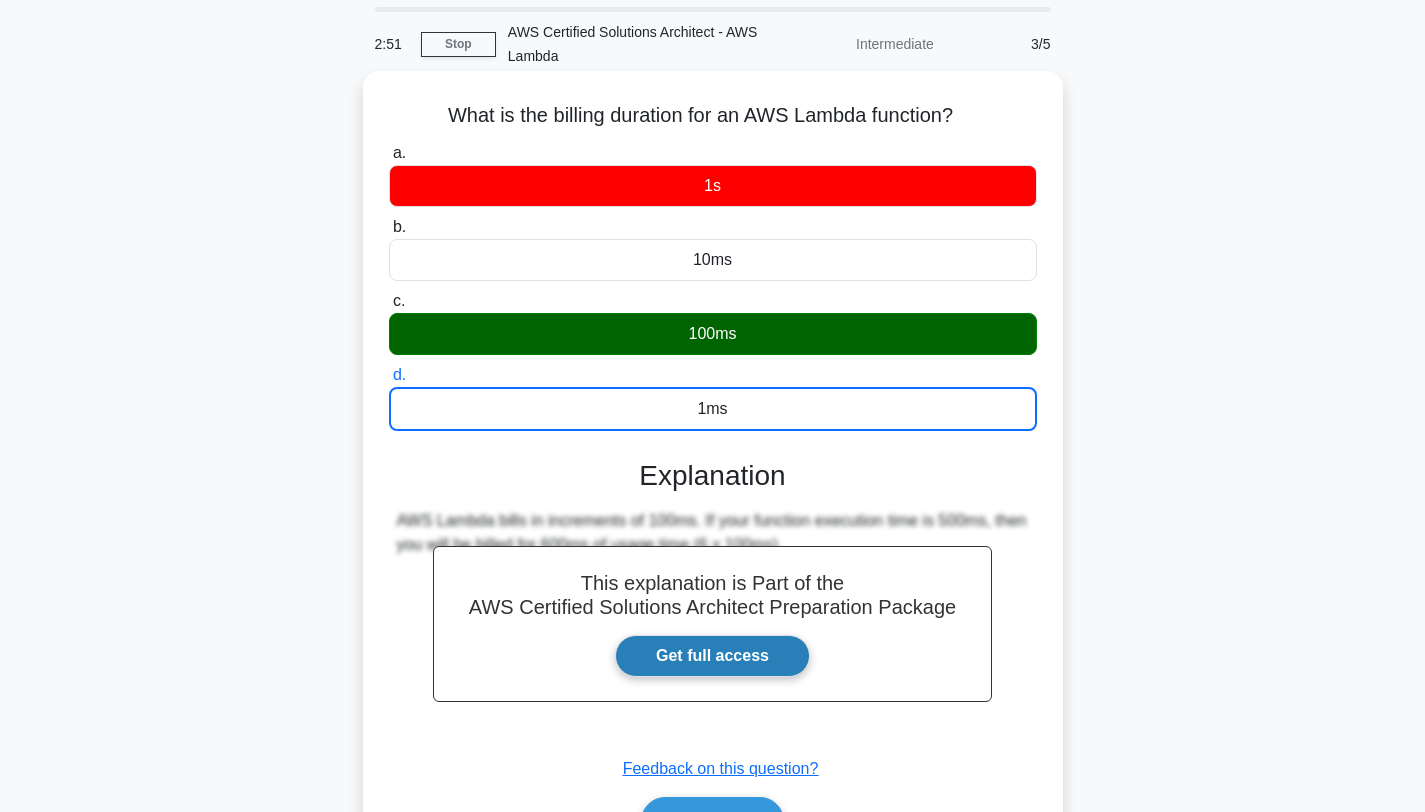 click on "c.
100ms" at bounding box center (389, 301) 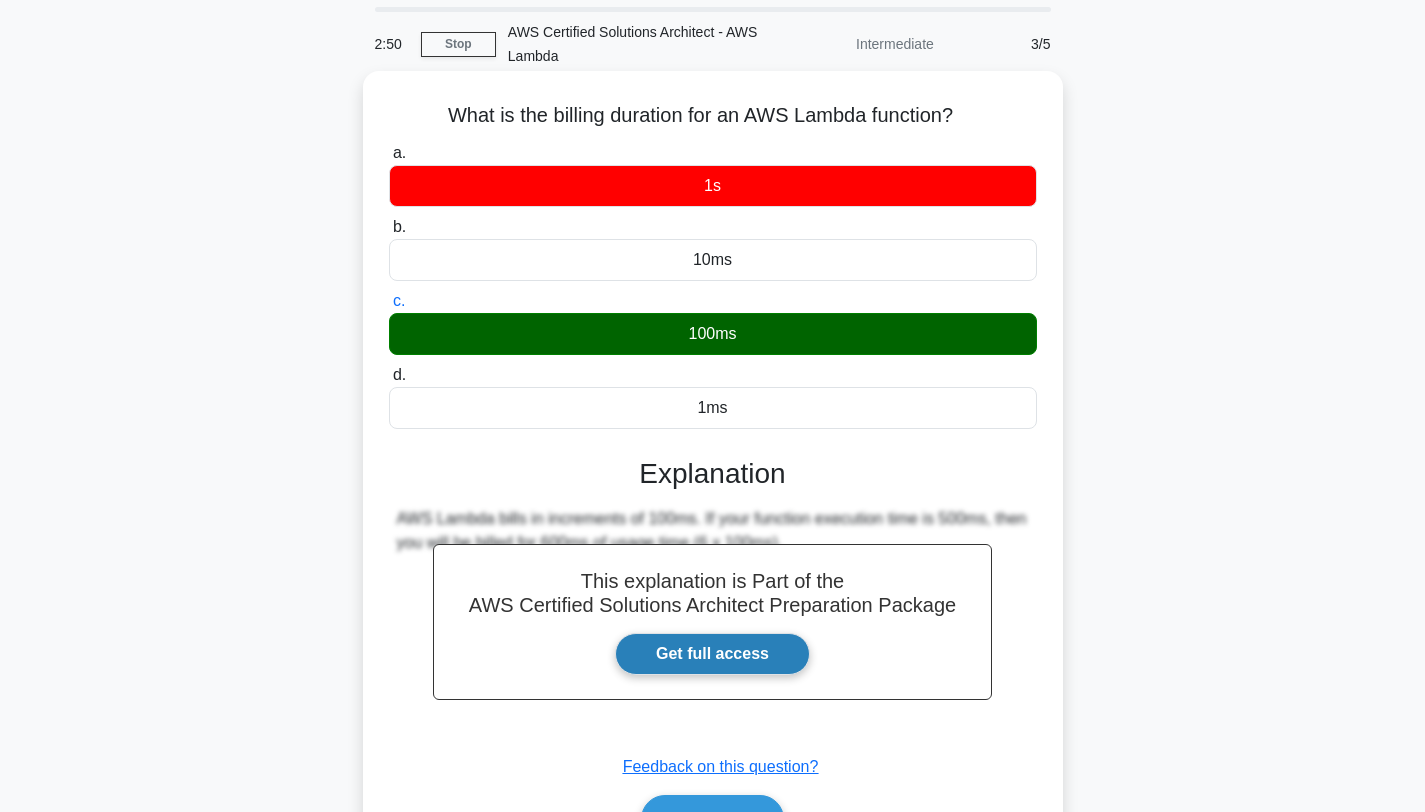 click on "Get full access" at bounding box center (712, 654) 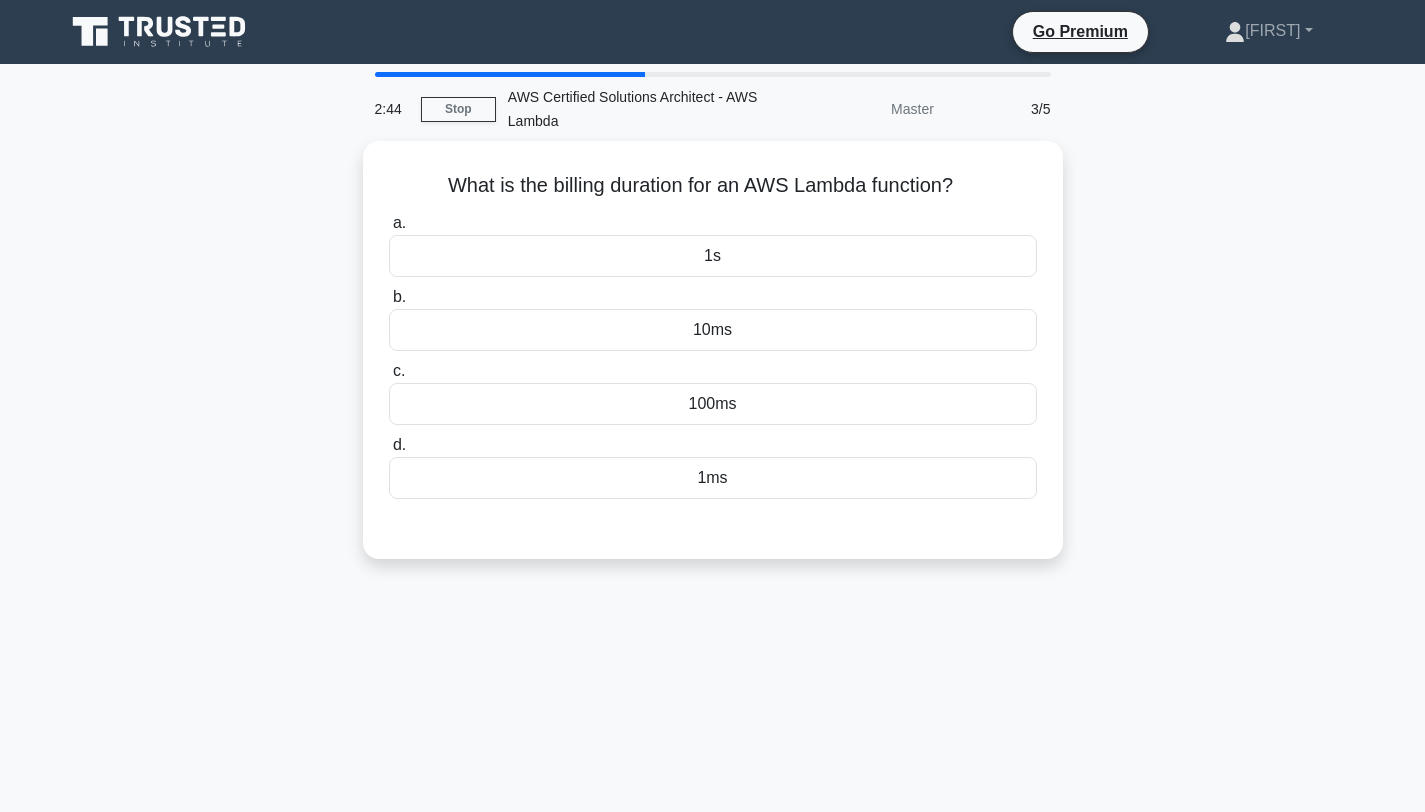 scroll, scrollTop: 0, scrollLeft: 0, axis: both 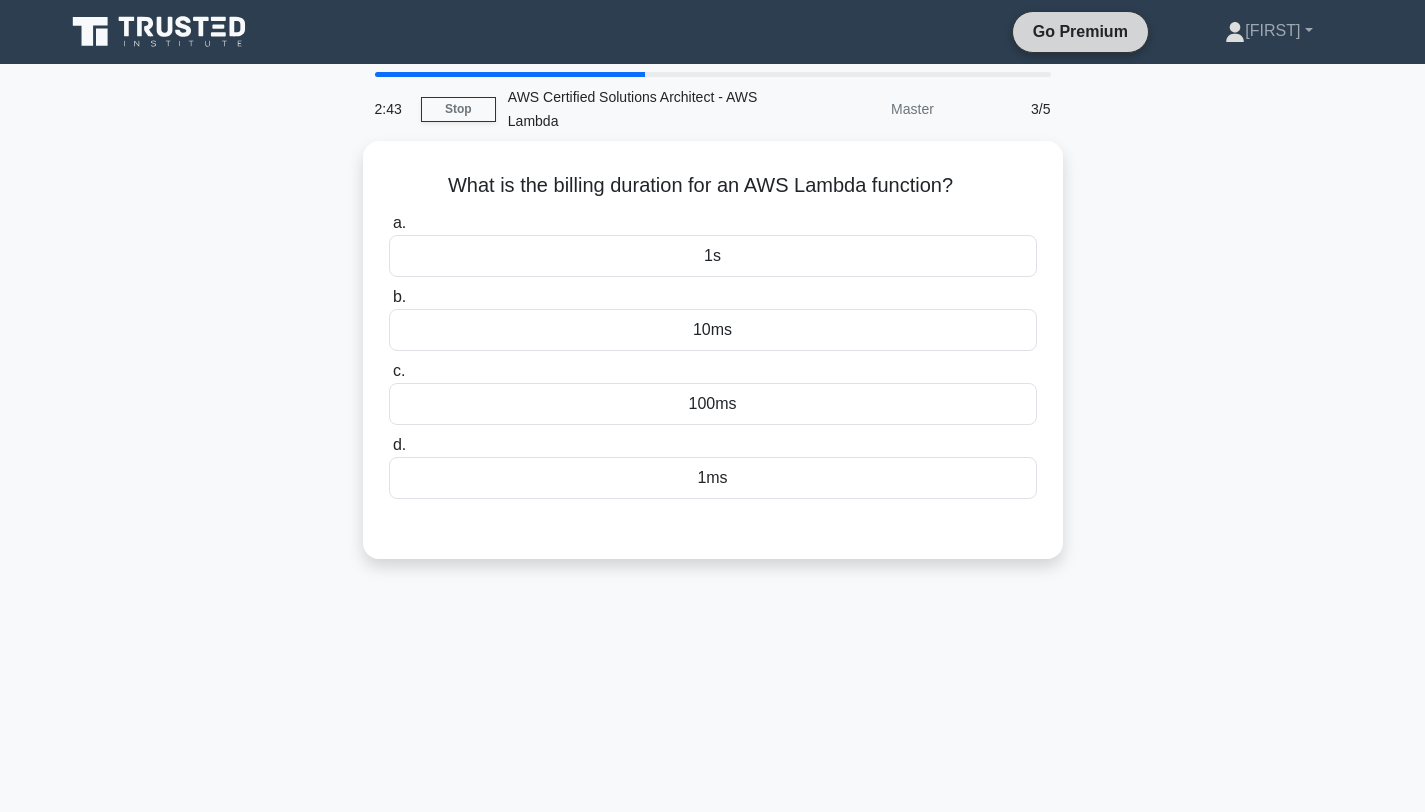 click on "Go Premium" at bounding box center (1080, 31) 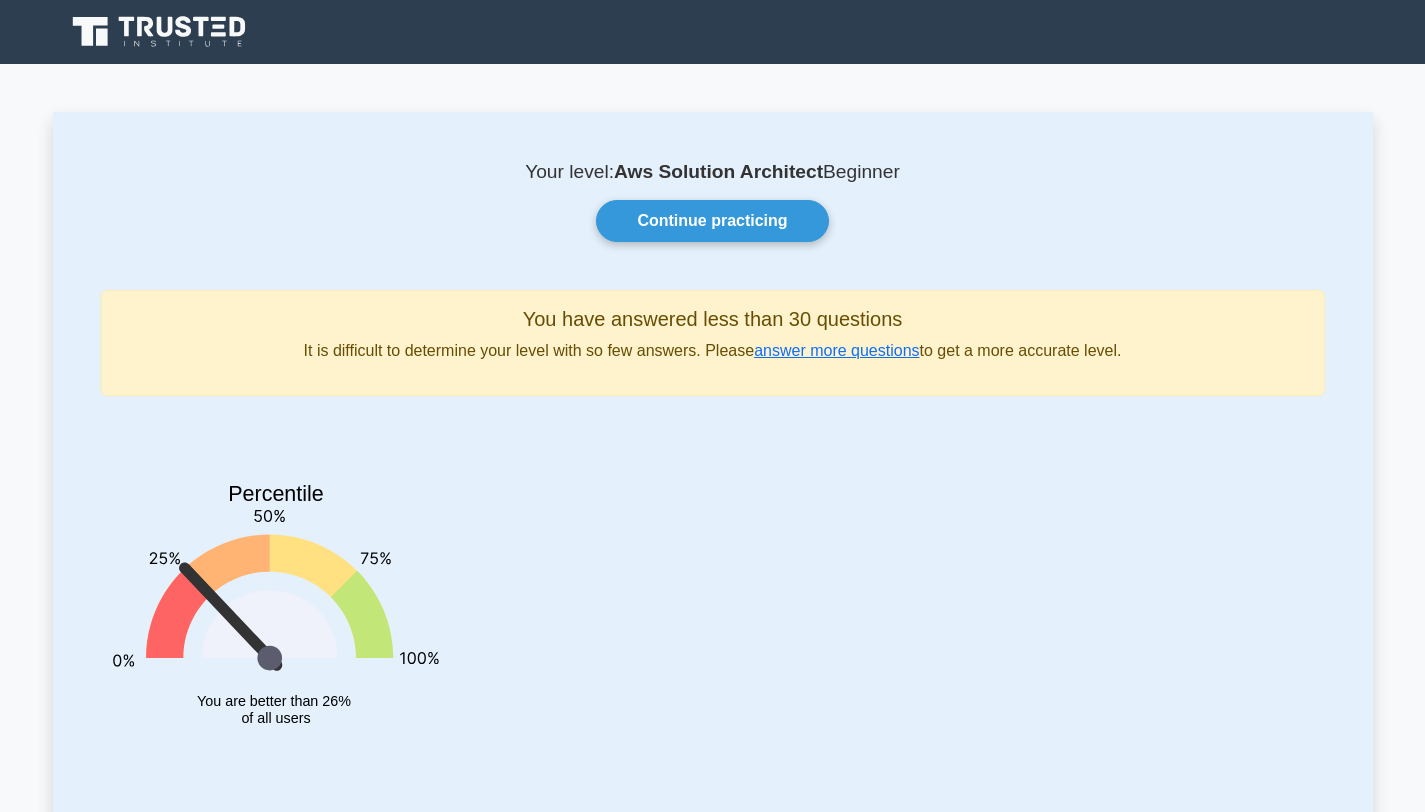 scroll, scrollTop: 0, scrollLeft: 0, axis: both 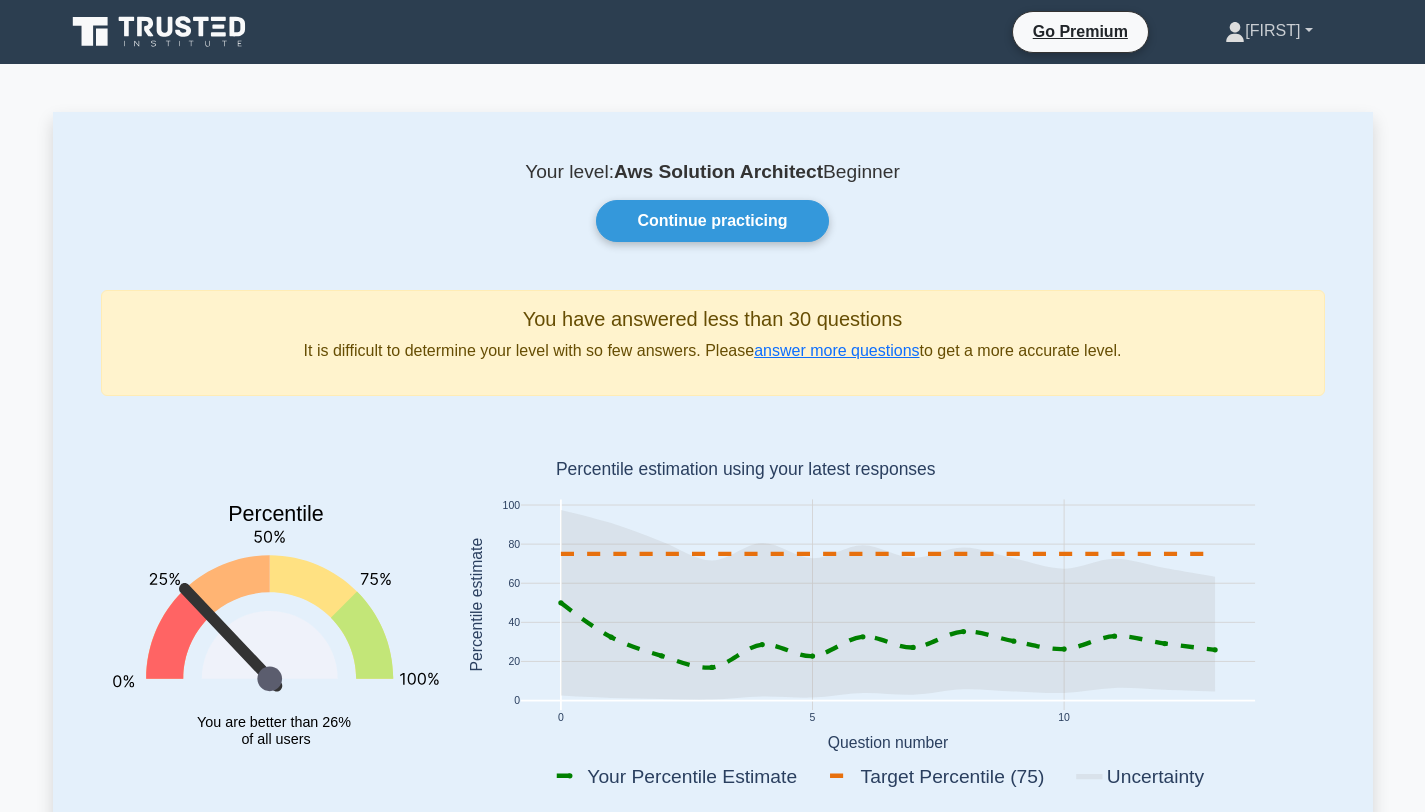 click on "[FIRST]" at bounding box center [1268, 31] 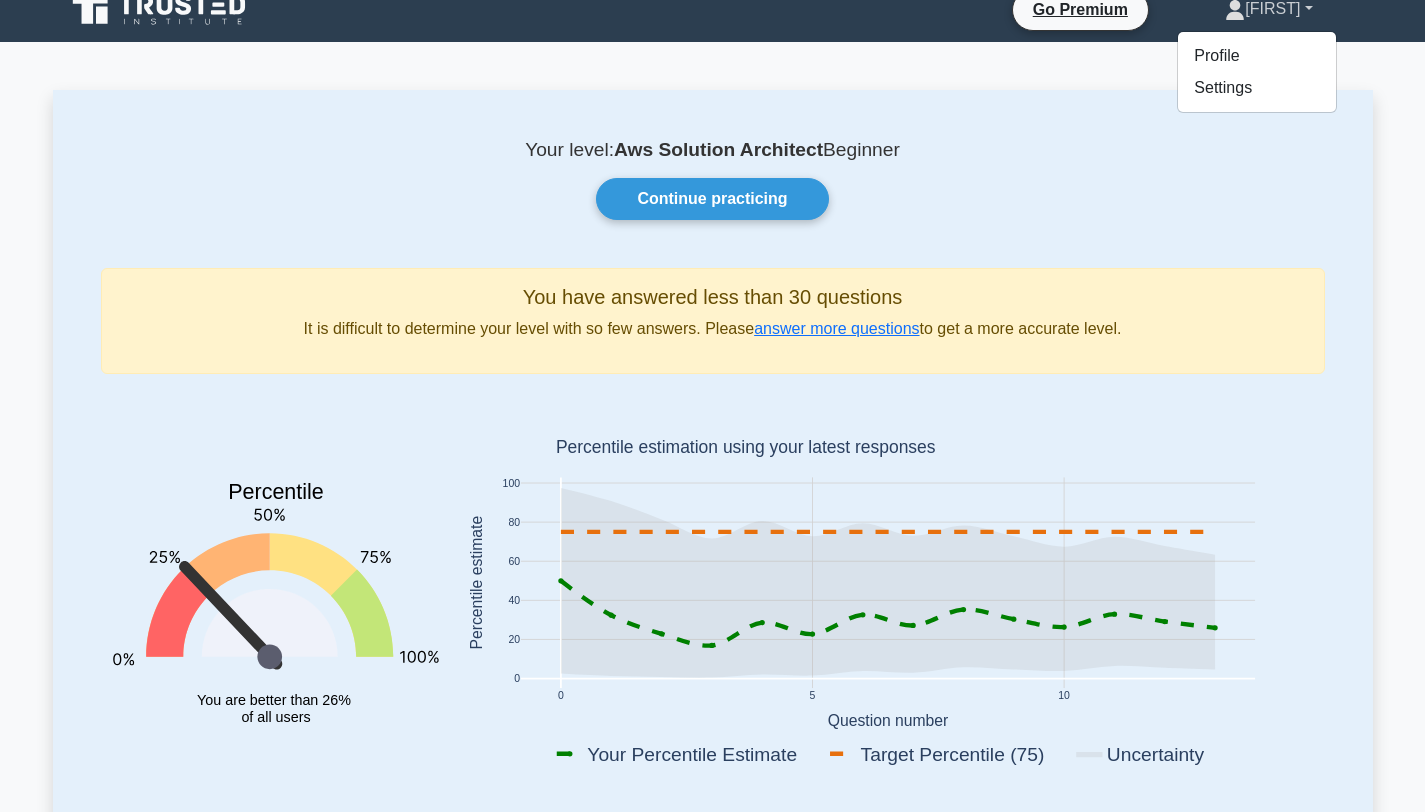 scroll, scrollTop: 0, scrollLeft: 0, axis: both 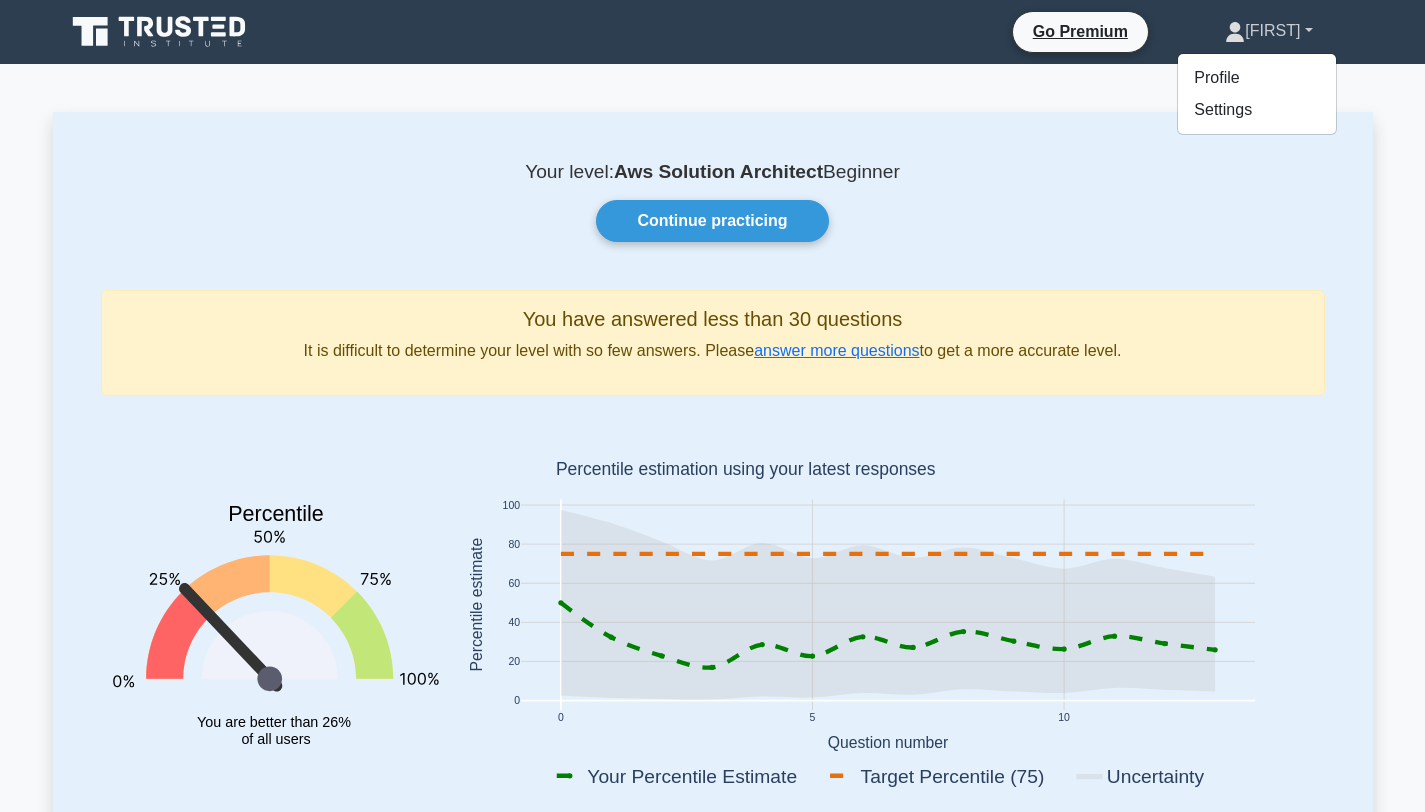 drag, startPoint x: 1439, startPoint y: 83, endPoint x: 1429, endPoint y: 34, distance: 50.01 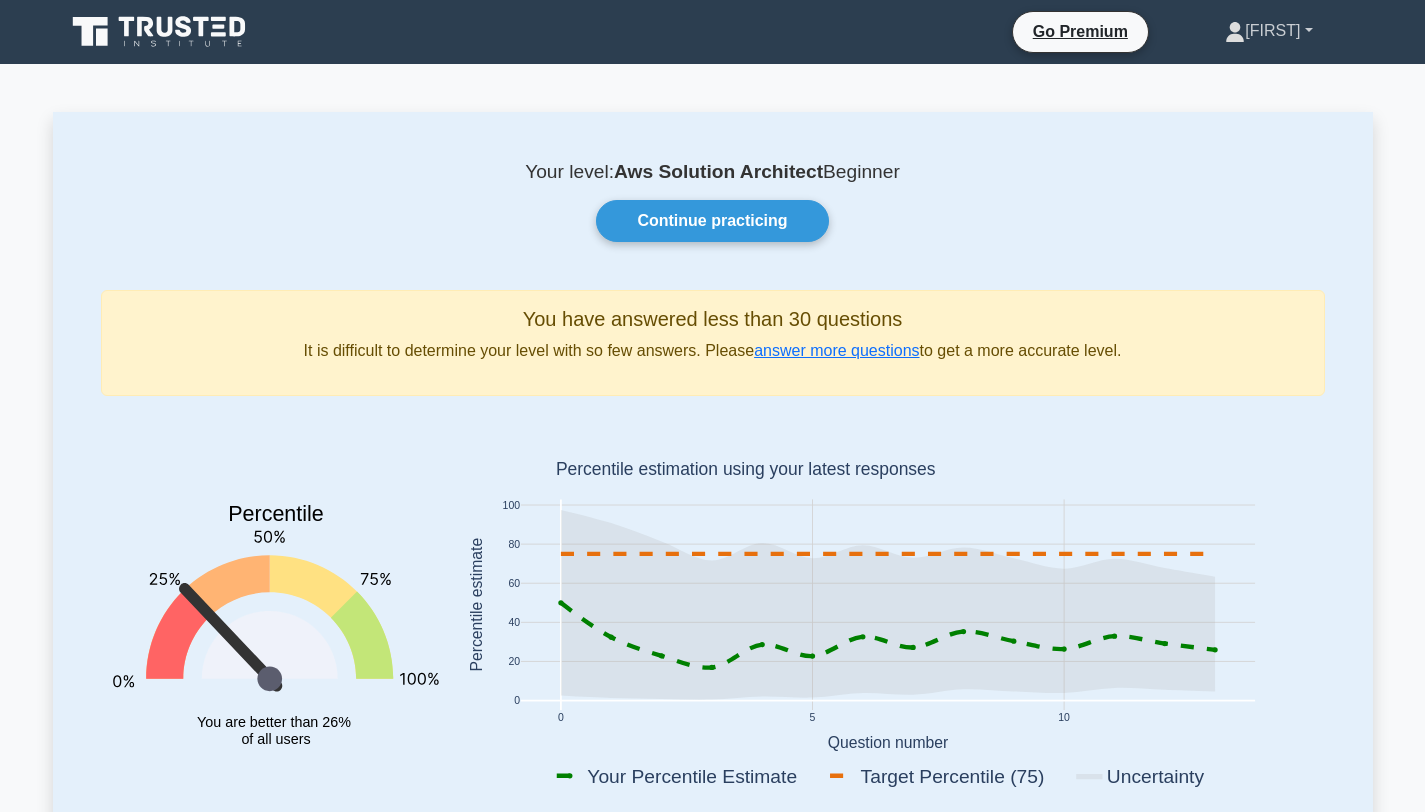 click on "[NAME]" at bounding box center (1268, 31) 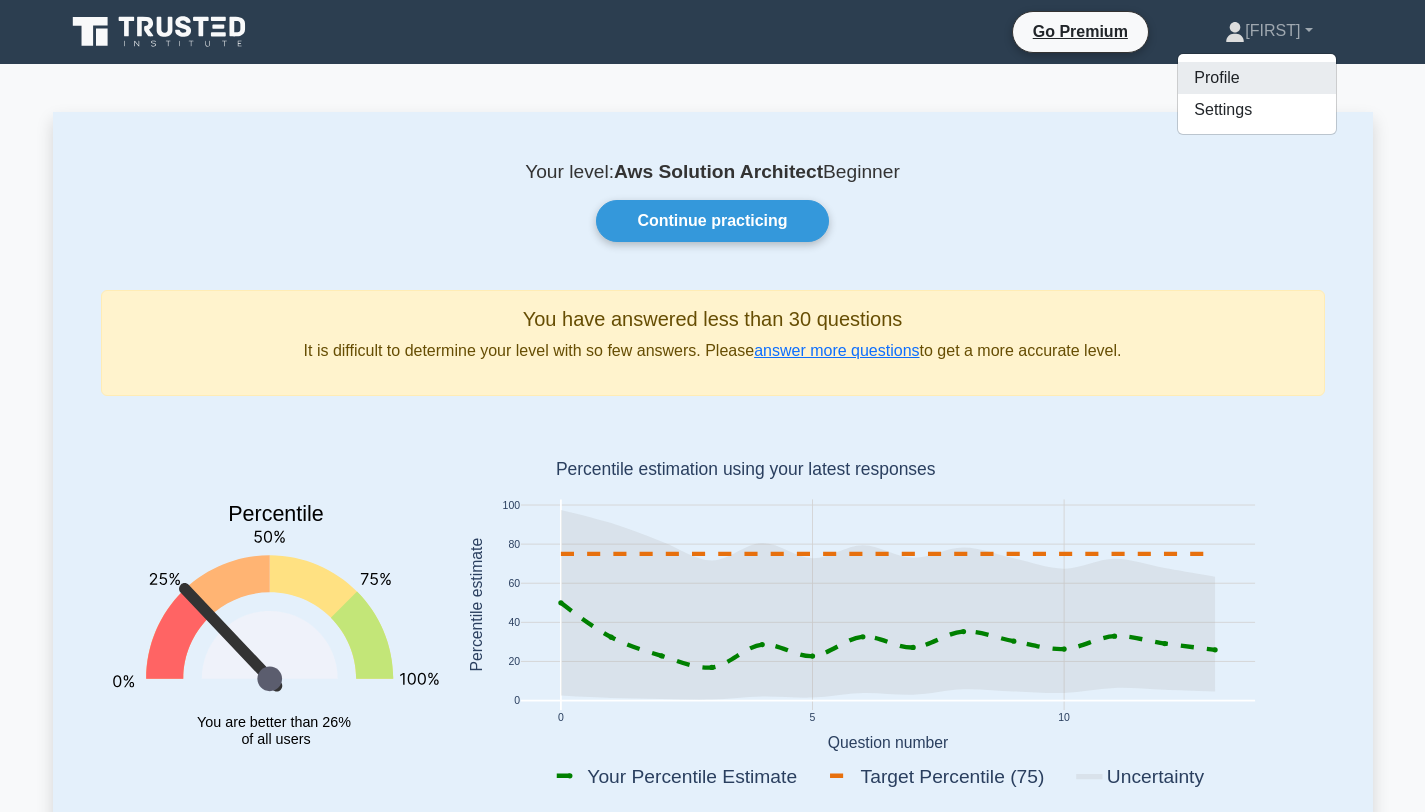 click on "Profile" at bounding box center (1257, 78) 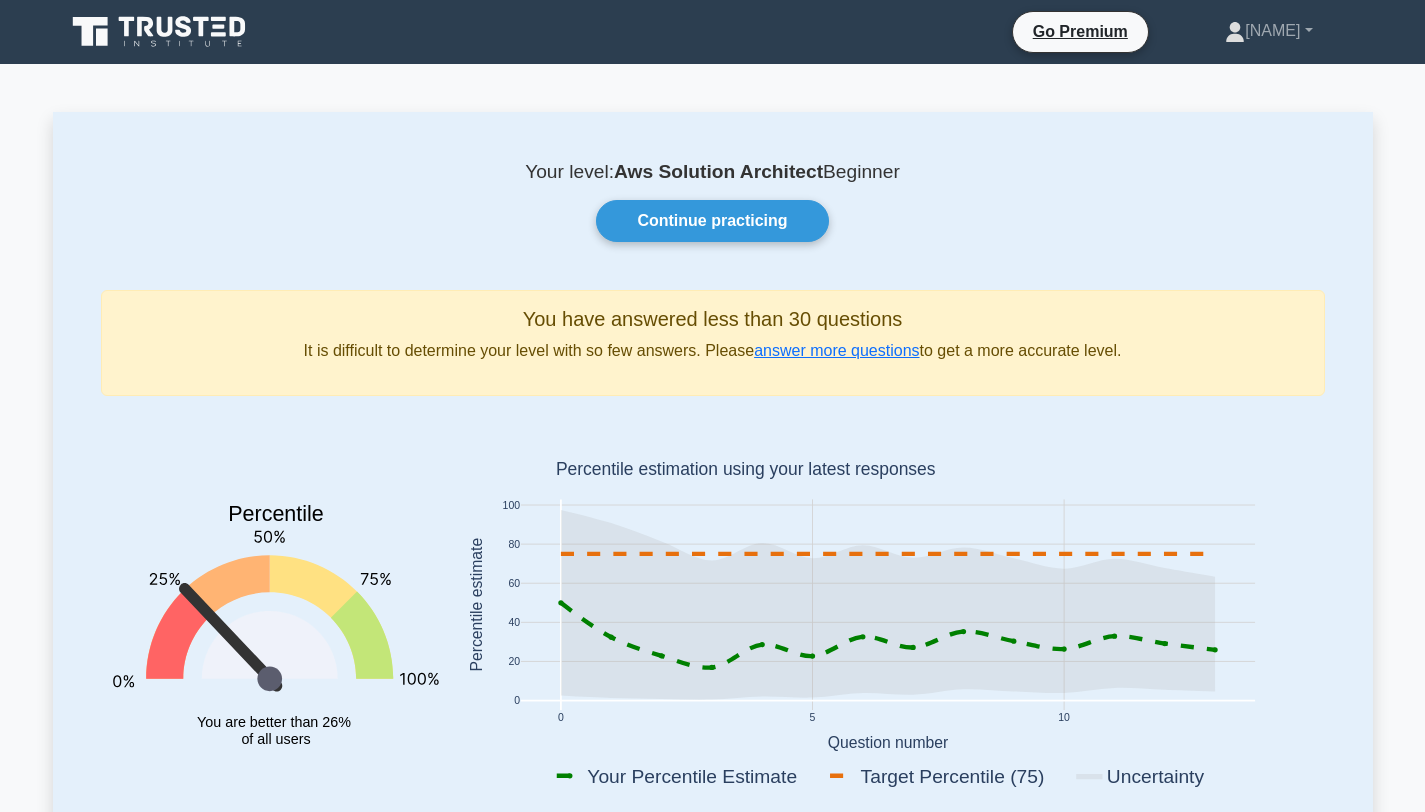 scroll, scrollTop: 0, scrollLeft: 0, axis: both 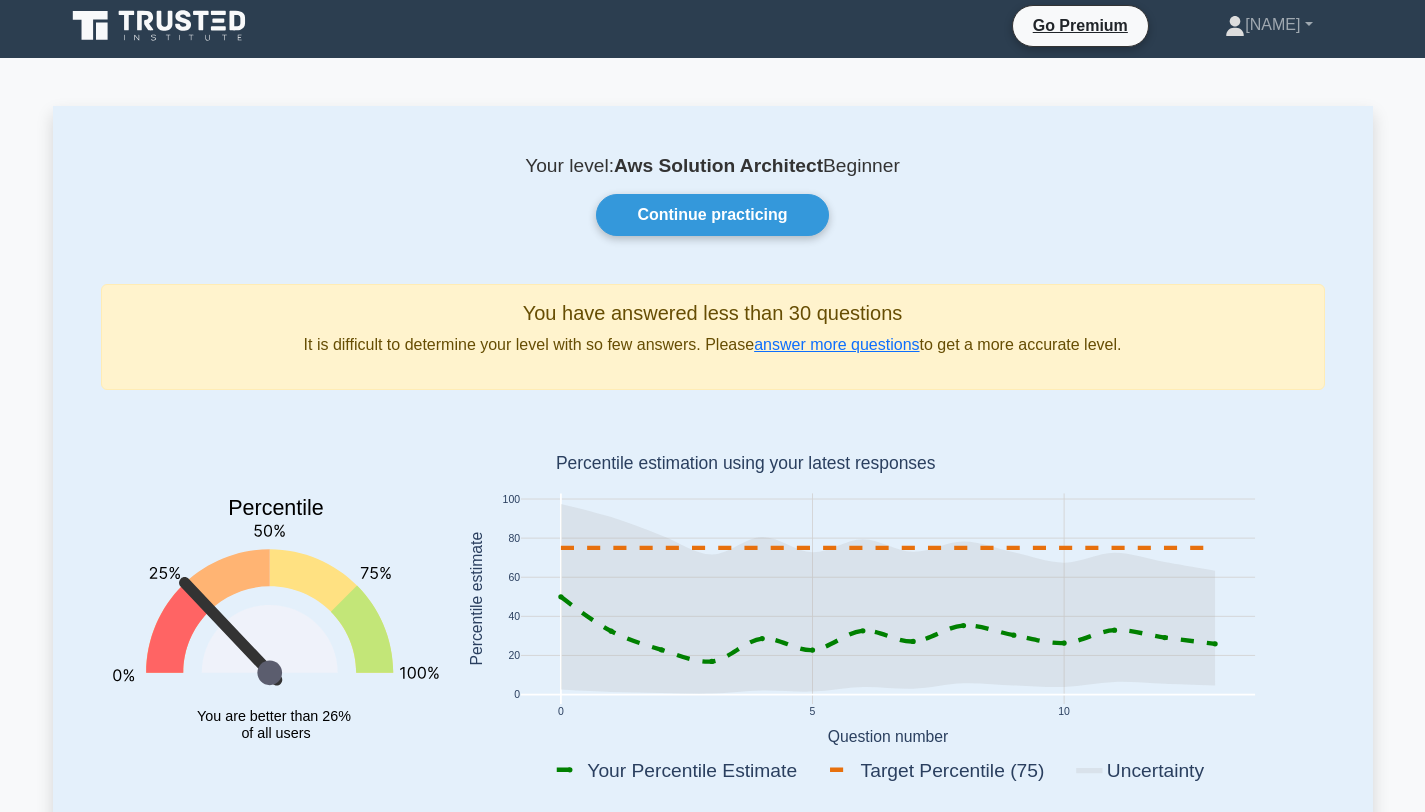 click 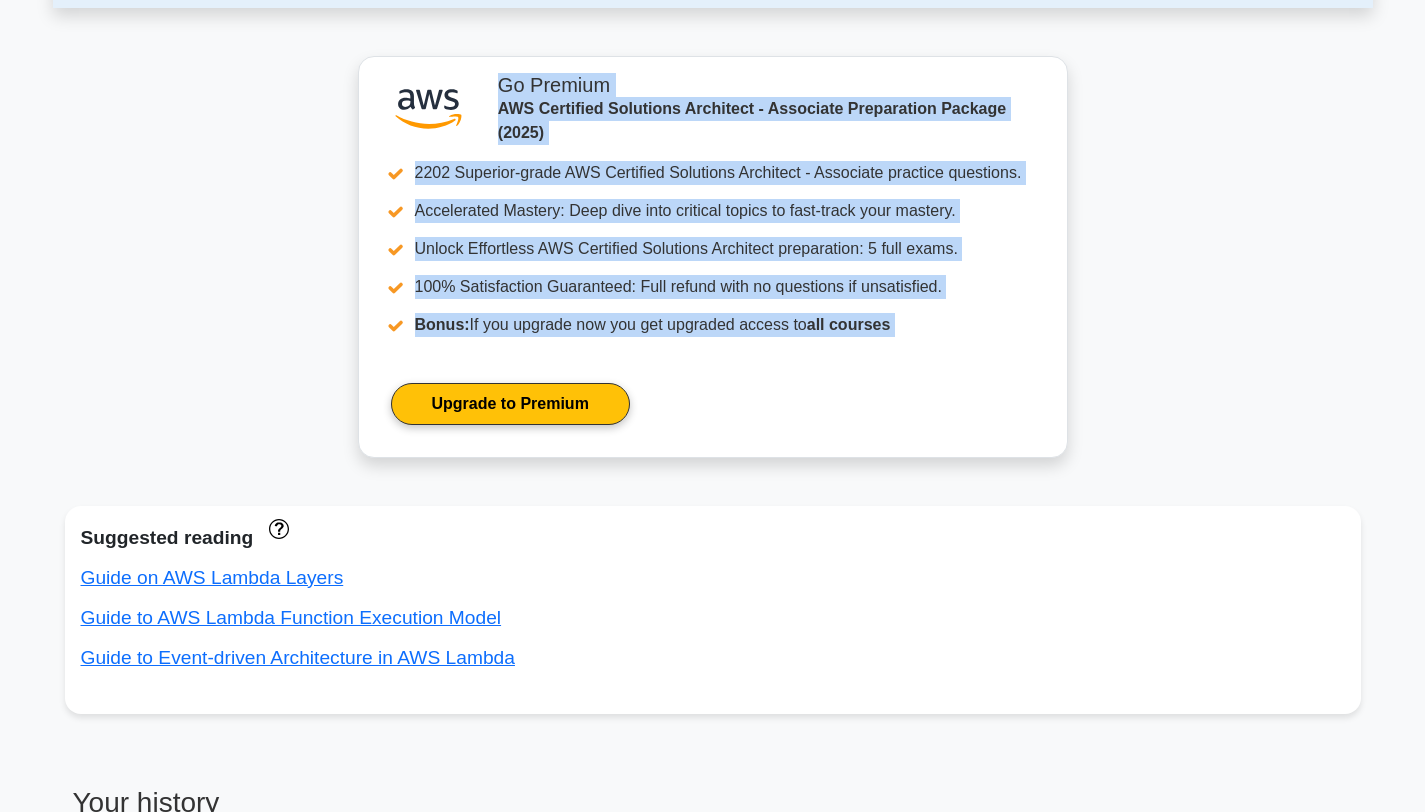 drag, startPoint x: 1439, startPoint y: 138, endPoint x: 1346, endPoint y: 393, distance: 271.42953 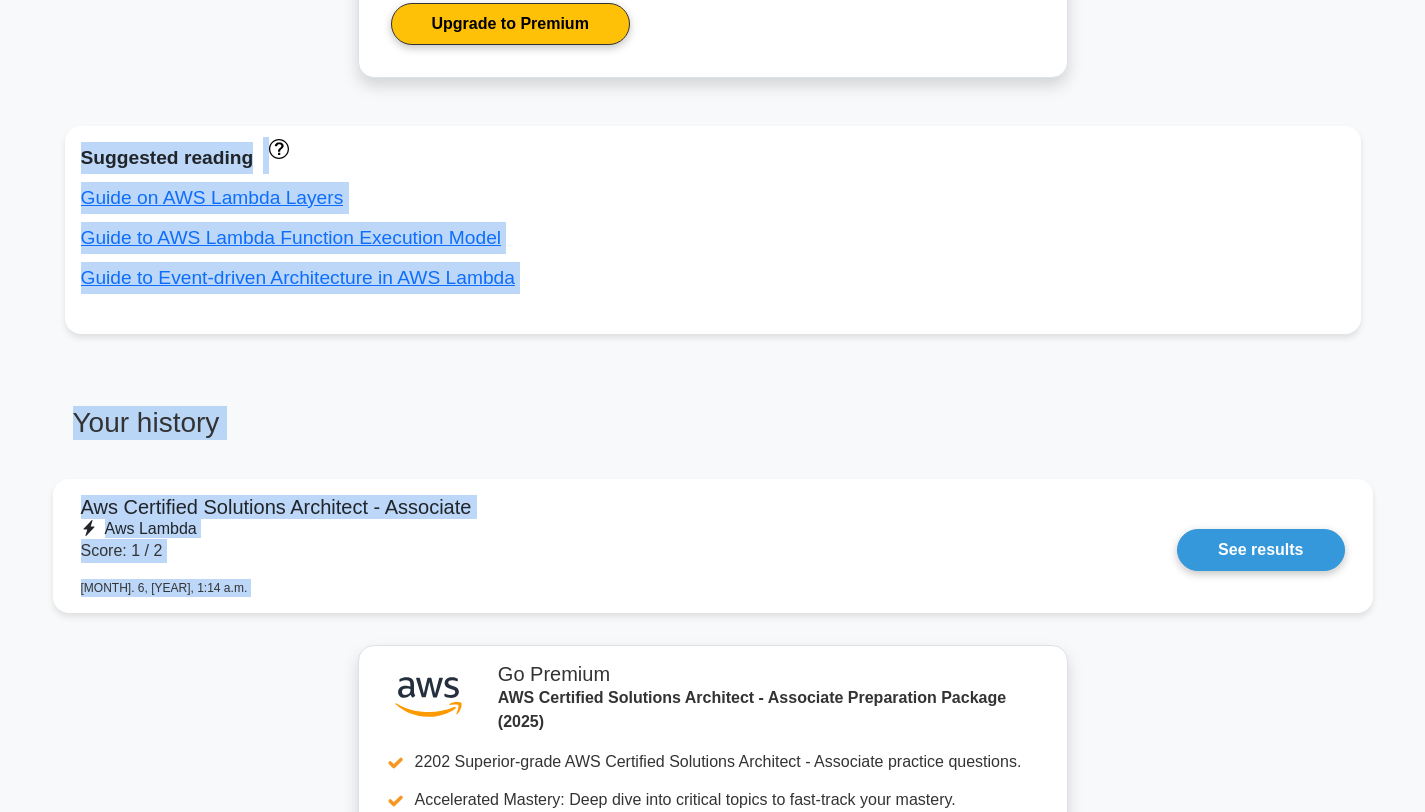 drag, startPoint x: 1439, startPoint y: 358, endPoint x: 1427, endPoint y: 457, distance: 99.724625 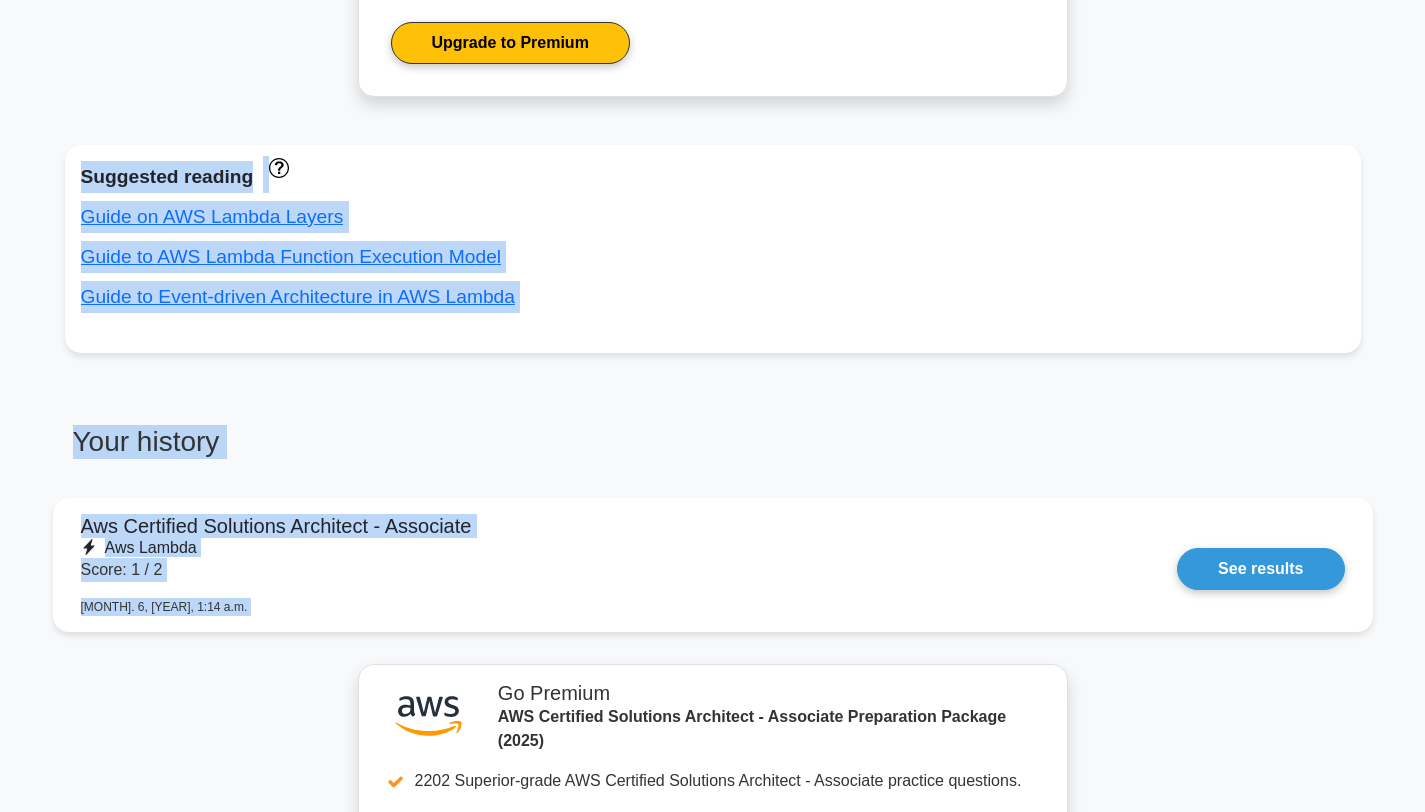 click on "Suggested reading
Guide on AWS Lambda Layers
Guide to AWS Lambda Function Execution Model
Guide to Event-driven Architecture in AWS Lambda" at bounding box center [713, 273] 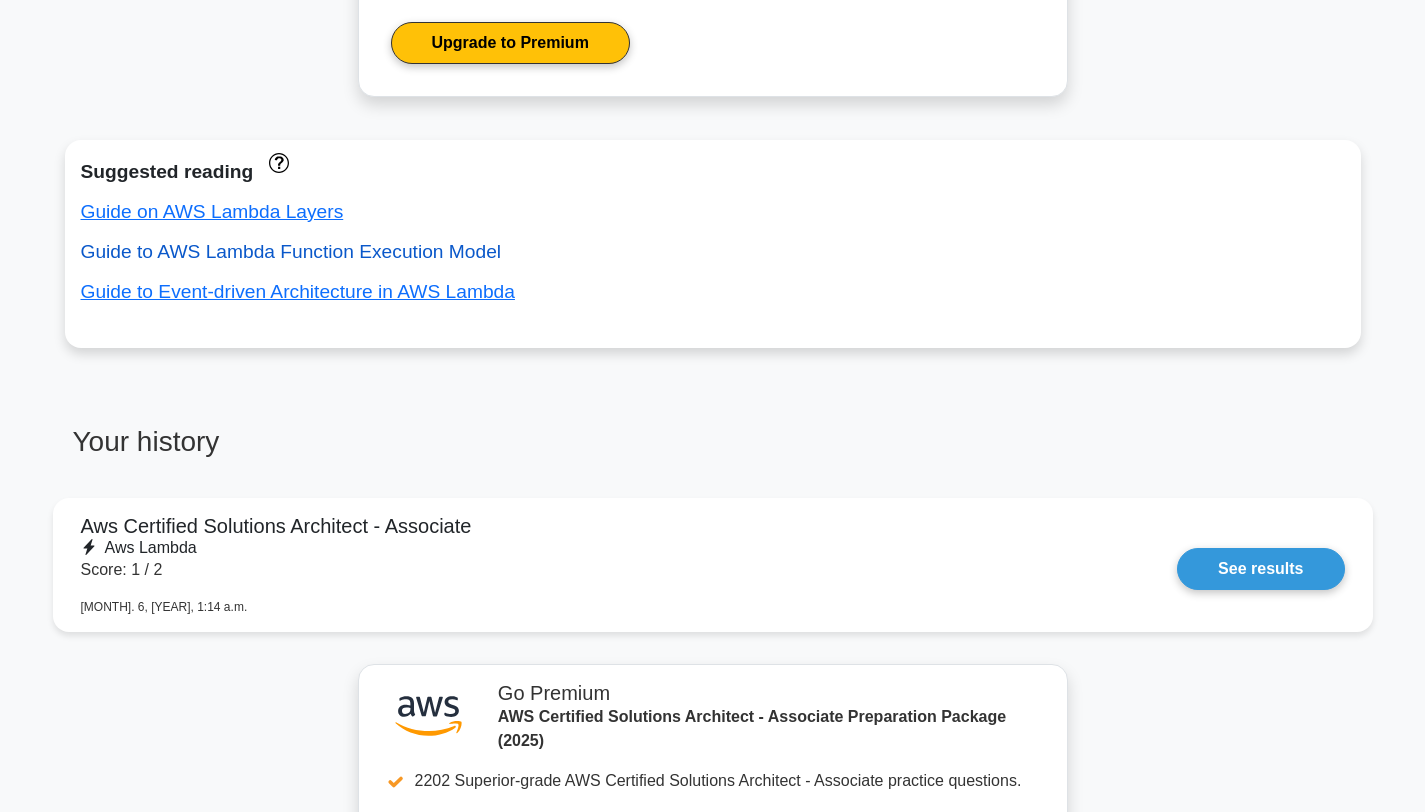 click on "Guide to AWS Lambda Function Execution Model" at bounding box center (291, 251) 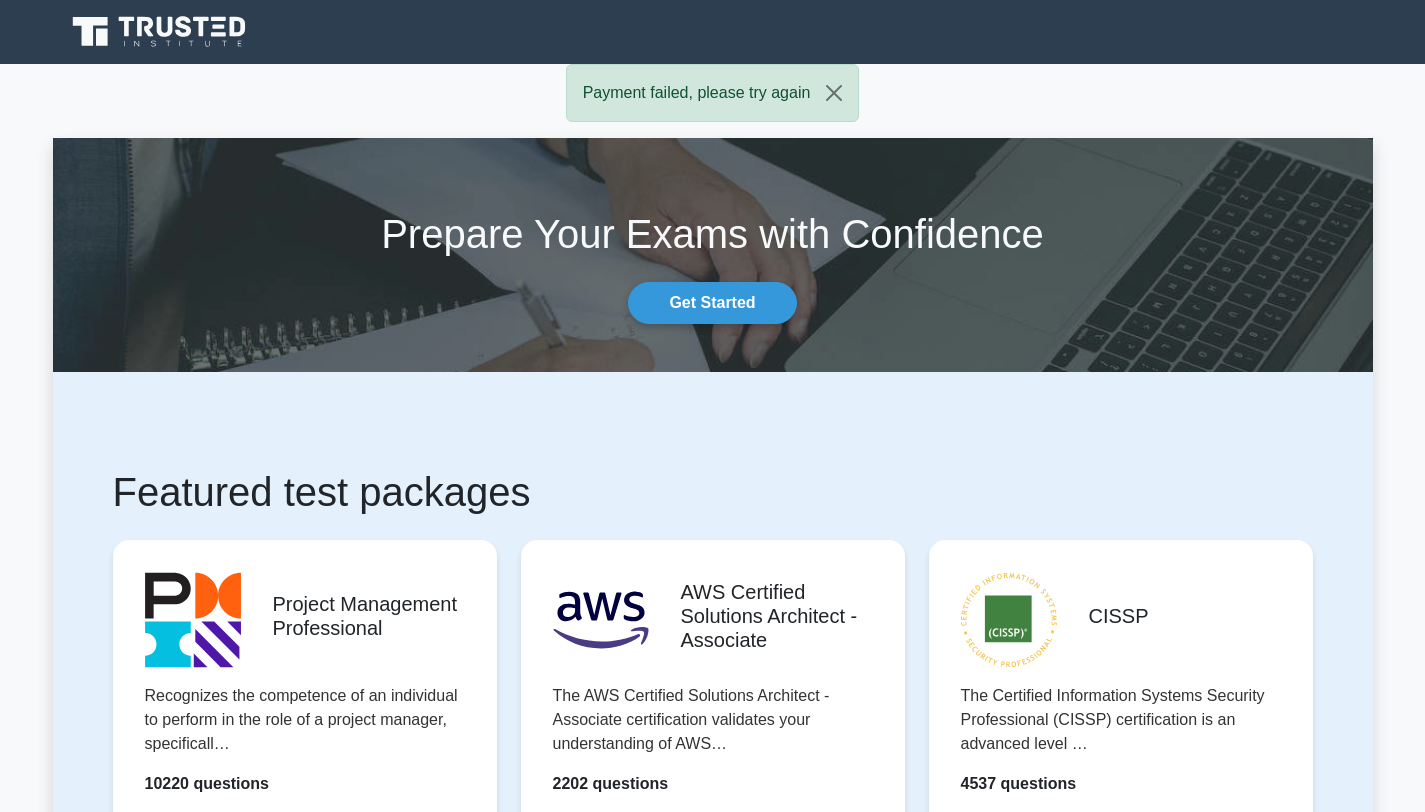 scroll, scrollTop: 0, scrollLeft: 0, axis: both 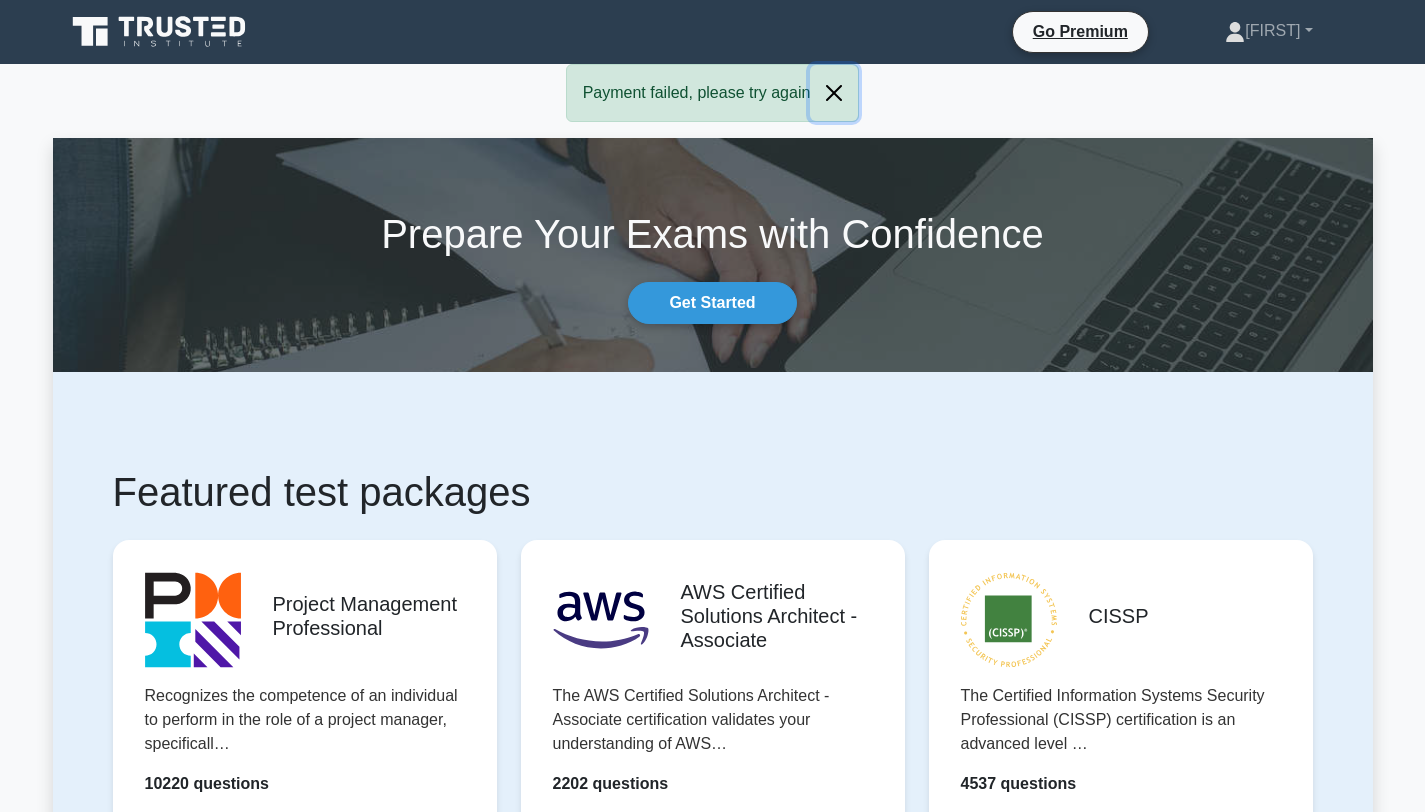 click at bounding box center (834, 93) 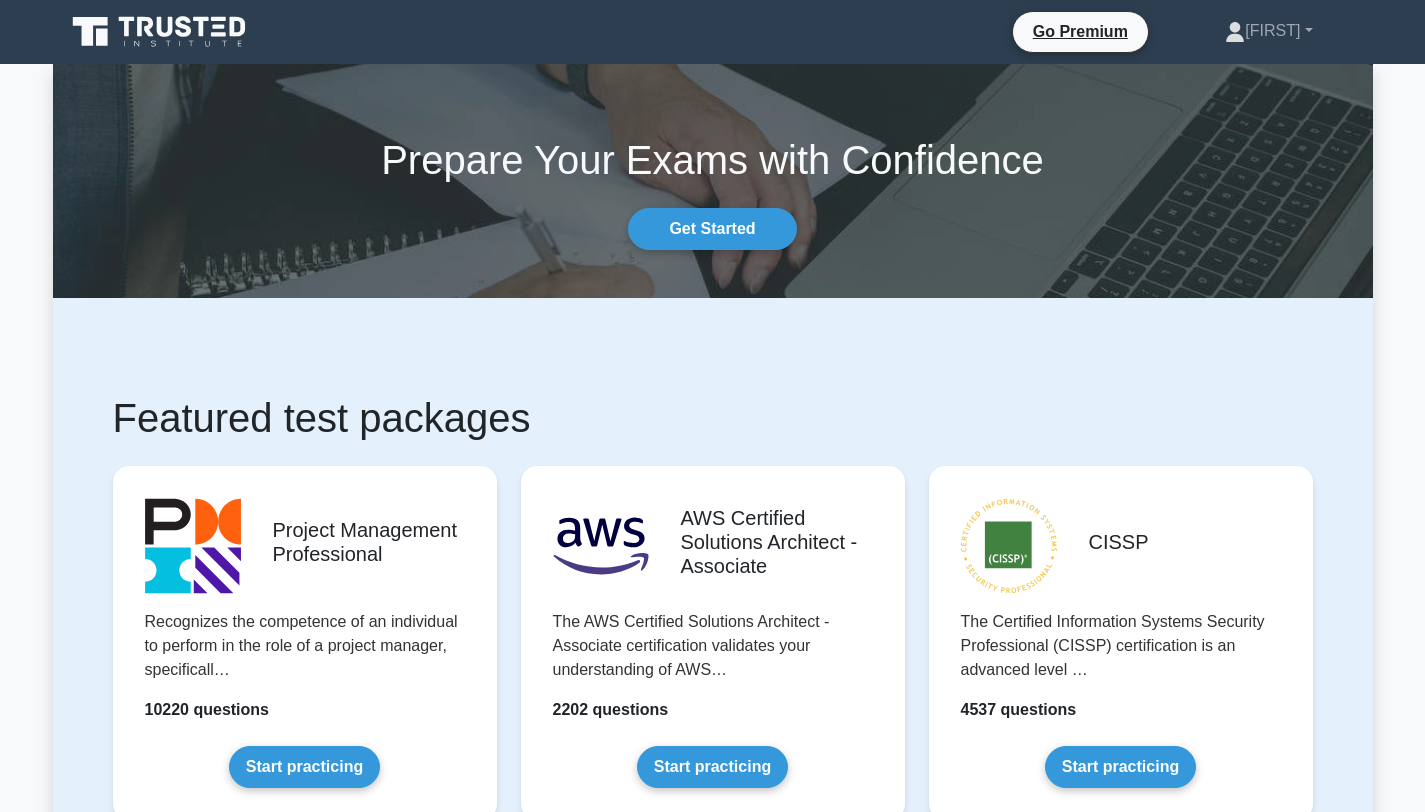 scroll, scrollTop: 792, scrollLeft: 0, axis: vertical 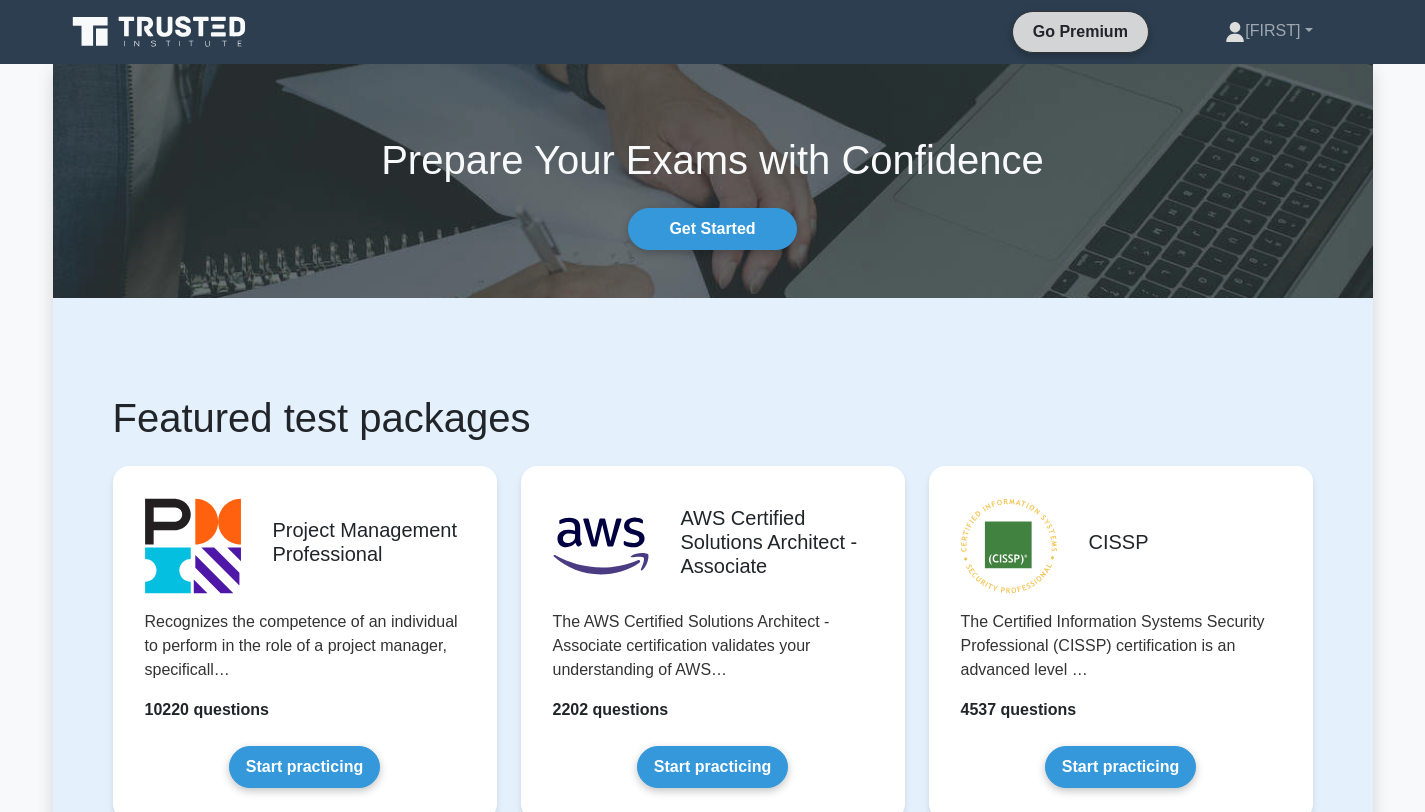 click on "Go Premium" at bounding box center [1080, 31] 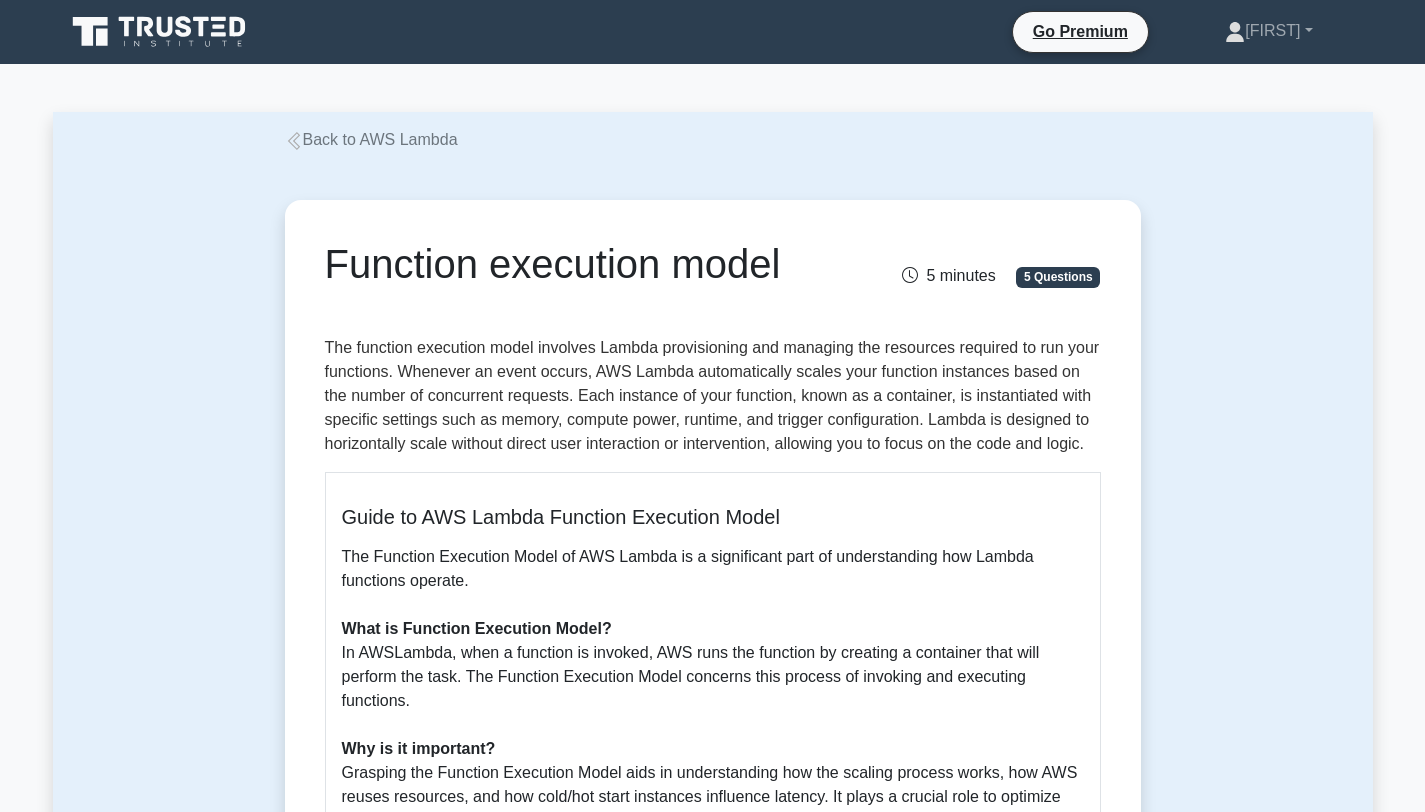scroll, scrollTop: 0, scrollLeft: 0, axis: both 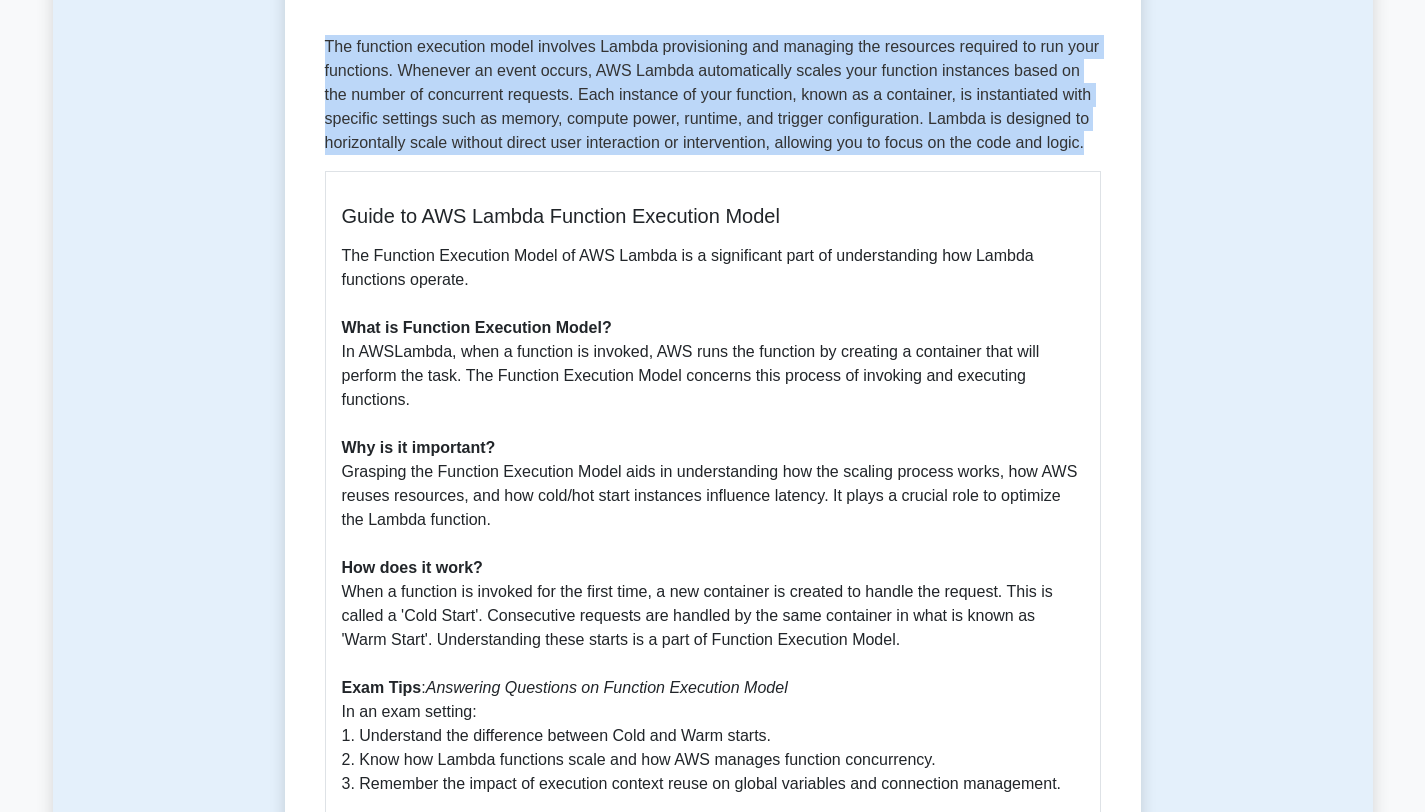 drag, startPoint x: 1439, startPoint y: 75, endPoint x: 1439, endPoint y: 154, distance: 79 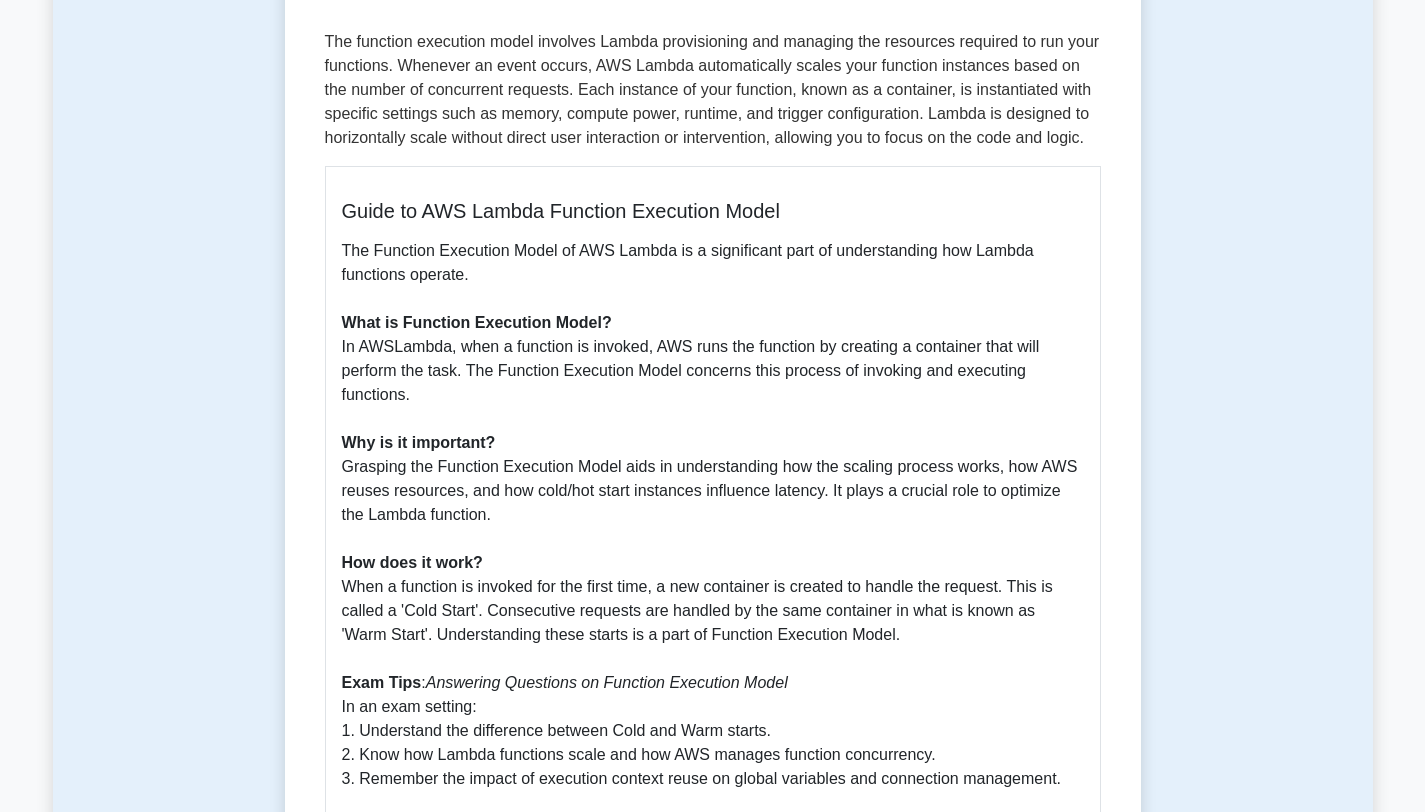 click on "Function execution model
5 minutes
5 Questions
Guide to AWS Lambda Function Execution Model
The Function Execution Model of AWS Lambda is a significant part of understanding how Lambda functions operate.      What is Function Execution Model?     Why is it important?     How does it work?     Exam Tips :  Answering Questions on Function Execution Model  In an exam setting:" at bounding box center [713, 462] 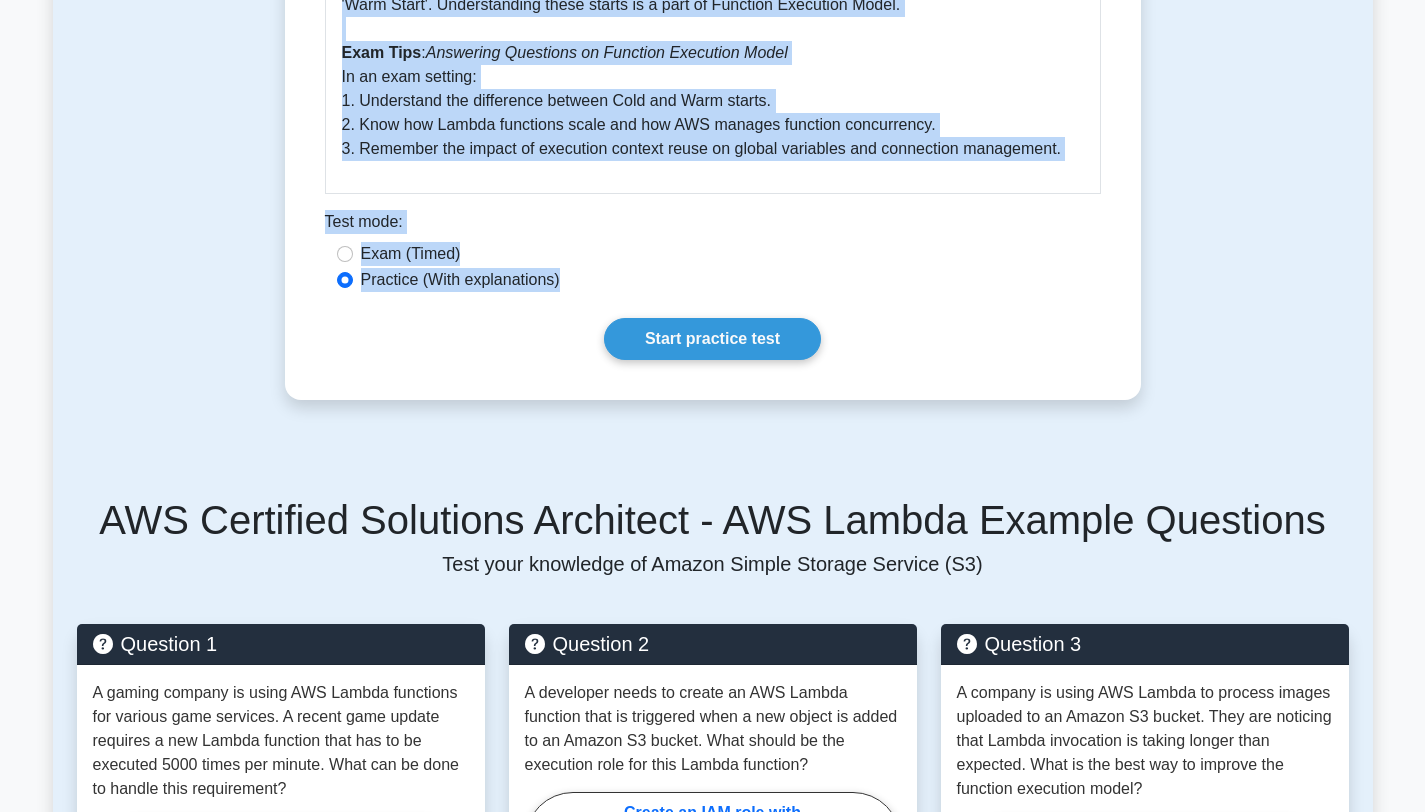 drag, startPoint x: 1439, startPoint y: 208, endPoint x: 1339, endPoint y: 373, distance: 192.93782 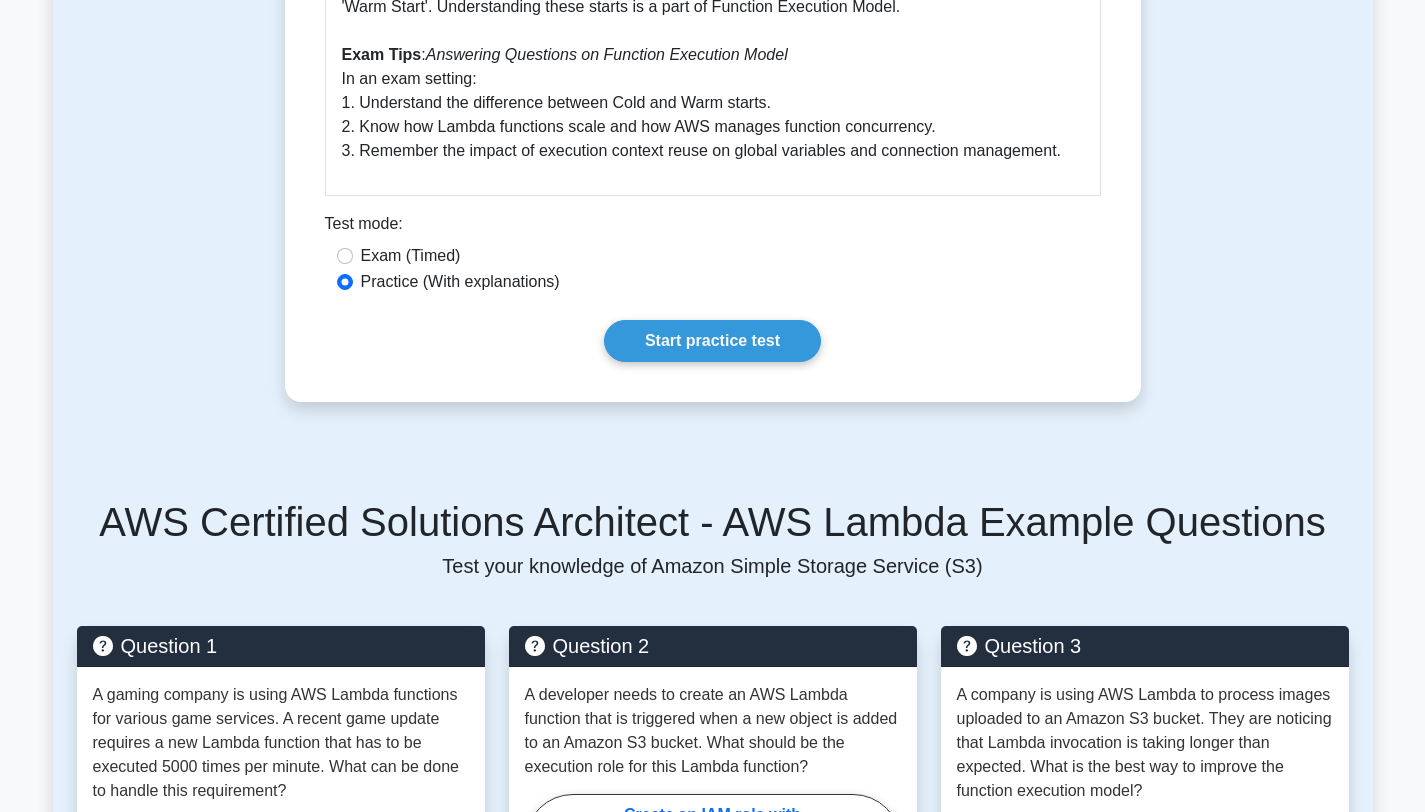 click on "Function execution model
5 minutes
5 Questions
Guide to AWS Lambda Function Execution Model
The Function Execution Model of AWS Lambda is a significant part of understanding how Lambda functions operate.      What is Function Execution Model?     Why is it important?     How does it work?     Exam Tips :  Answering Questions on Function Execution Model  In an exam setting:" at bounding box center [713, -166] 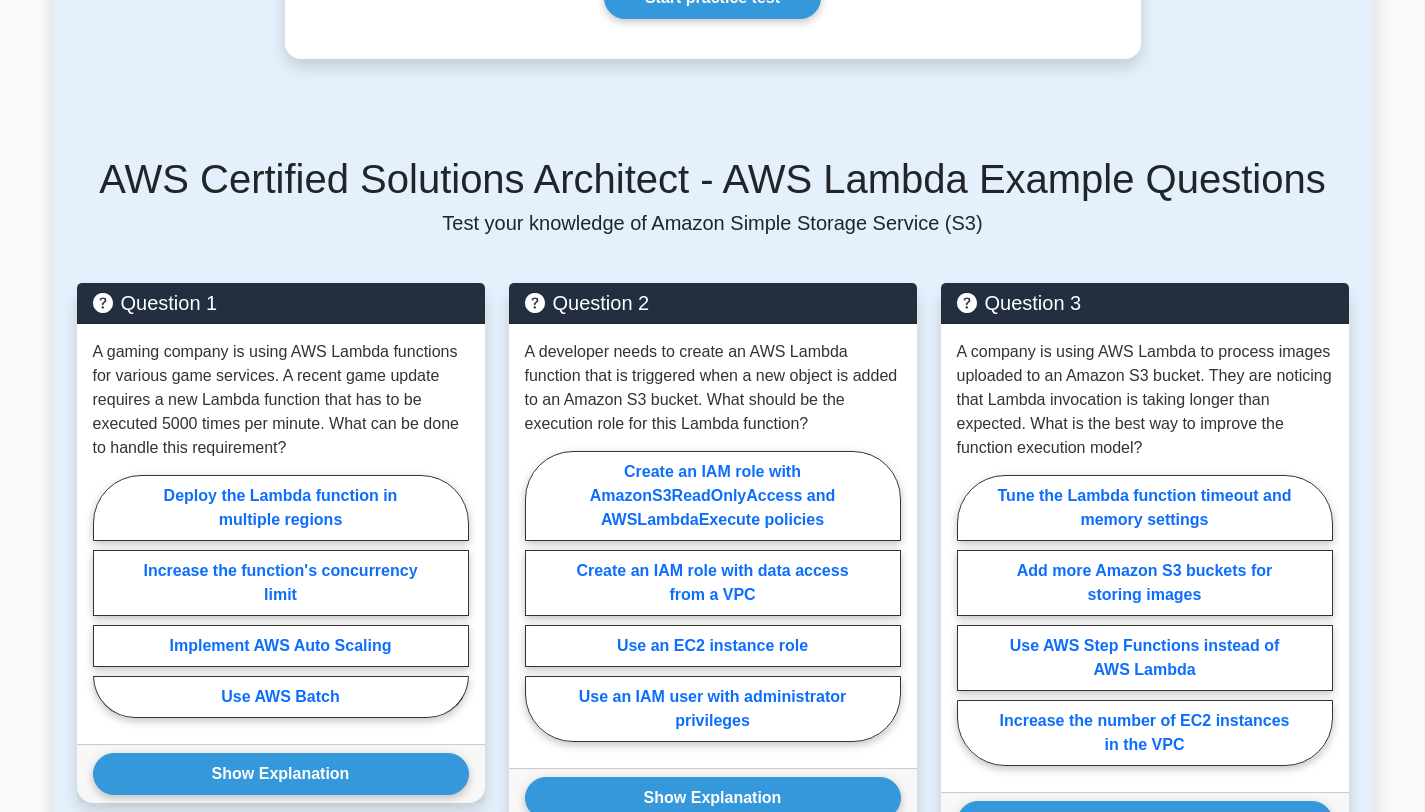 click on "Back to AWS Lambda
Function execution model
5 minutes
5 Questions
Guide to AWS Lambda Function Execution Model
The Function Execution Model of AWS Lambda is a significant part of understanding how Lambda functions operate.          Why is it important?" at bounding box center [712, 205] 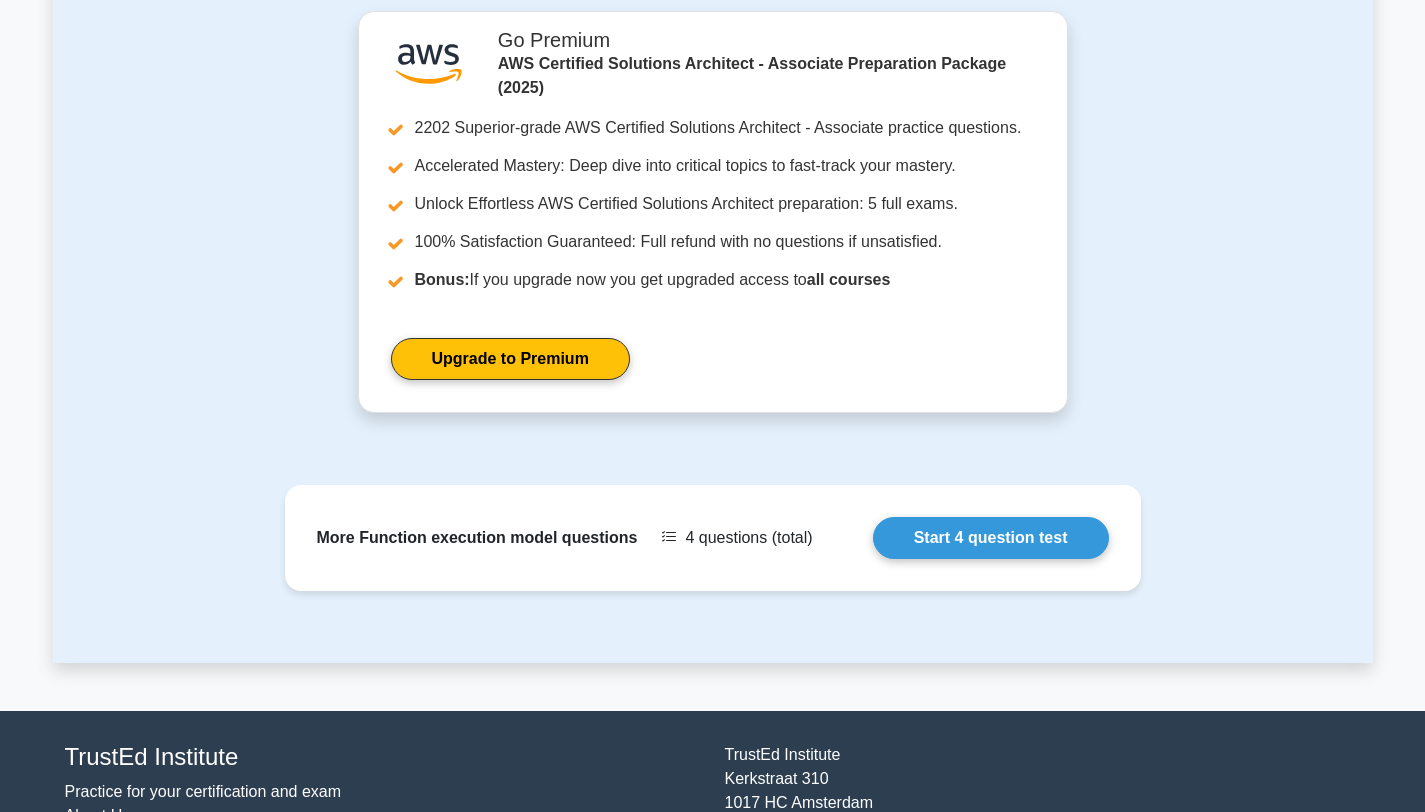 scroll, scrollTop: 2166, scrollLeft: 0, axis: vertical 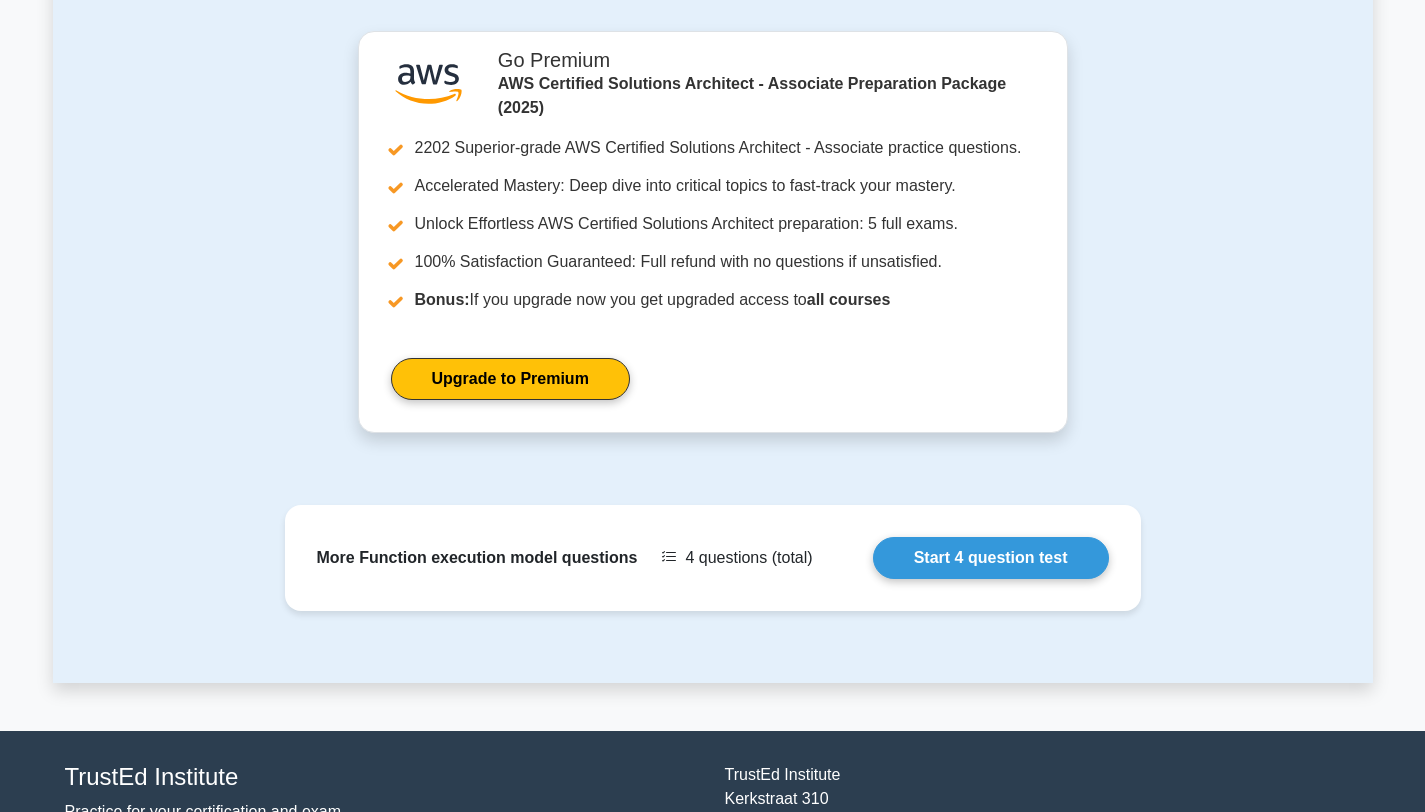 drag, startPoint x: 1439, startPoint y: 395, endPoint x: 1362, endPoint y: 627, distance: 244.44427 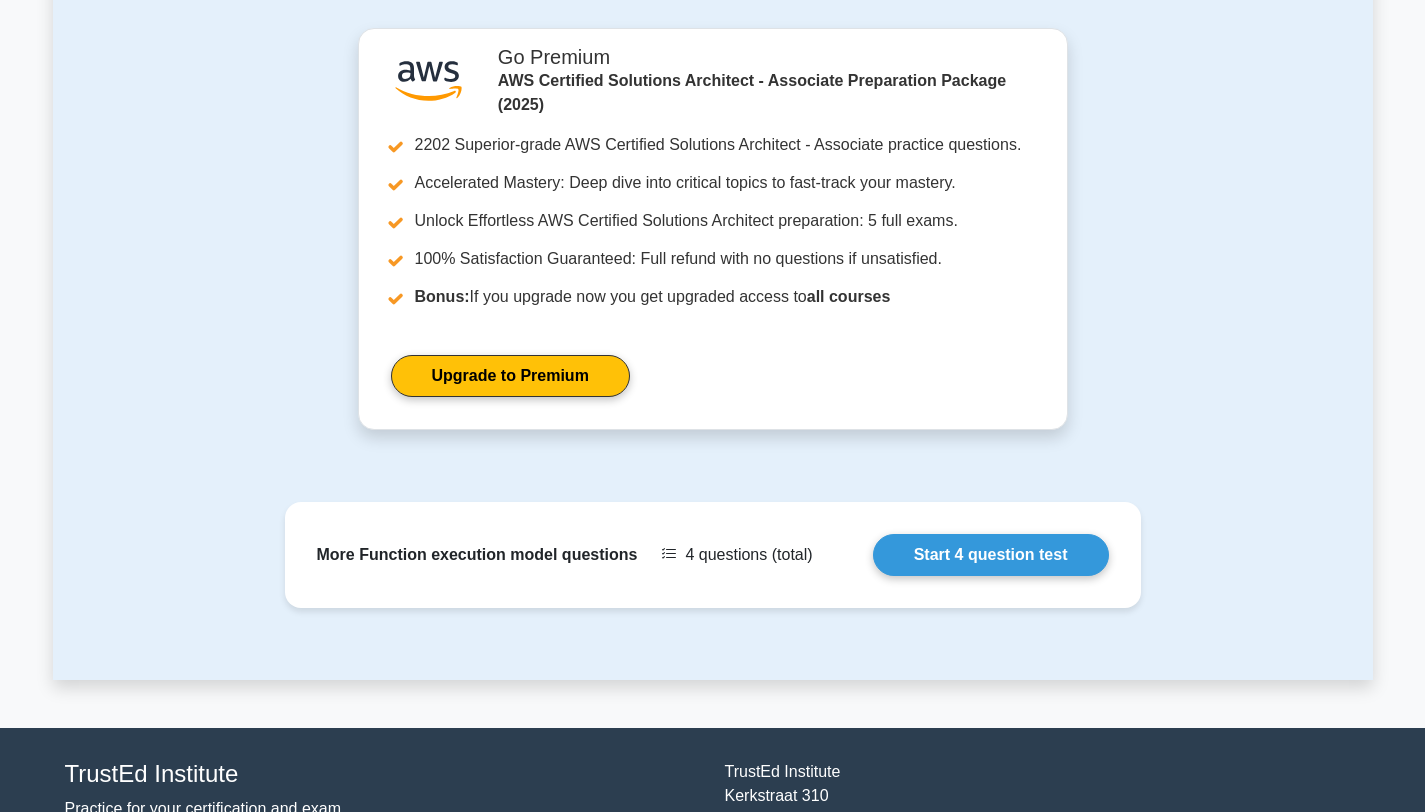 scroll, scrollTop: 1380, scrollLeft: 0, axis: vertical 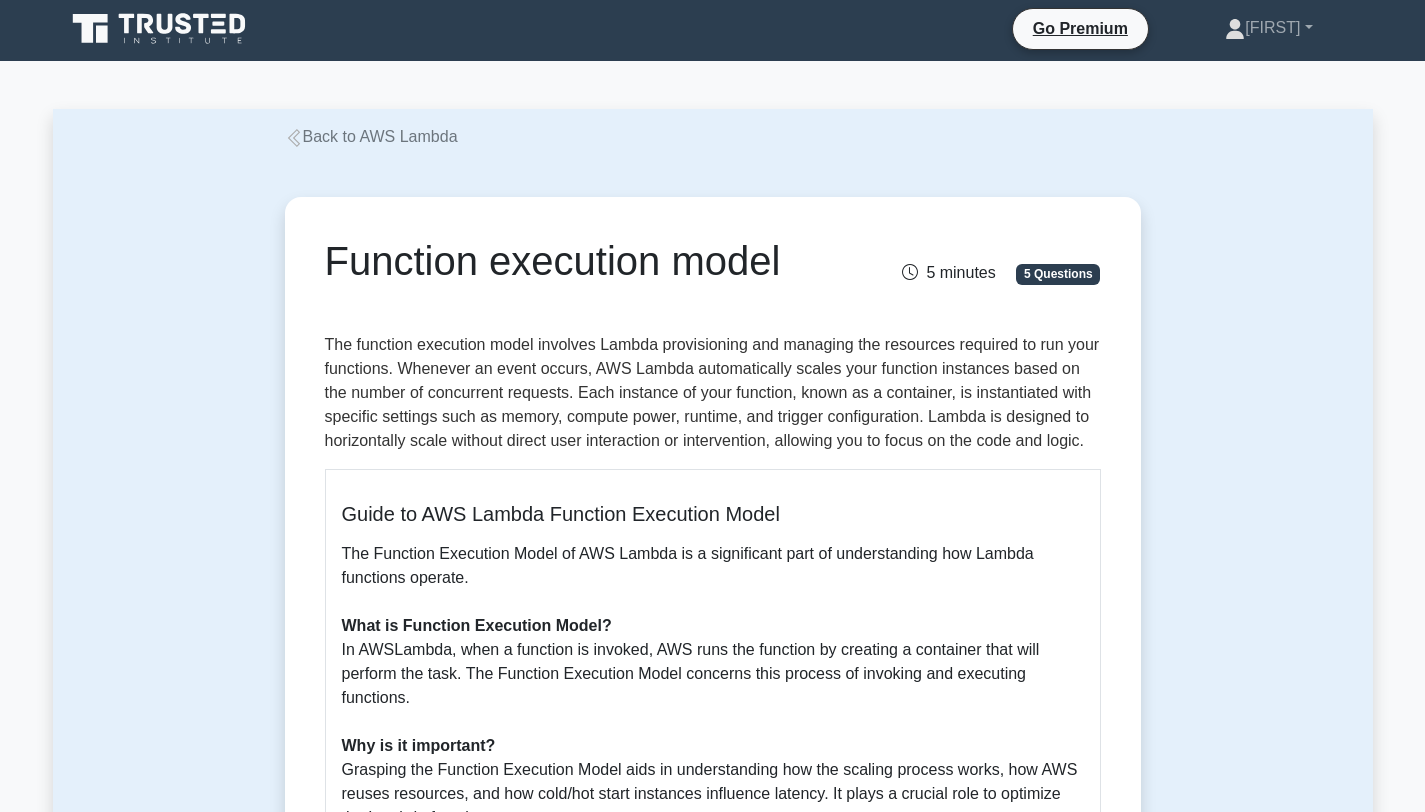 click on "Back to AWS Lambda" at bounding box center [371, 136] 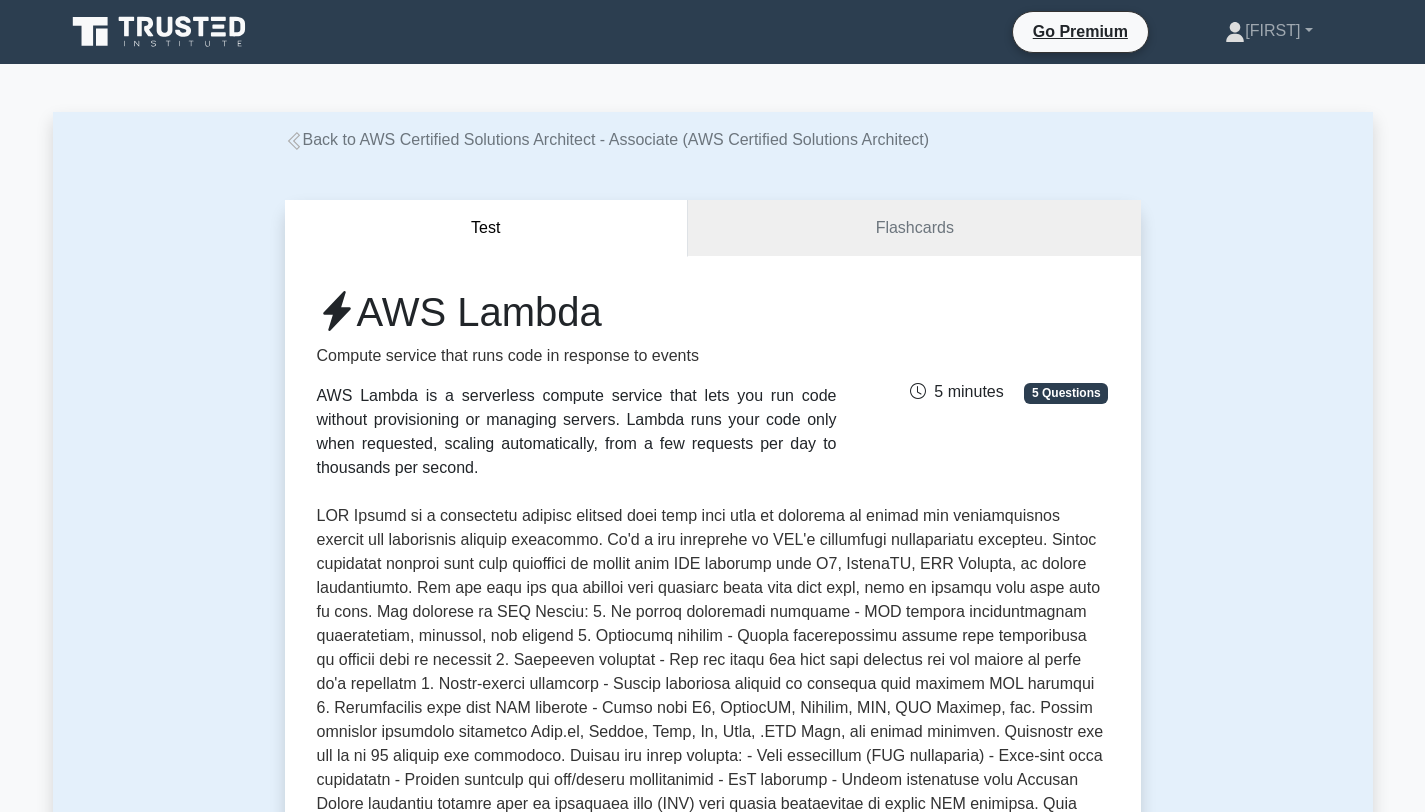 scroll, scrollTop: 0, scrollLeft: 0, axis: both 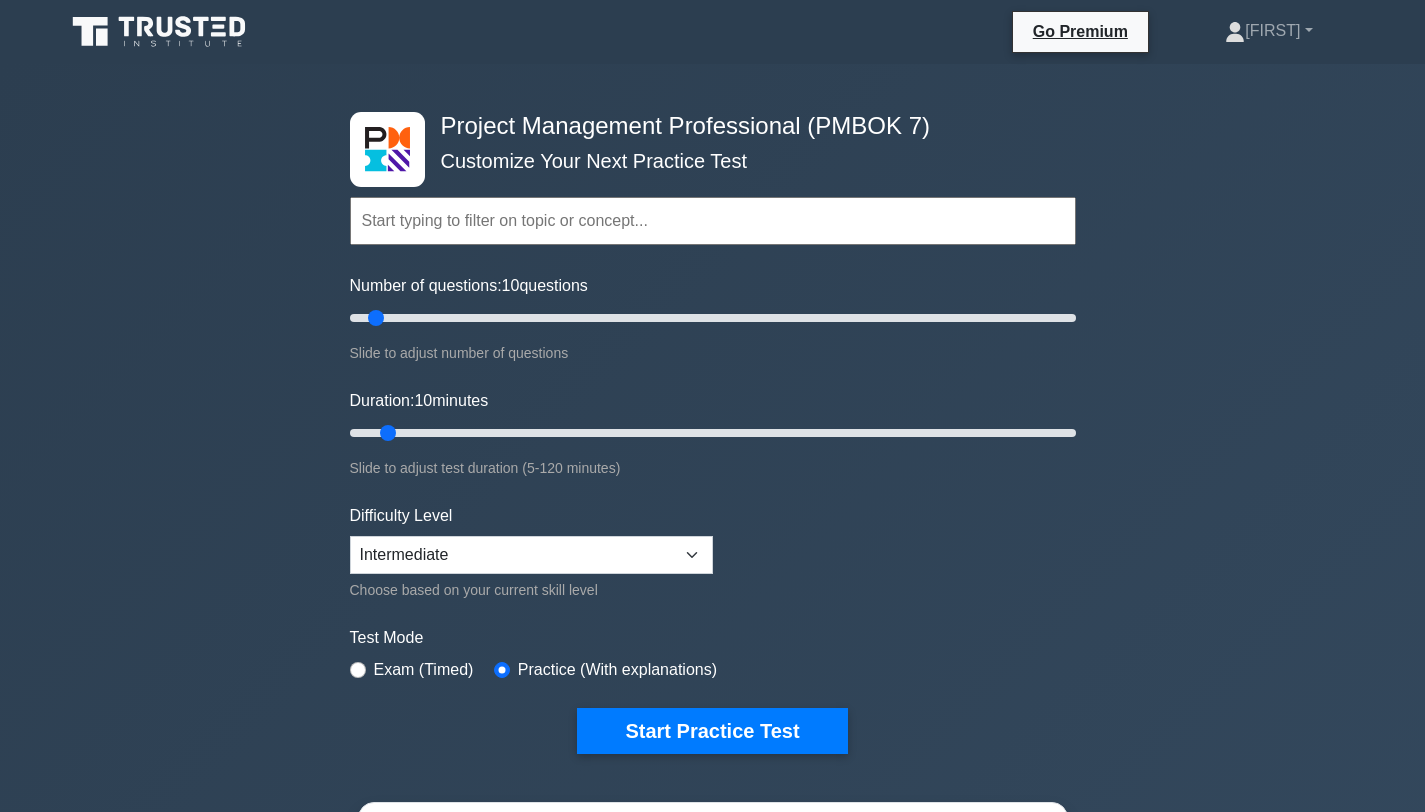 click at bounding box center (161, 32) 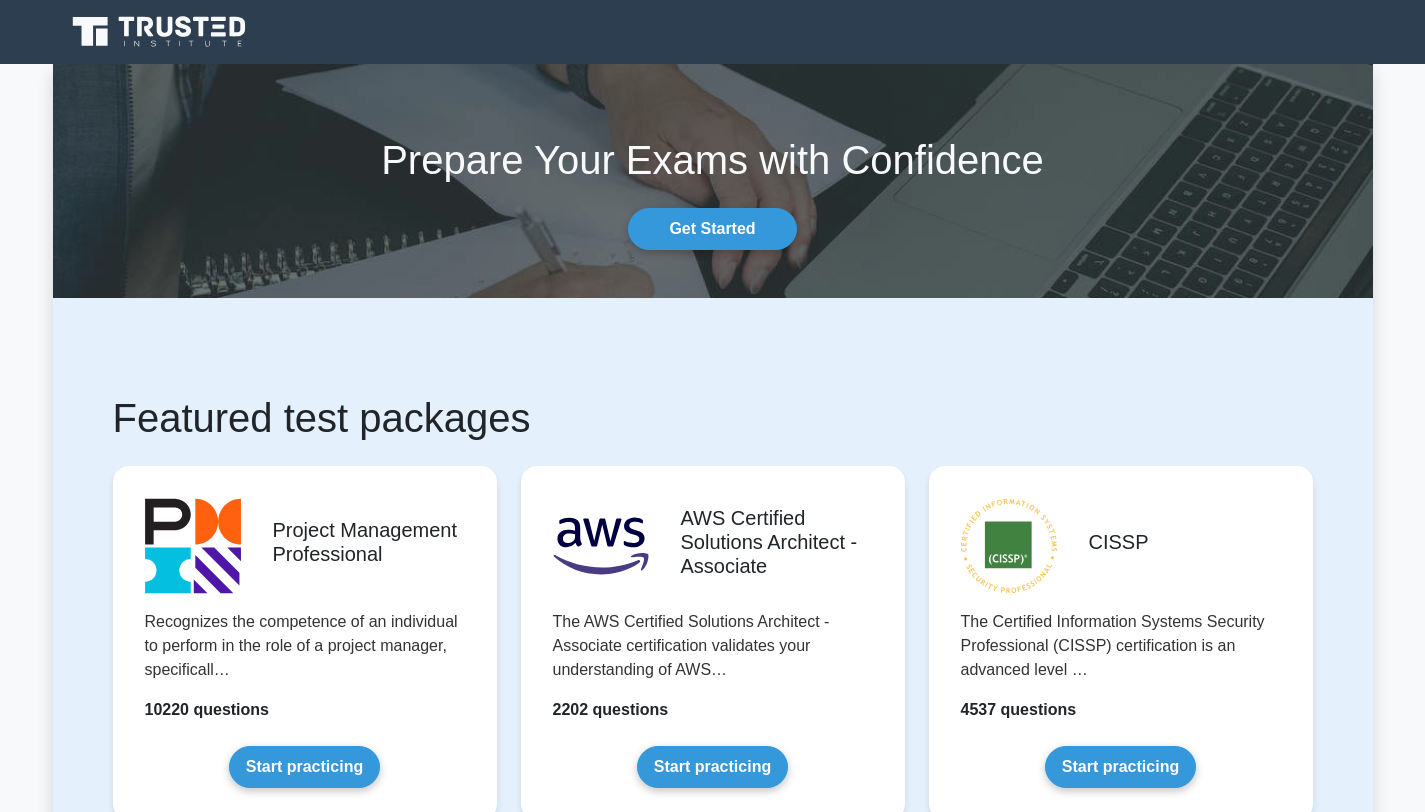 scroll, scrollTop: 0, scrollLeft: 0, axis: both 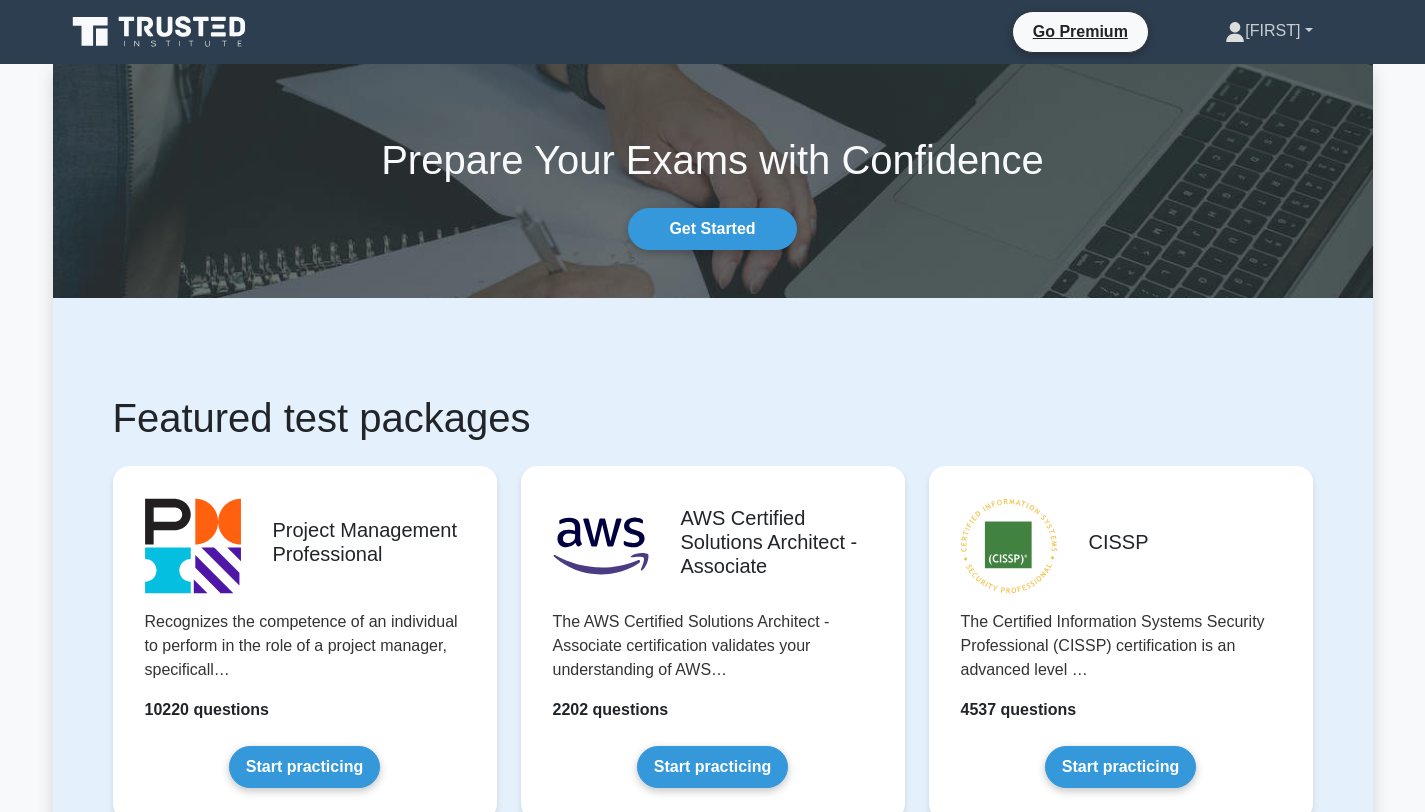 click on "[FIRST]" at bounding box center (1268, 31) 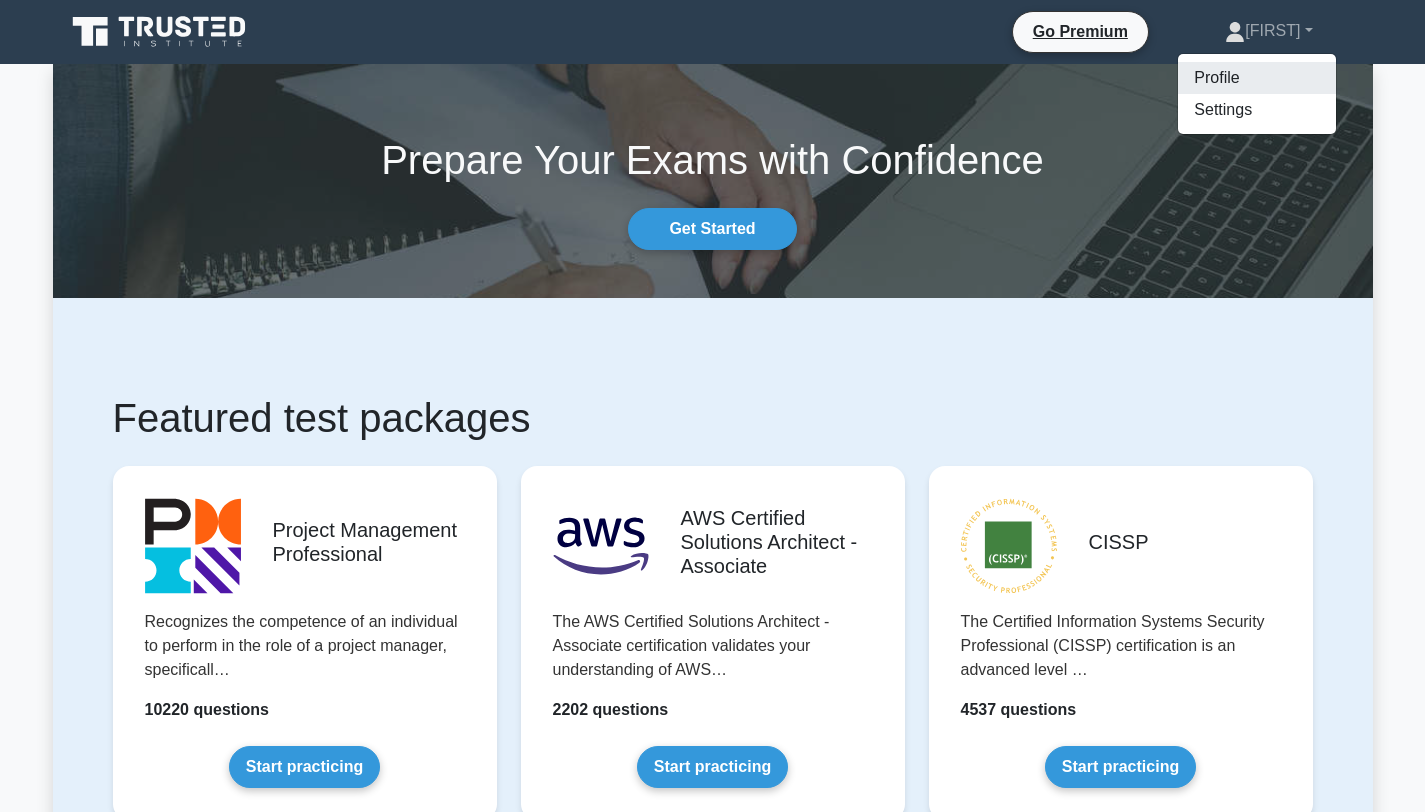 click on "Profile" at bounding box center (1257, 78) 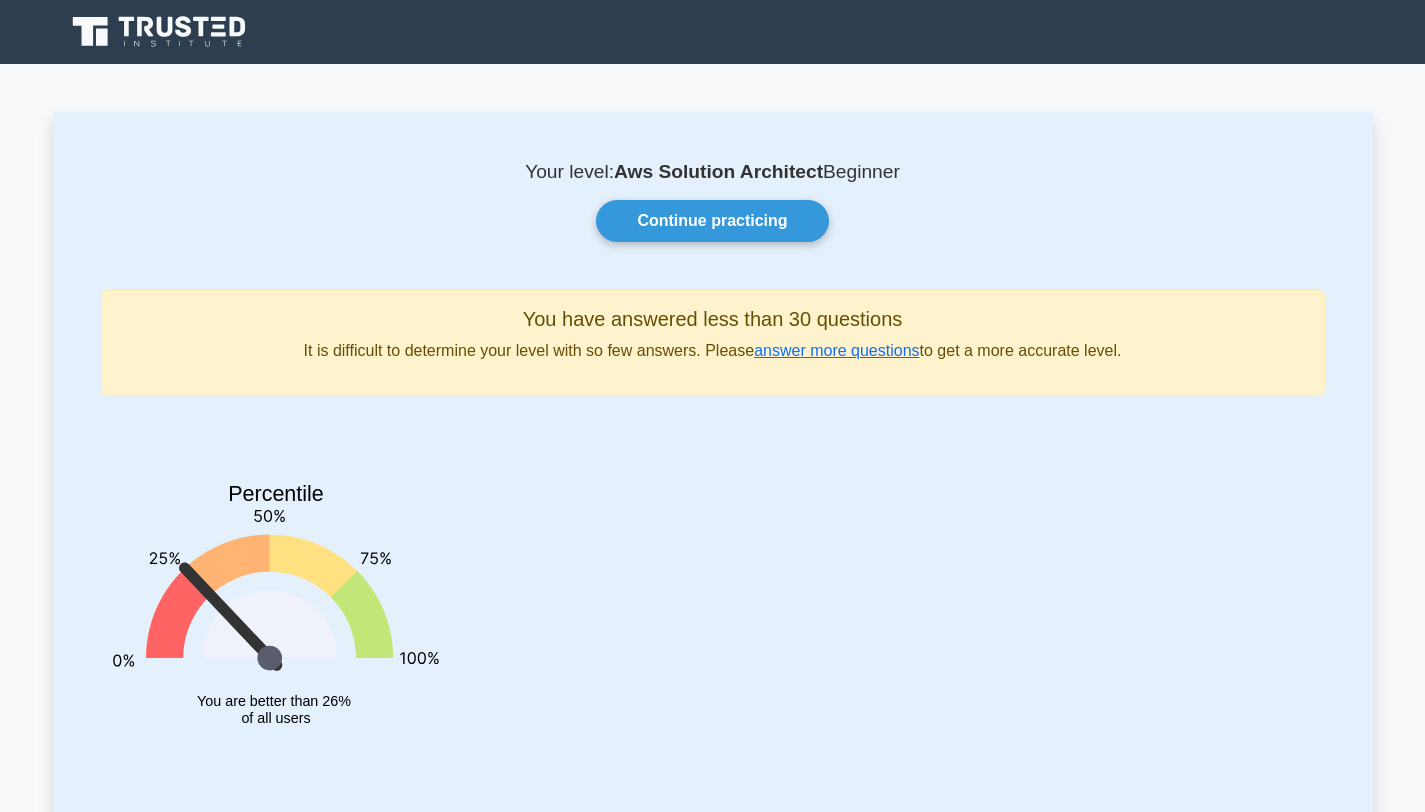 scroll, scrollTop: 0, scrollLeft: 0, axis: both 